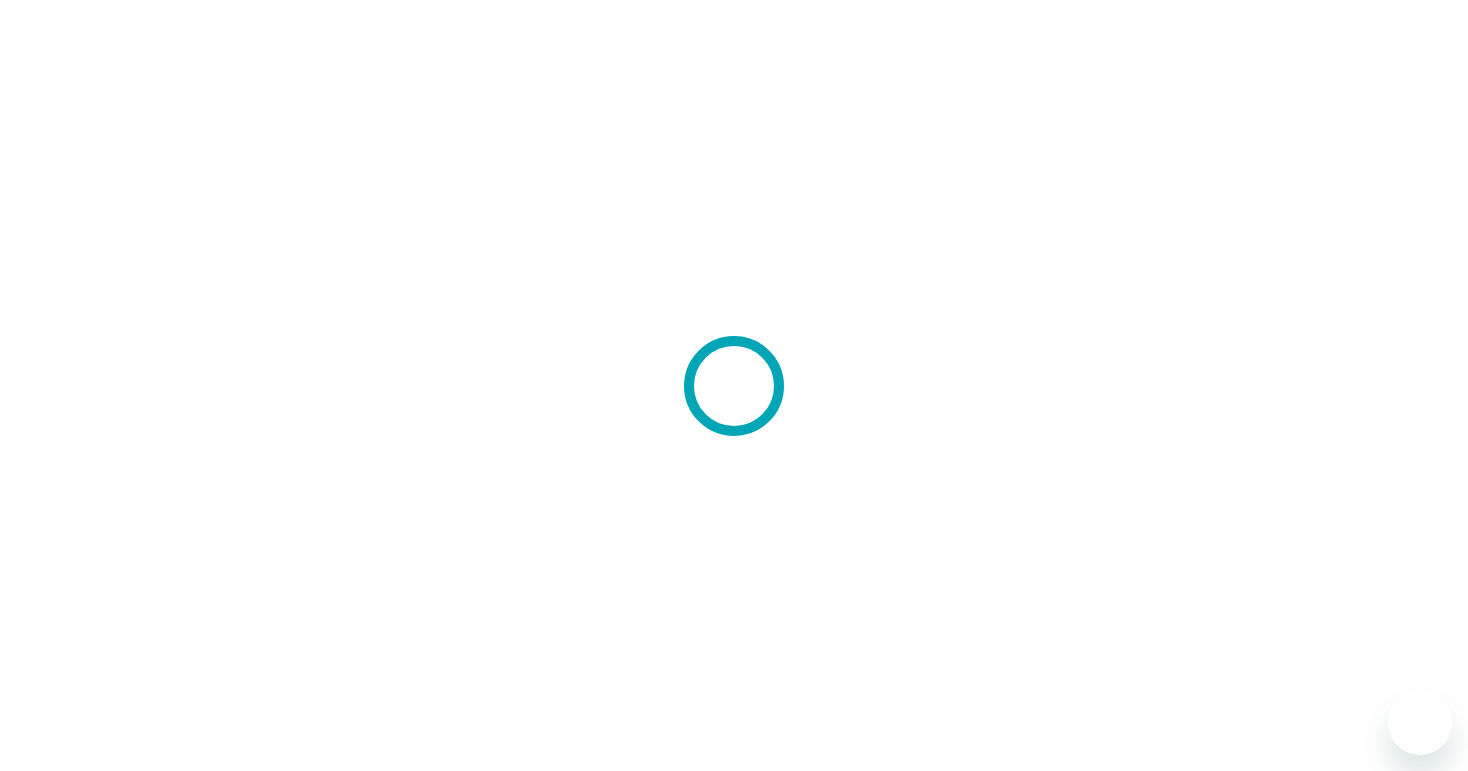 scroll, scrollTop: 0, scrollLeft: 0, axis: both 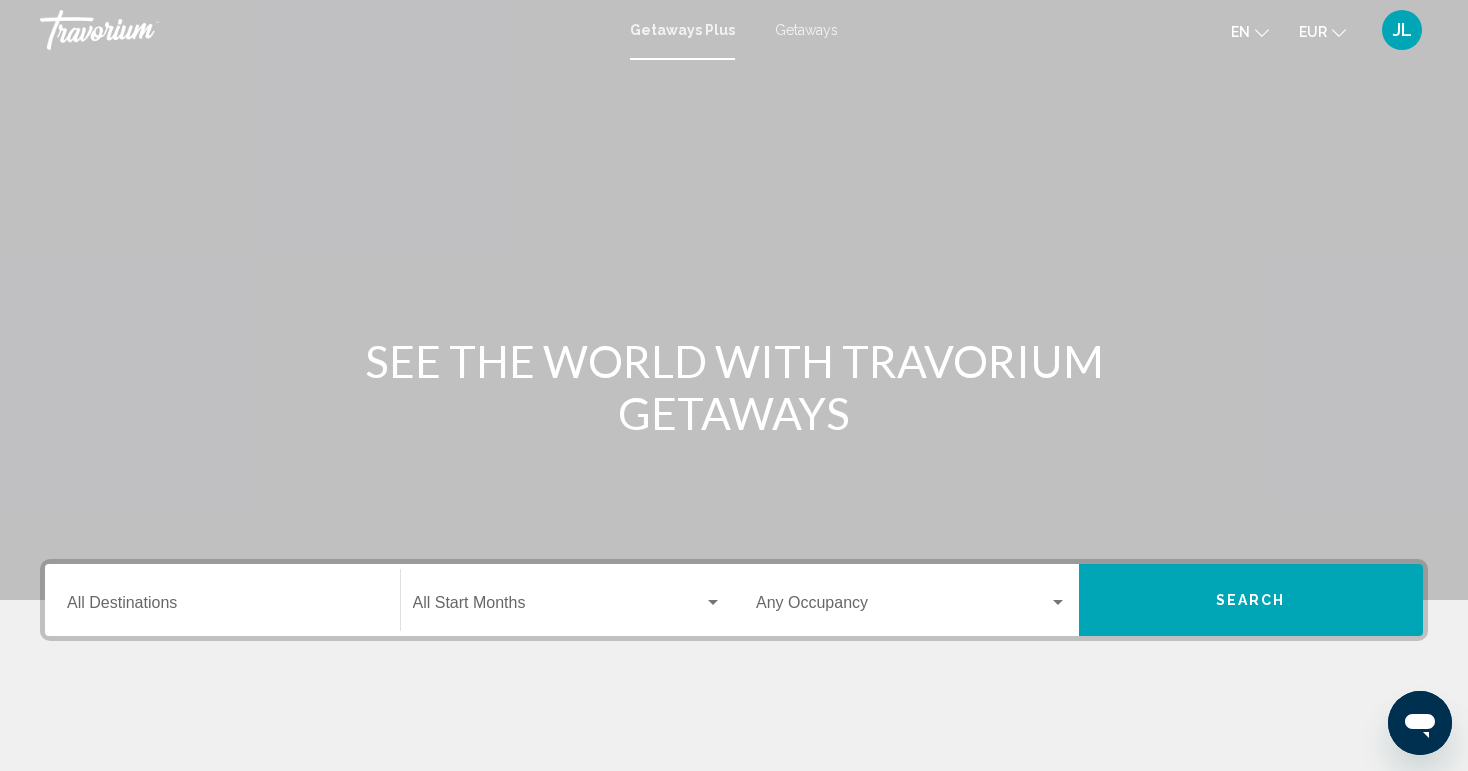 click on "Destination All Destinations" at bounding box center (222, 600) 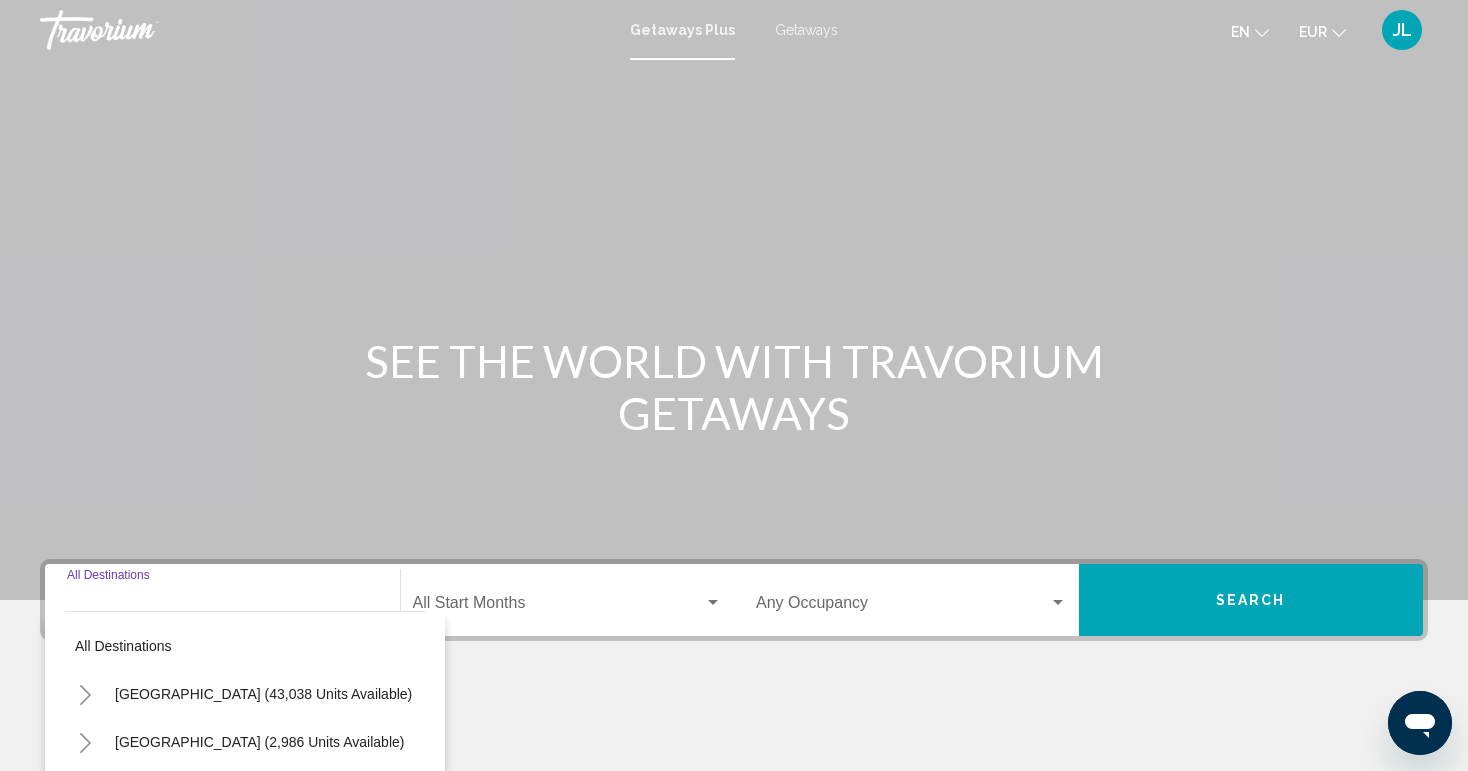 scroll, scrollTop: 315, scrollLeft: 0, axis: vertical 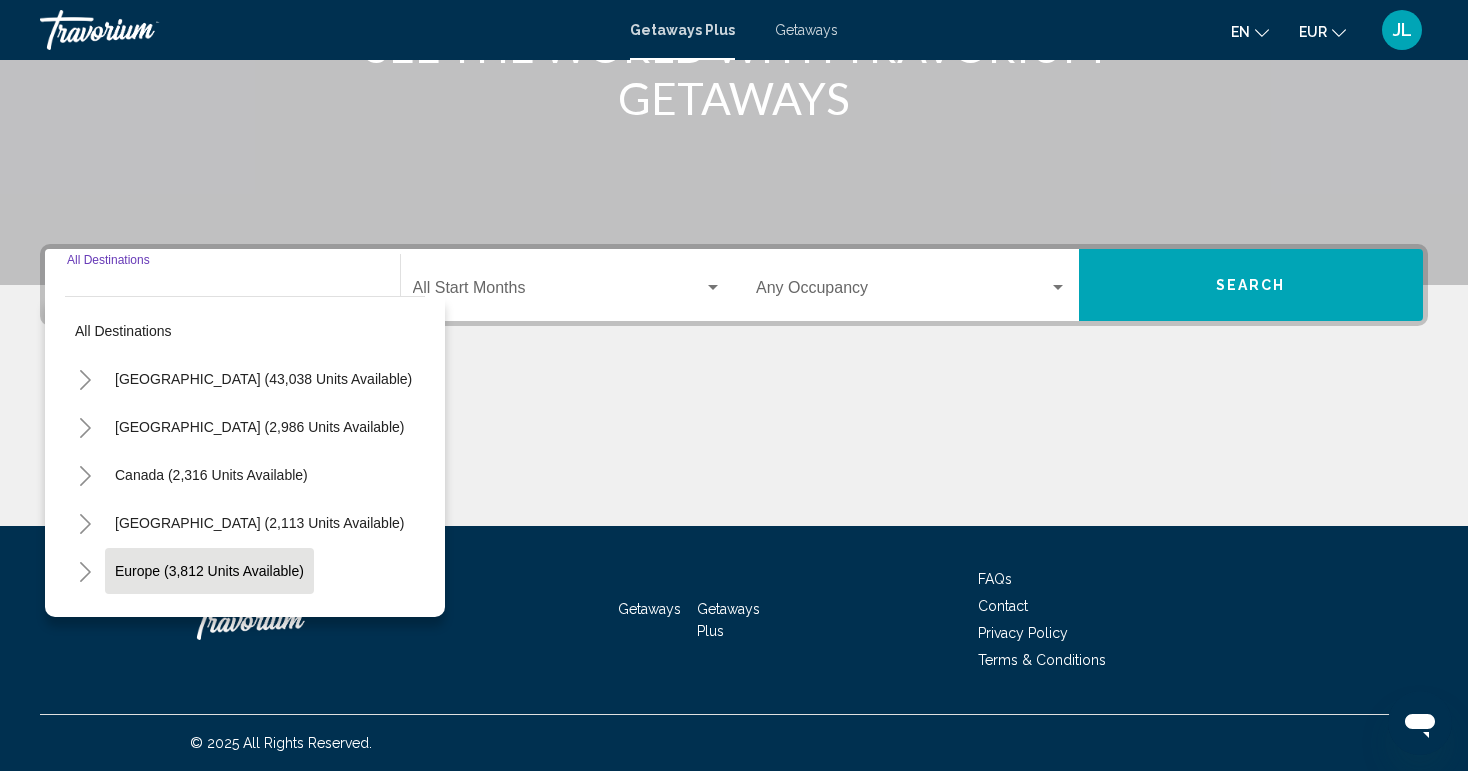 click on "Europe (3,812 units available)" at bounding box center [208, 619] 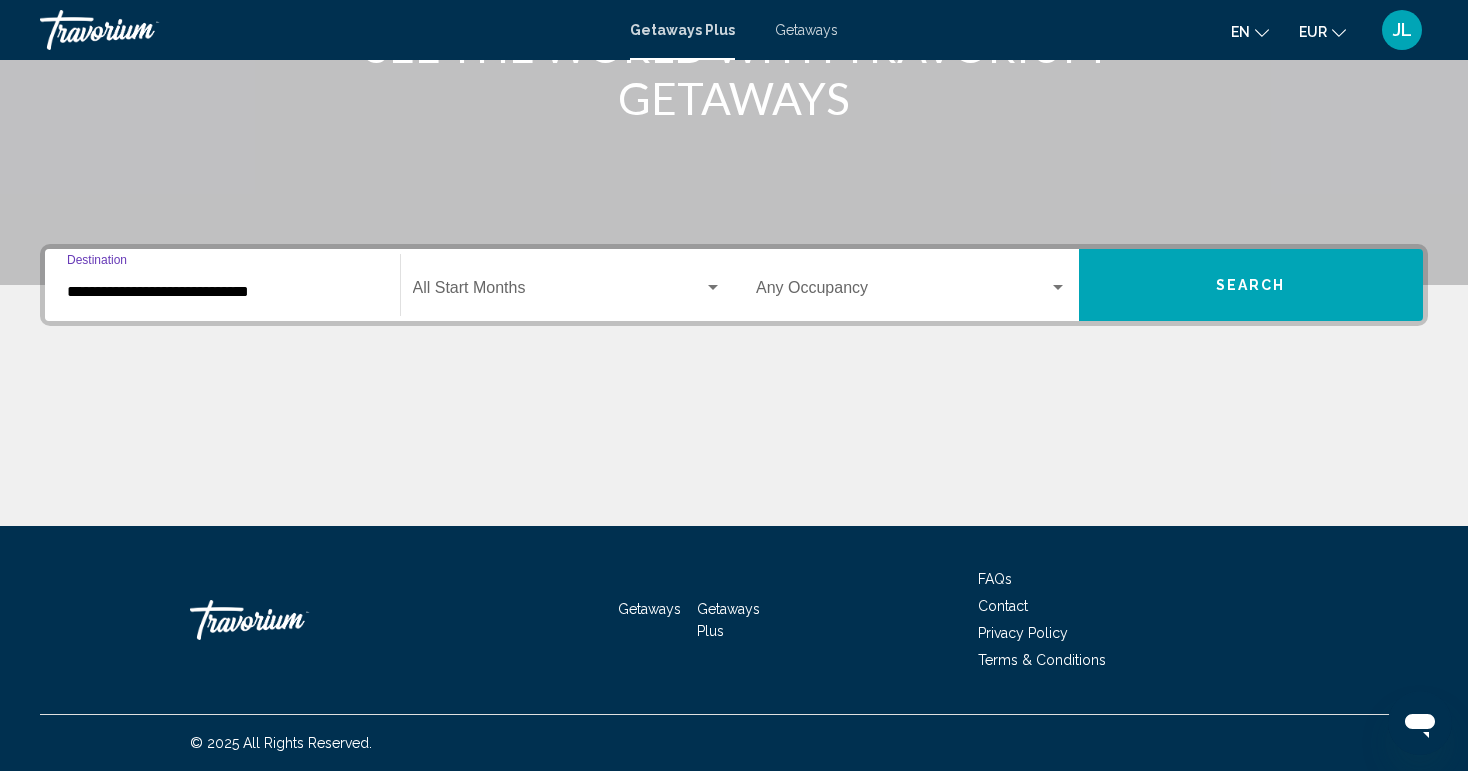 click at bounding box center (559, 292) 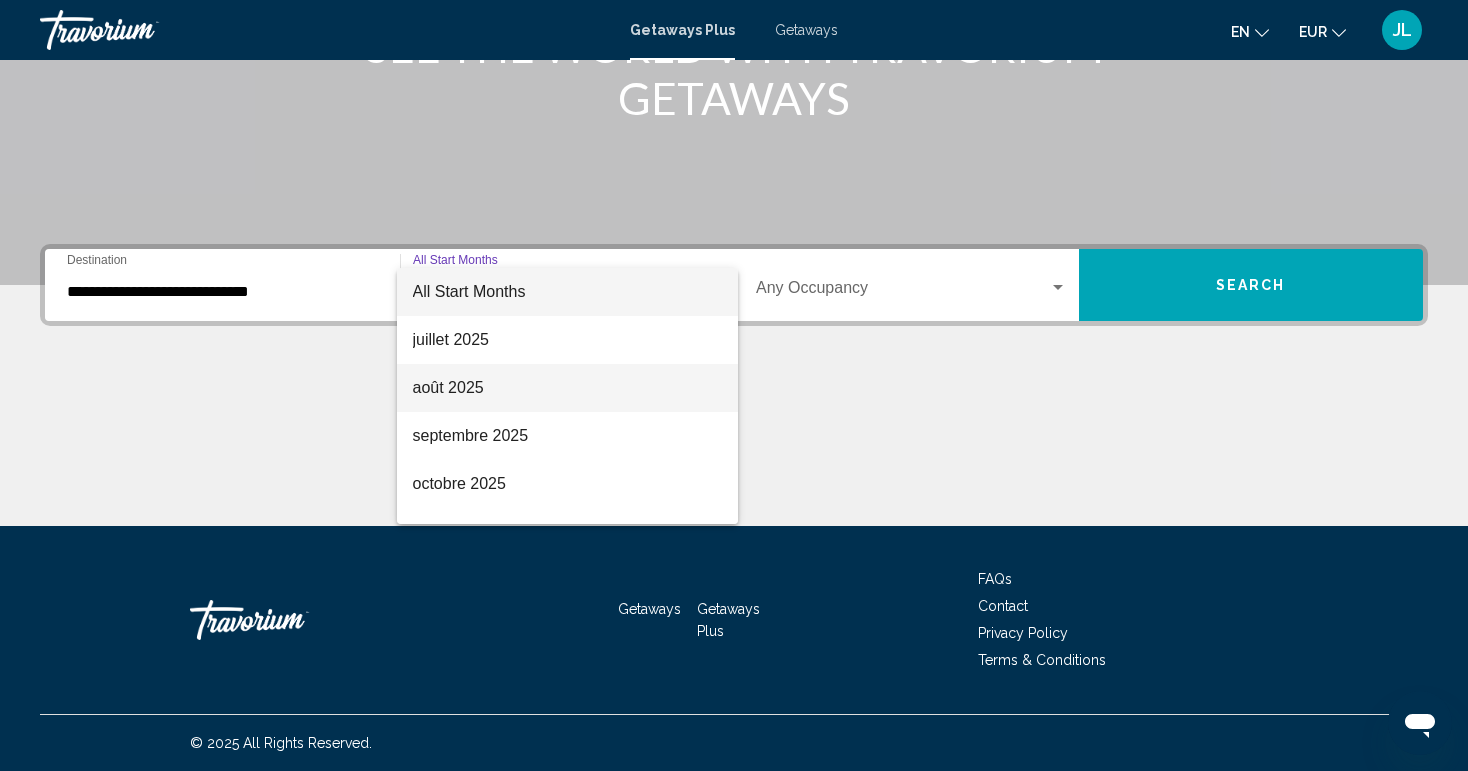click on "août 2025" at bounding box center (568, 388) 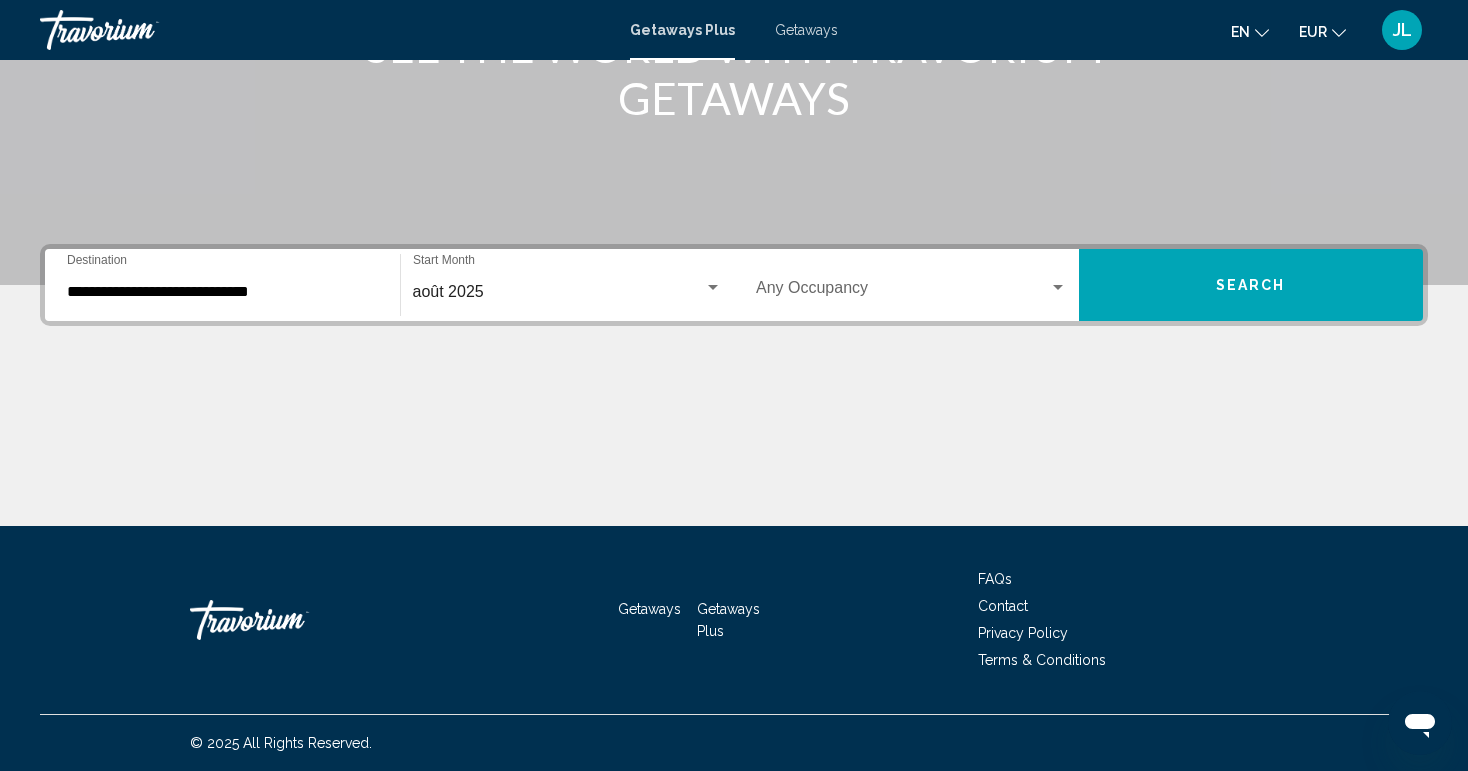 click on "Occupancy Any Occupancy" at bounding box center [911, 285] 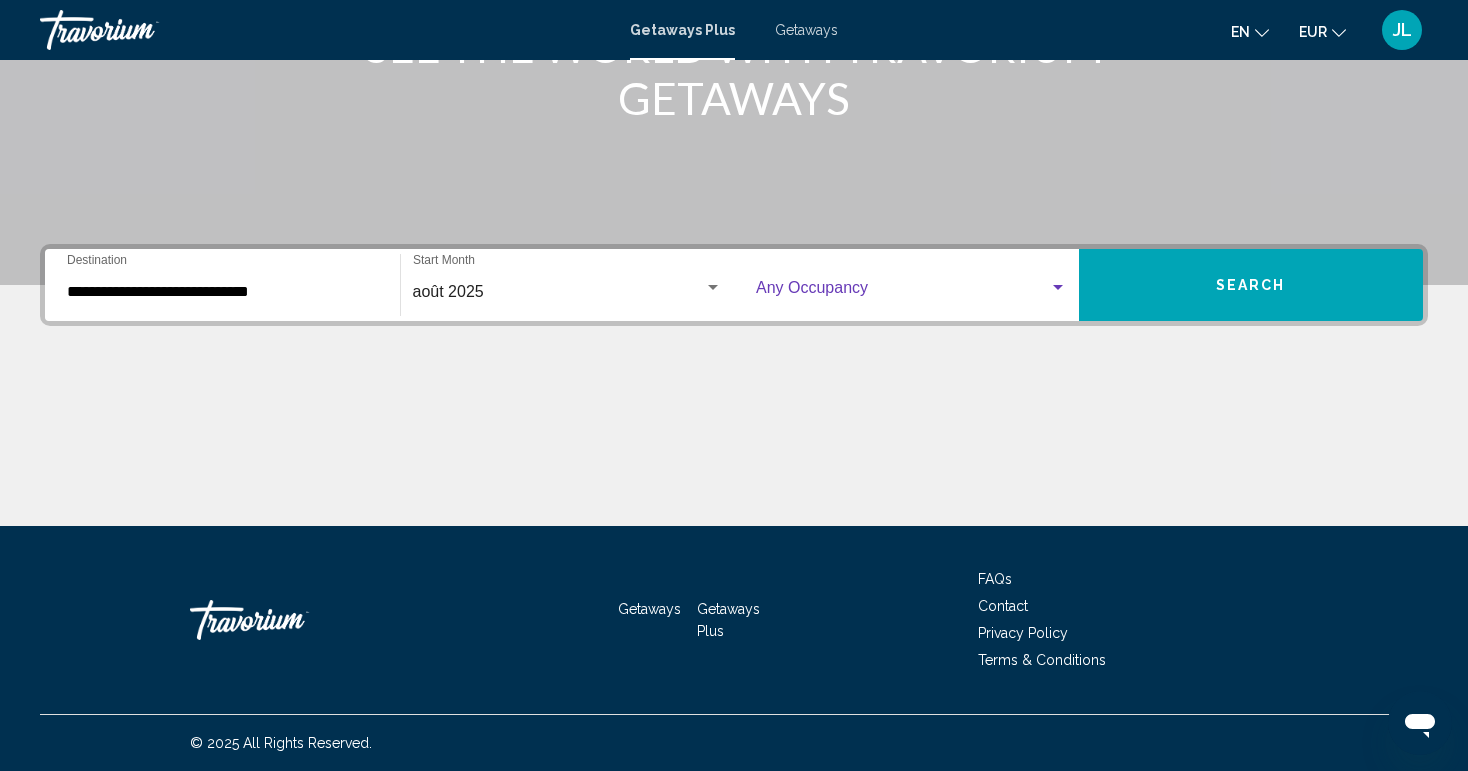 click at bounding box center (902, 292) 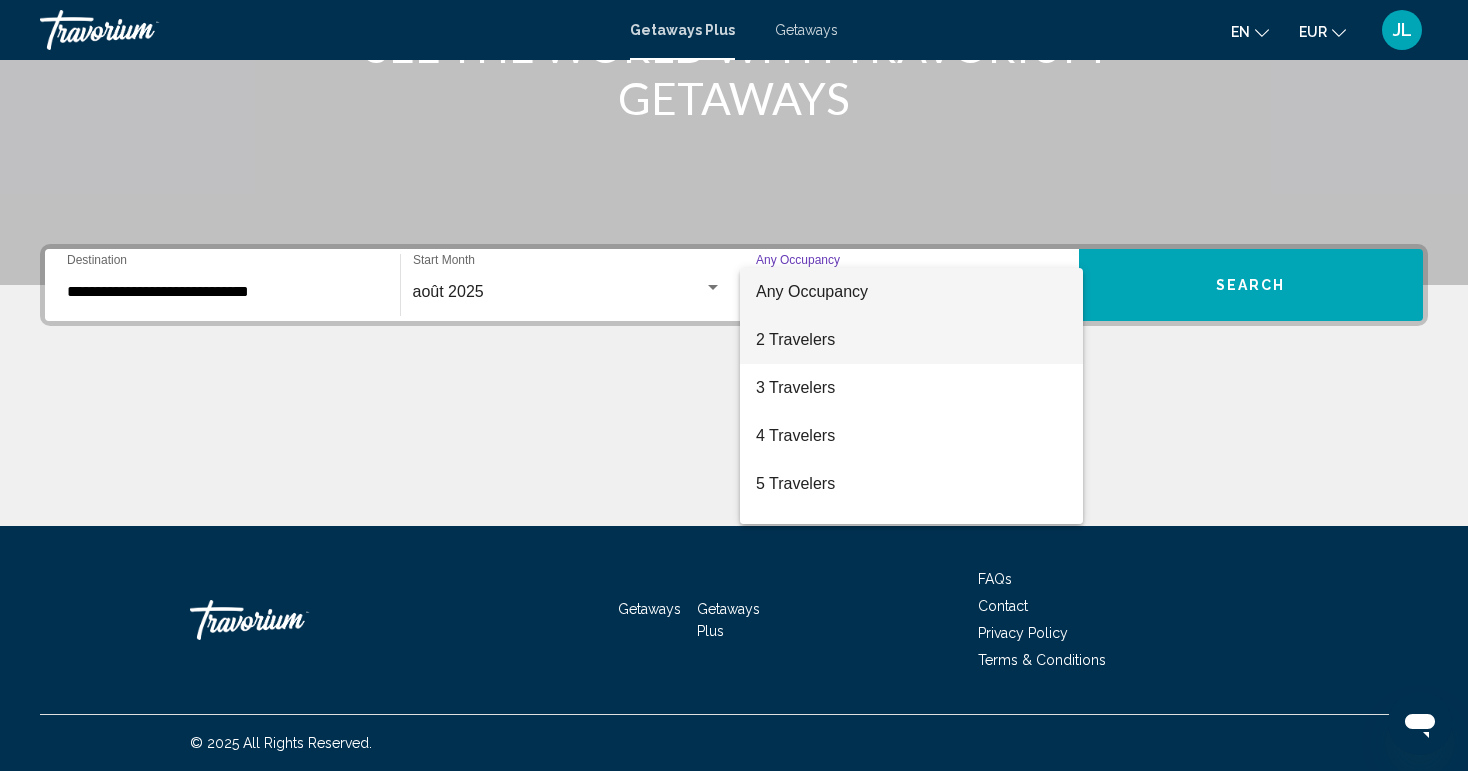 click on "2 Travelers" at bounding box center (911, 340) 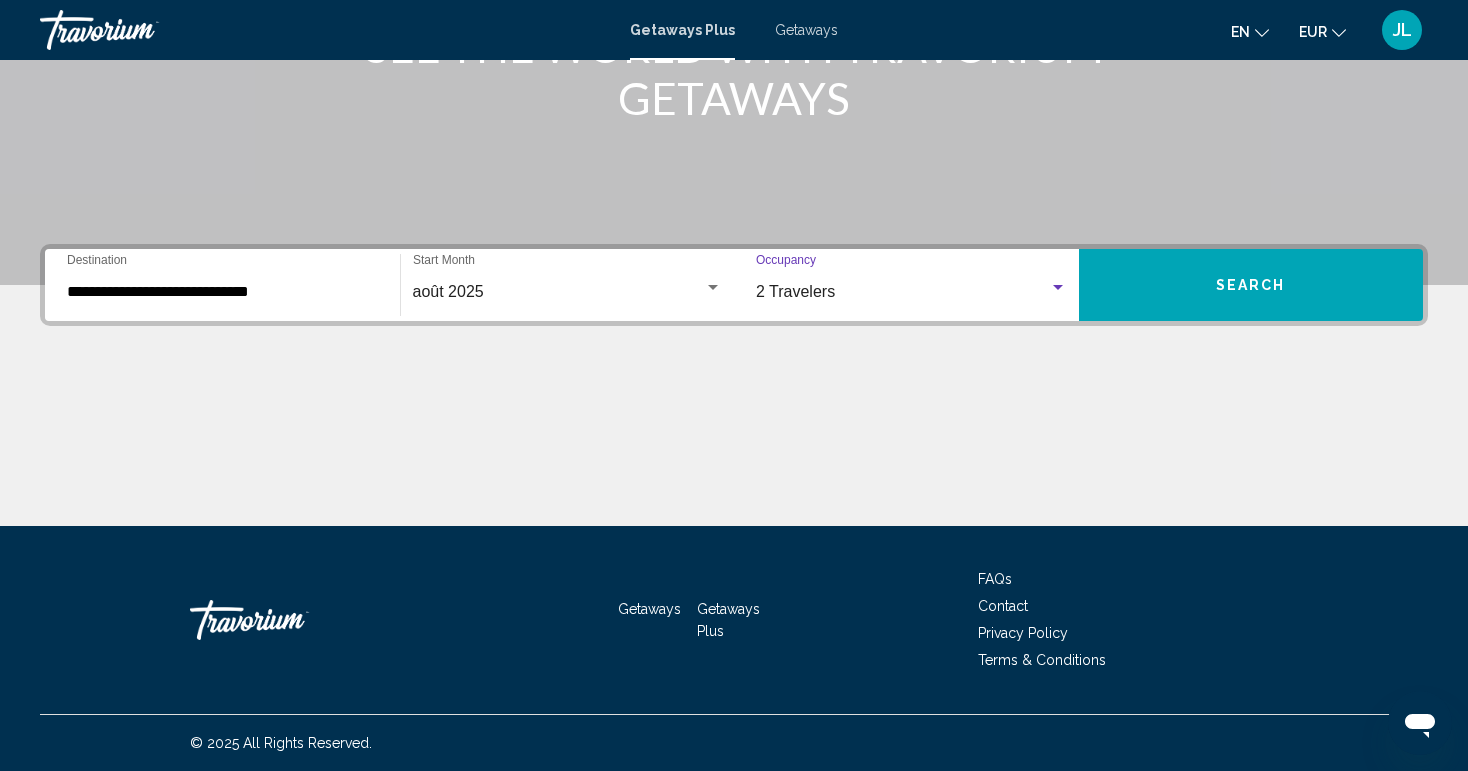 click on "Search" at bounding box center [1251, 285] 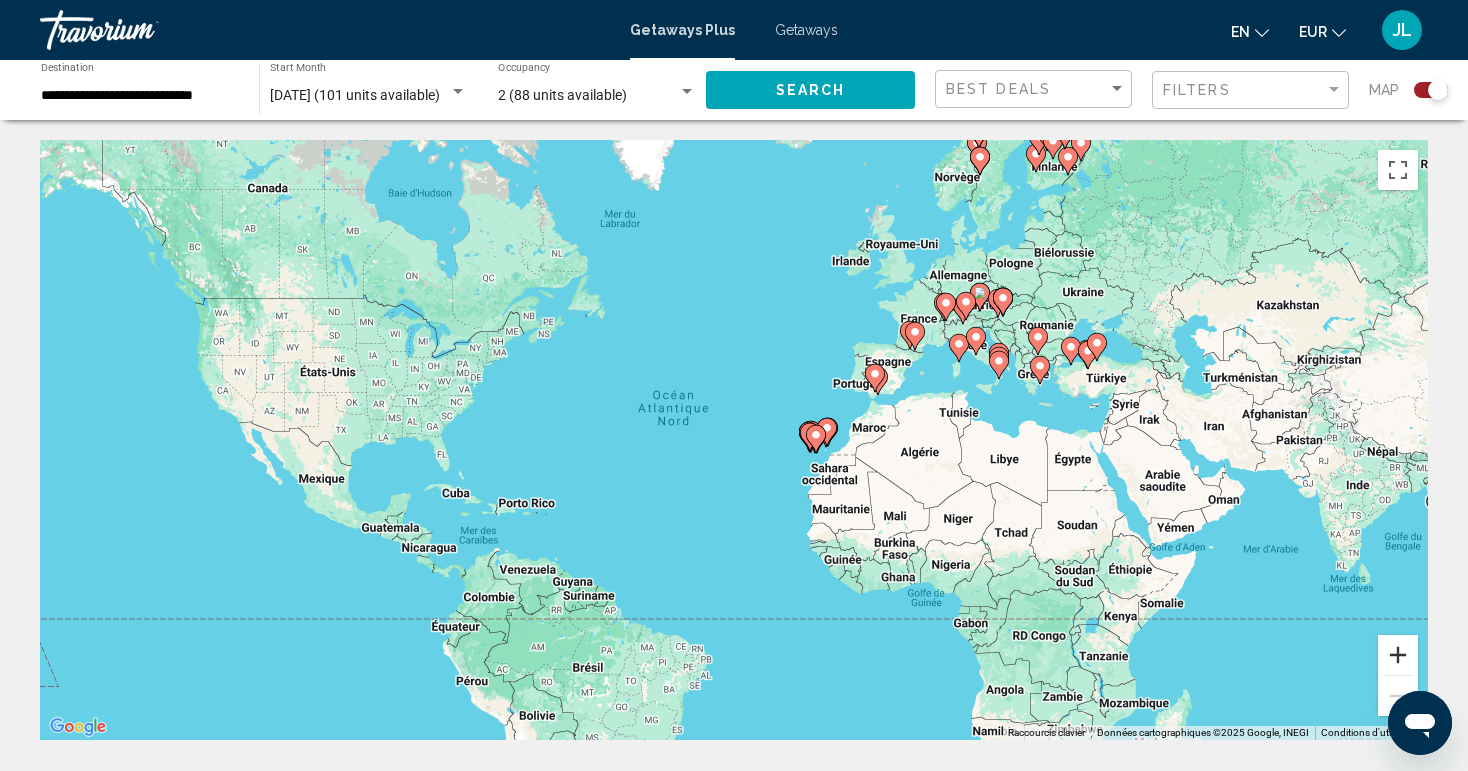 click at bounding box center [1398, 655] 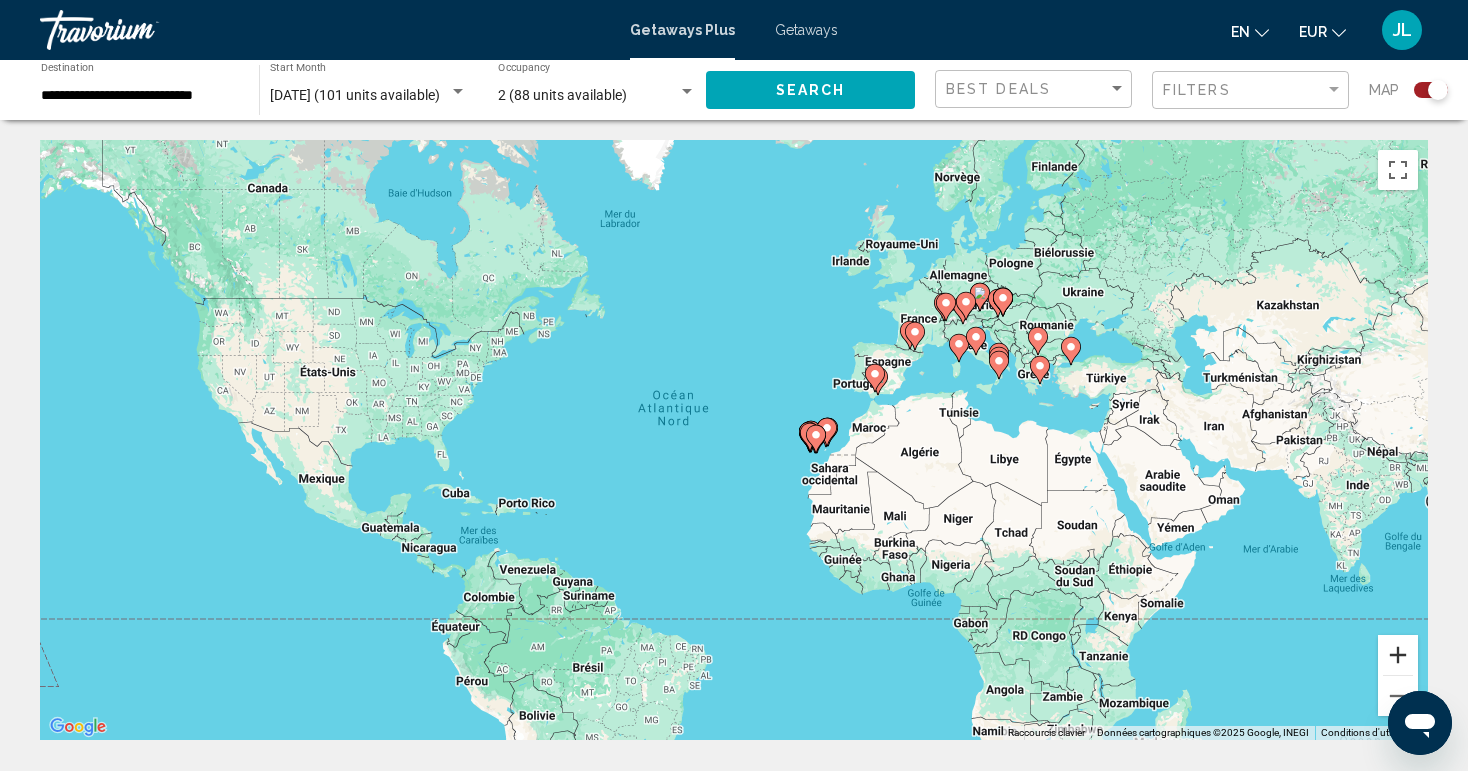 click at bounding box center [1398, 655] 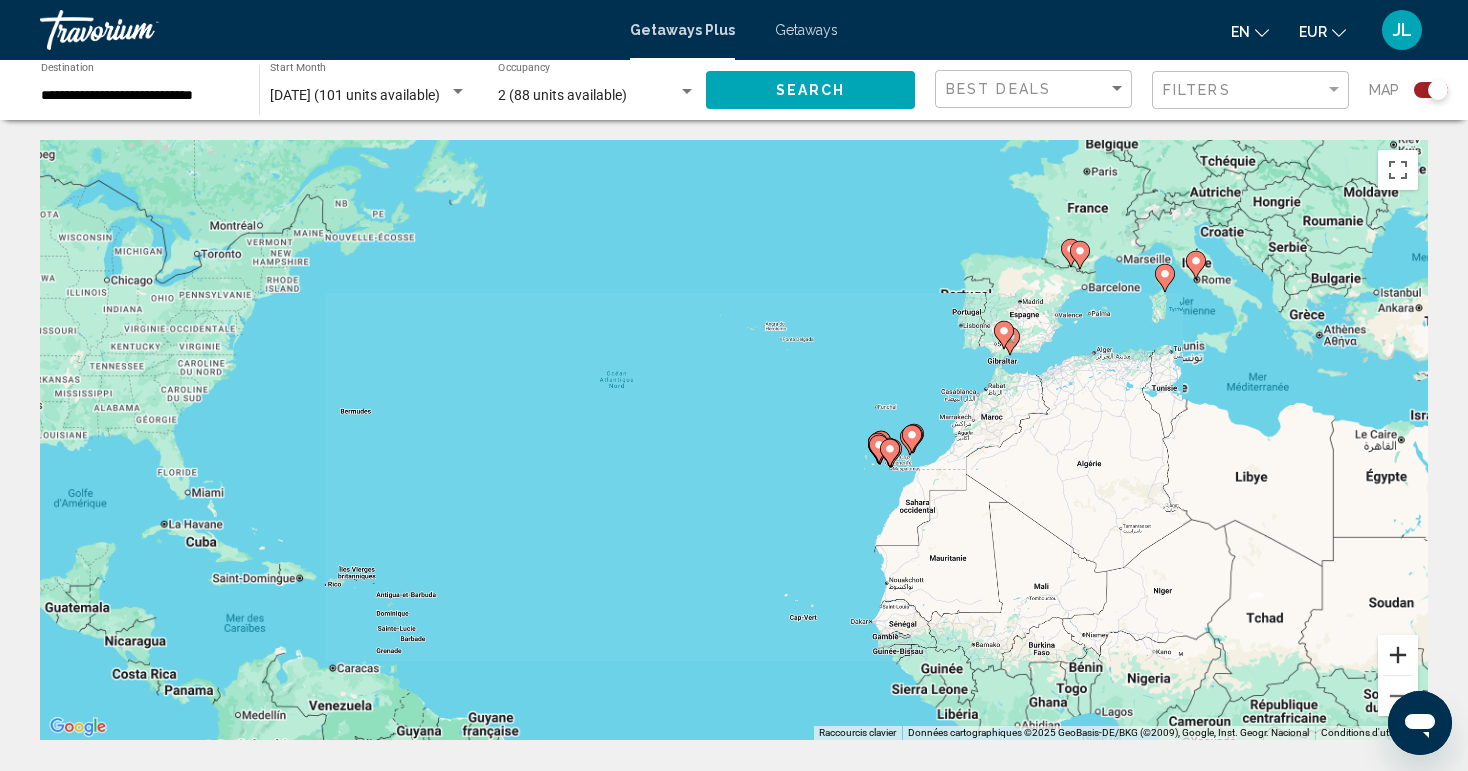 click at bounding box center [1398, 655] 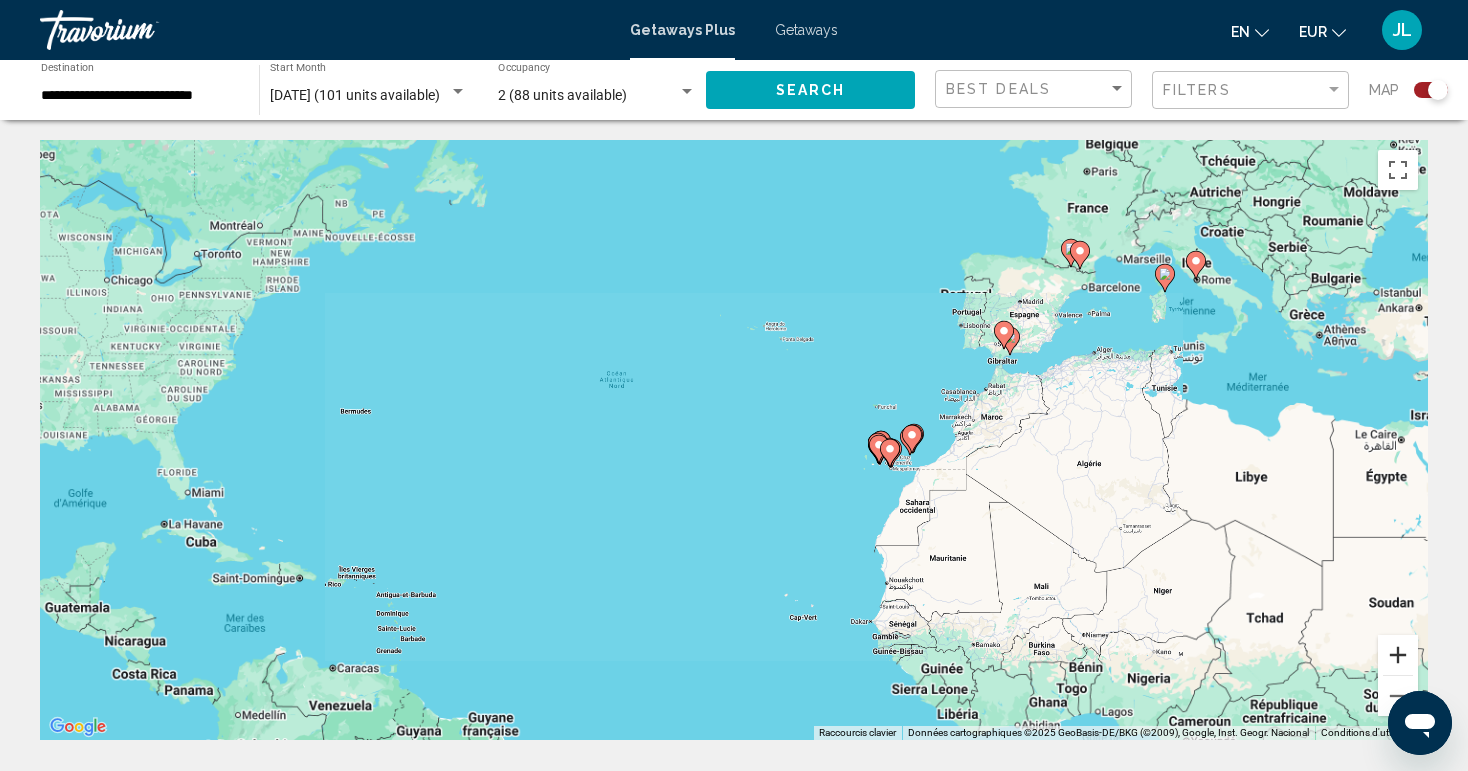 click at bounding box center (1398, 655) 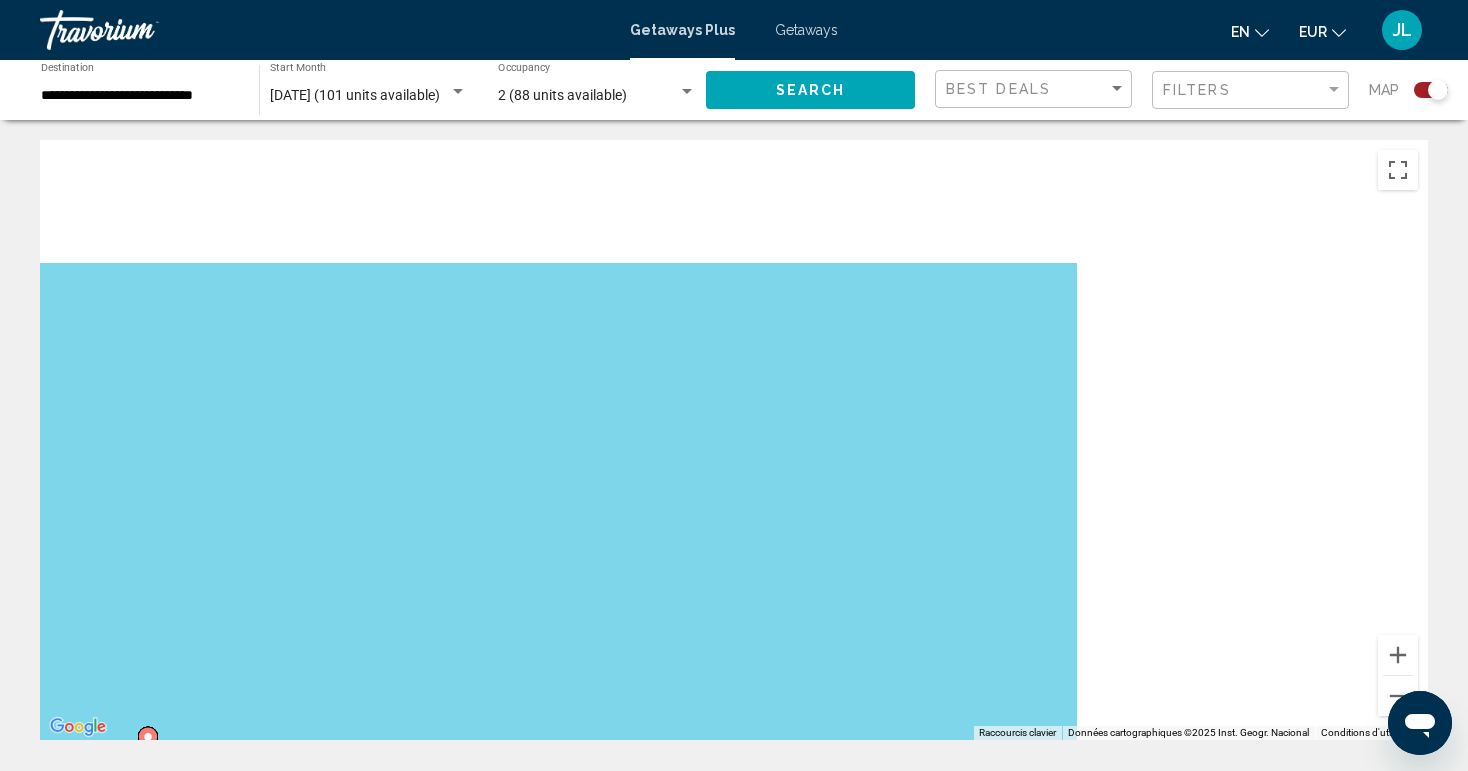 drag, startPoint x: 1077, startPoint y: 334, endPoint x: 289, endPoint y: 726, distance: 880.11816 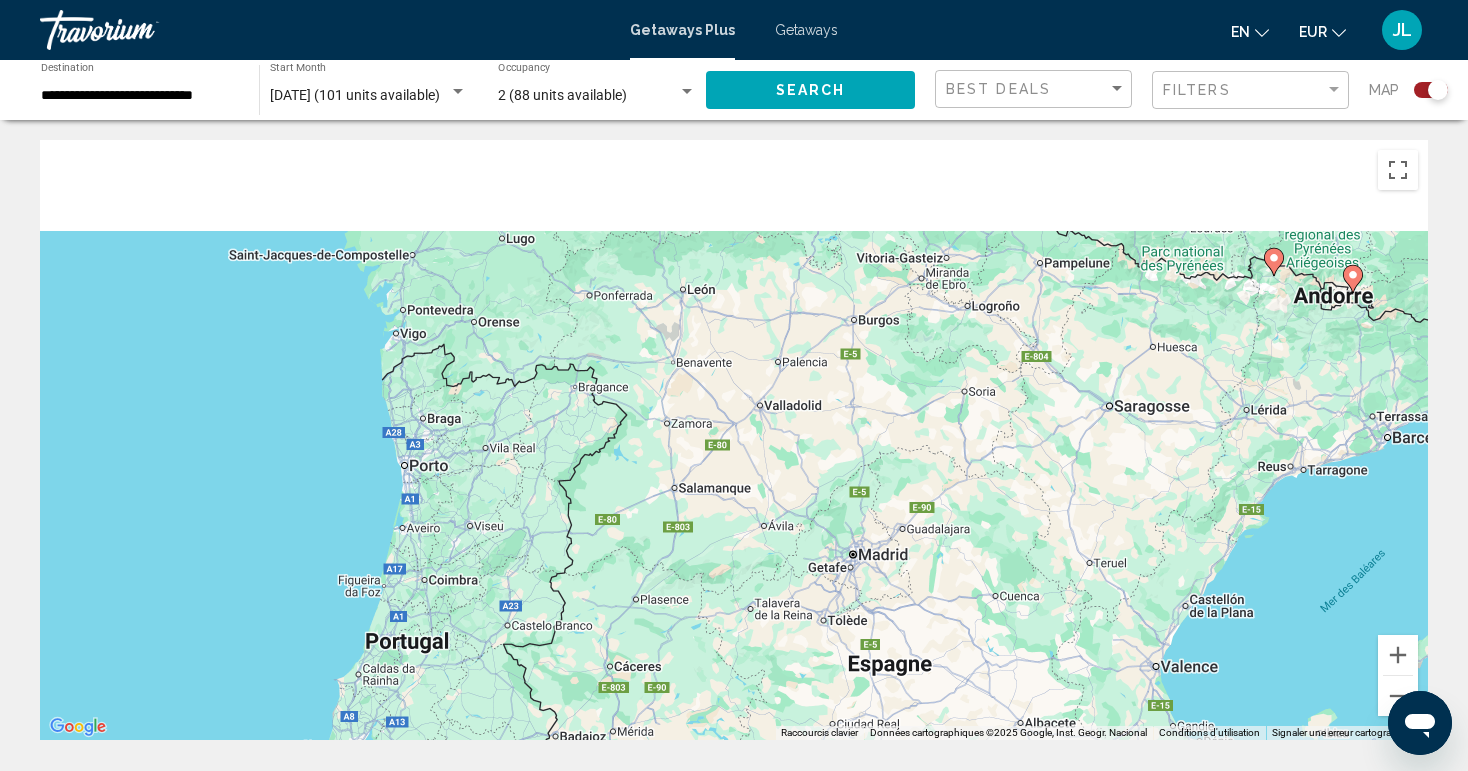 drag, startPoint x: 935, startPoint y: 459, endPoint x: 406, endPoint y: 776, distance: 616.709 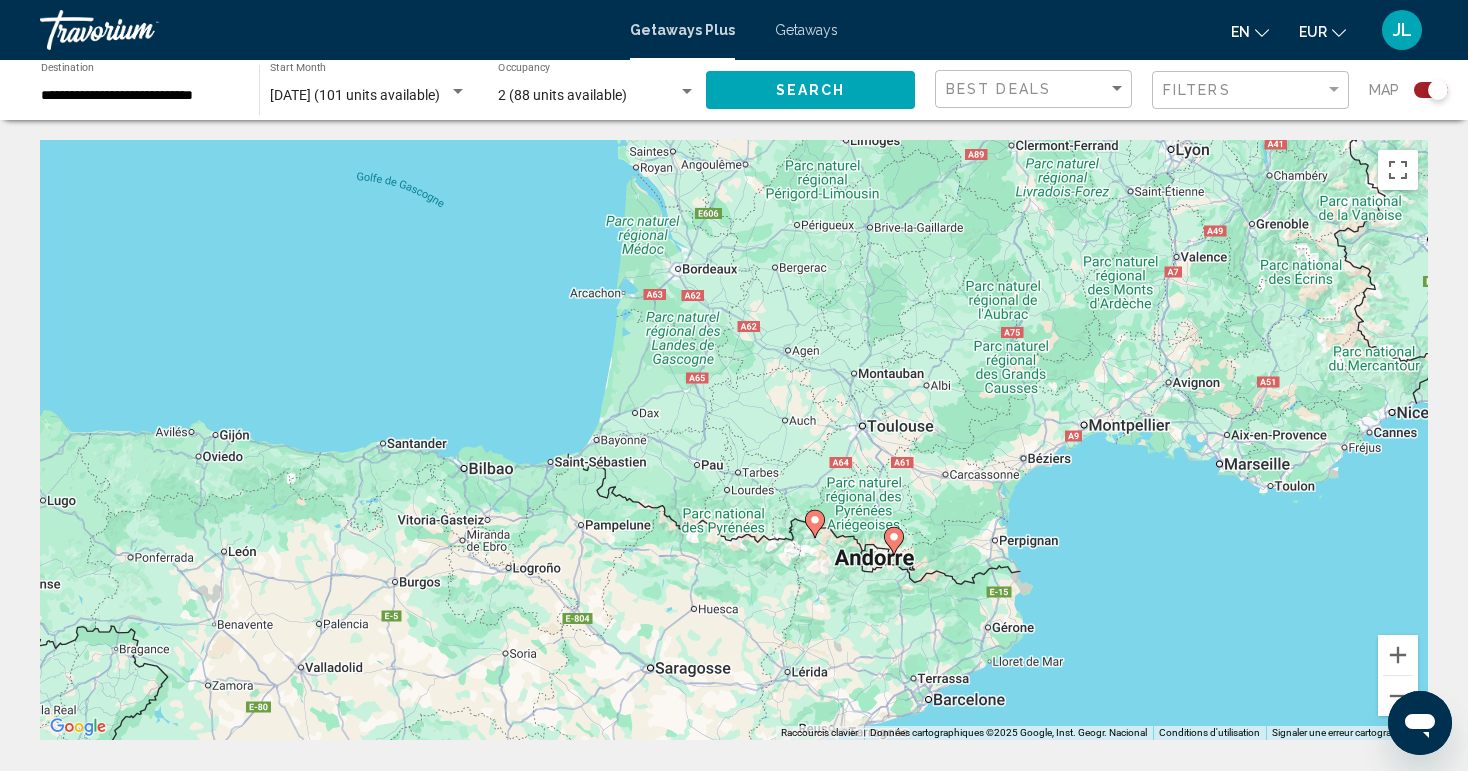 drag, startPoint x: 1001, startPoint y: 451, endPoint x: 726, endPoint y: 595, distance: 310.4207 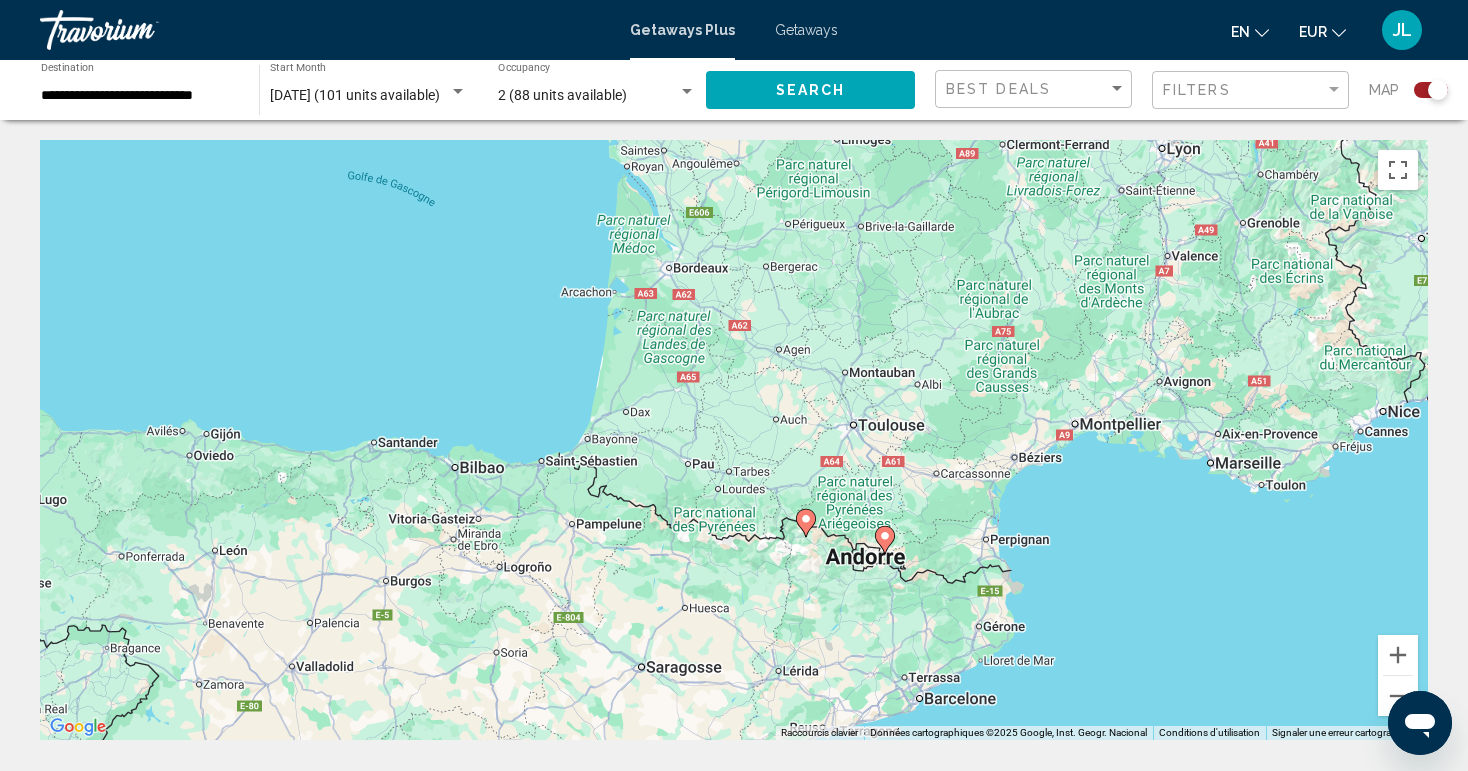 click 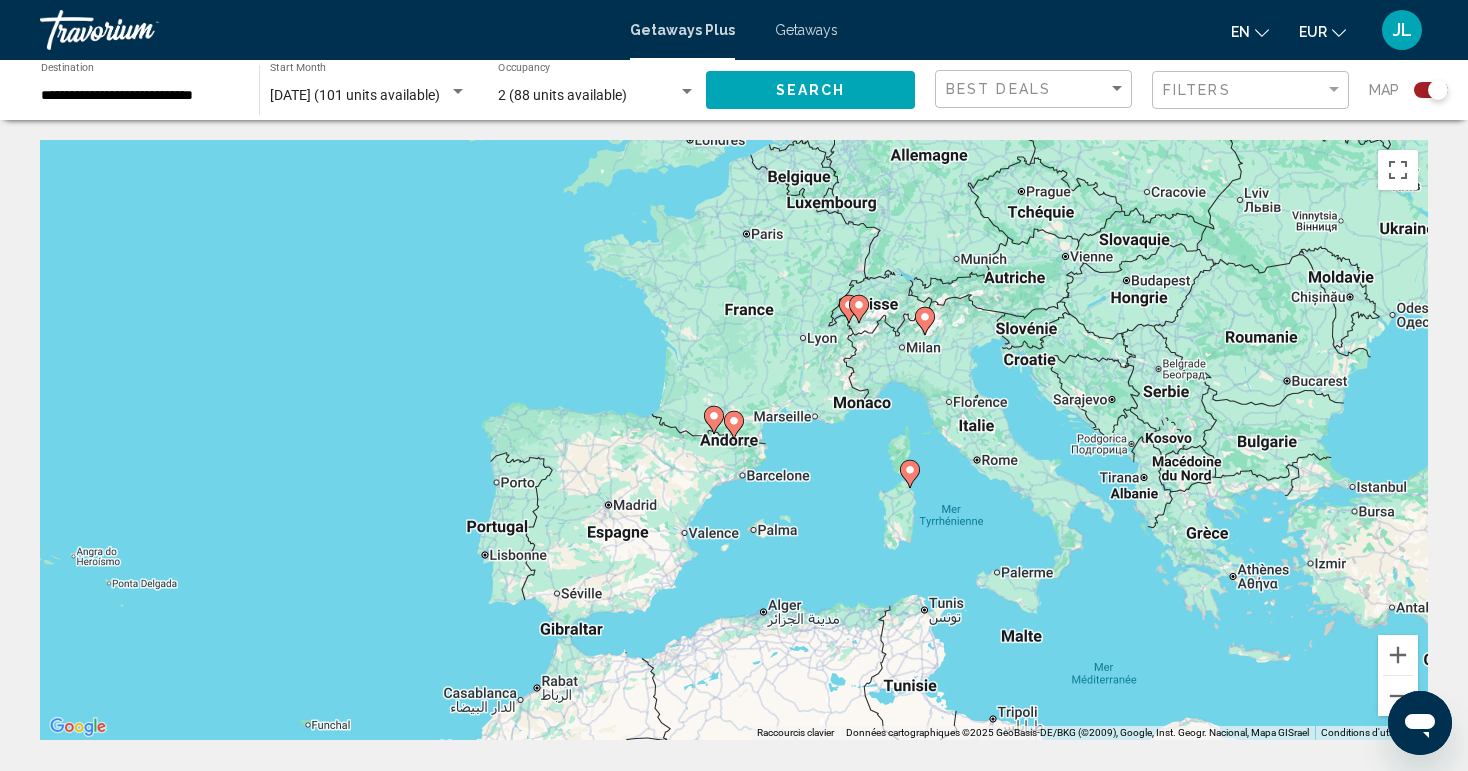click 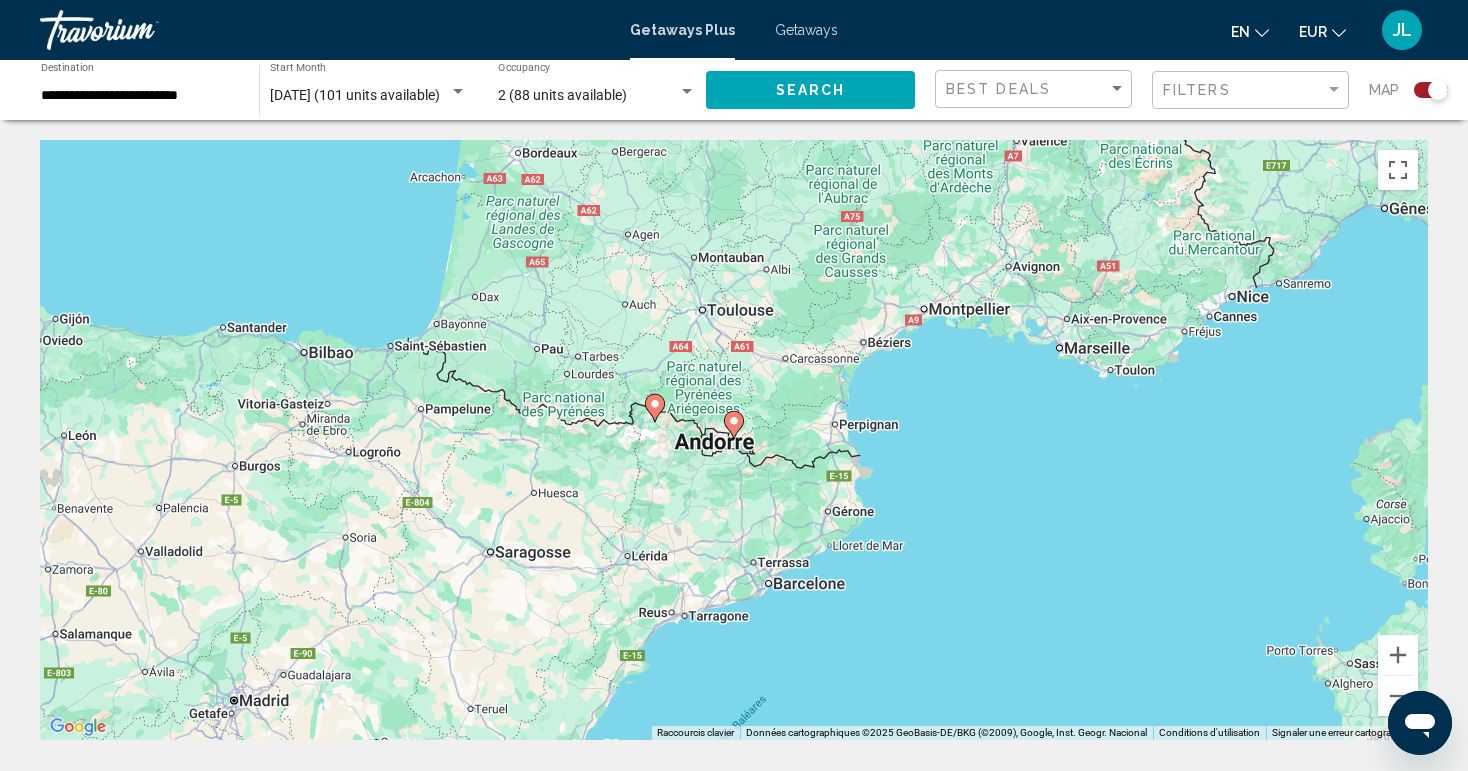 click 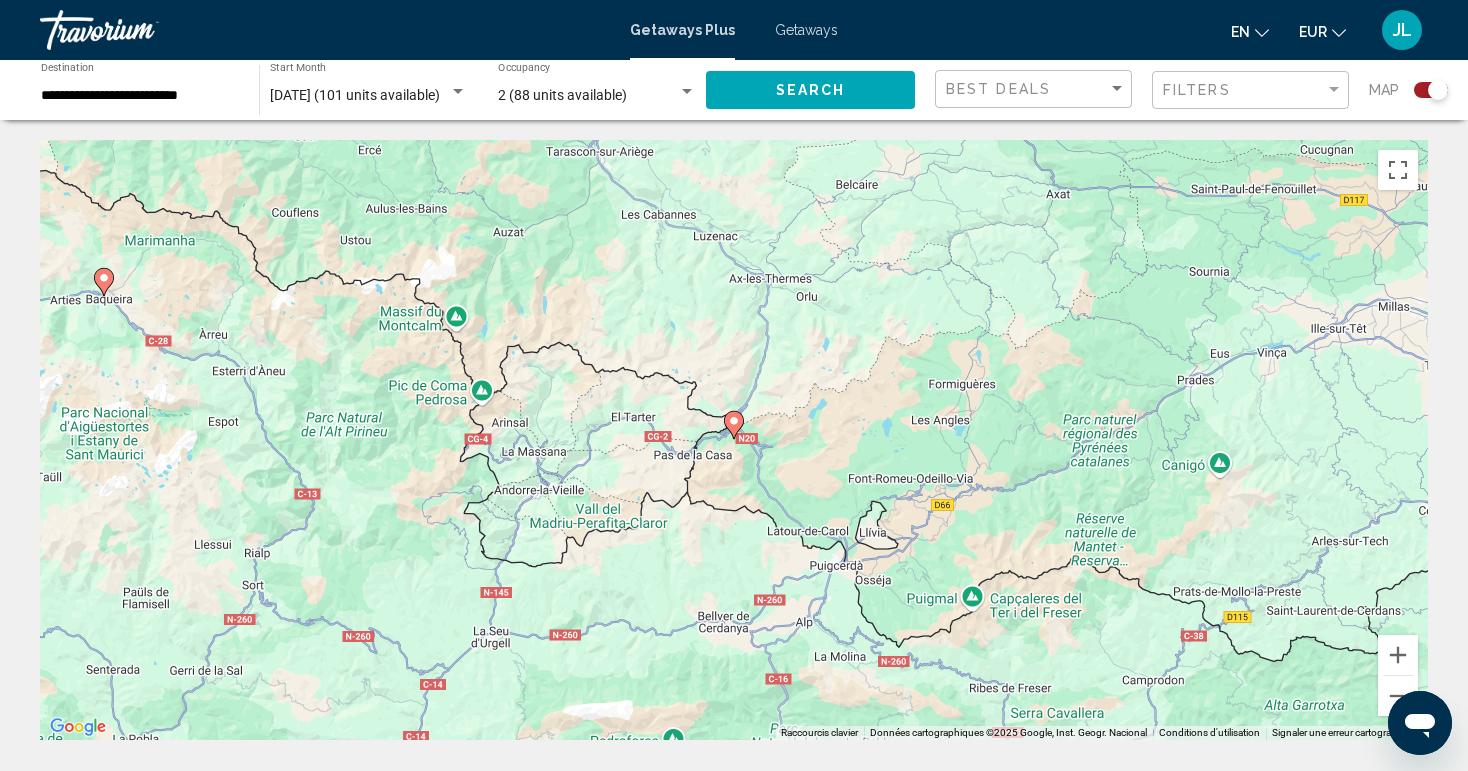 click 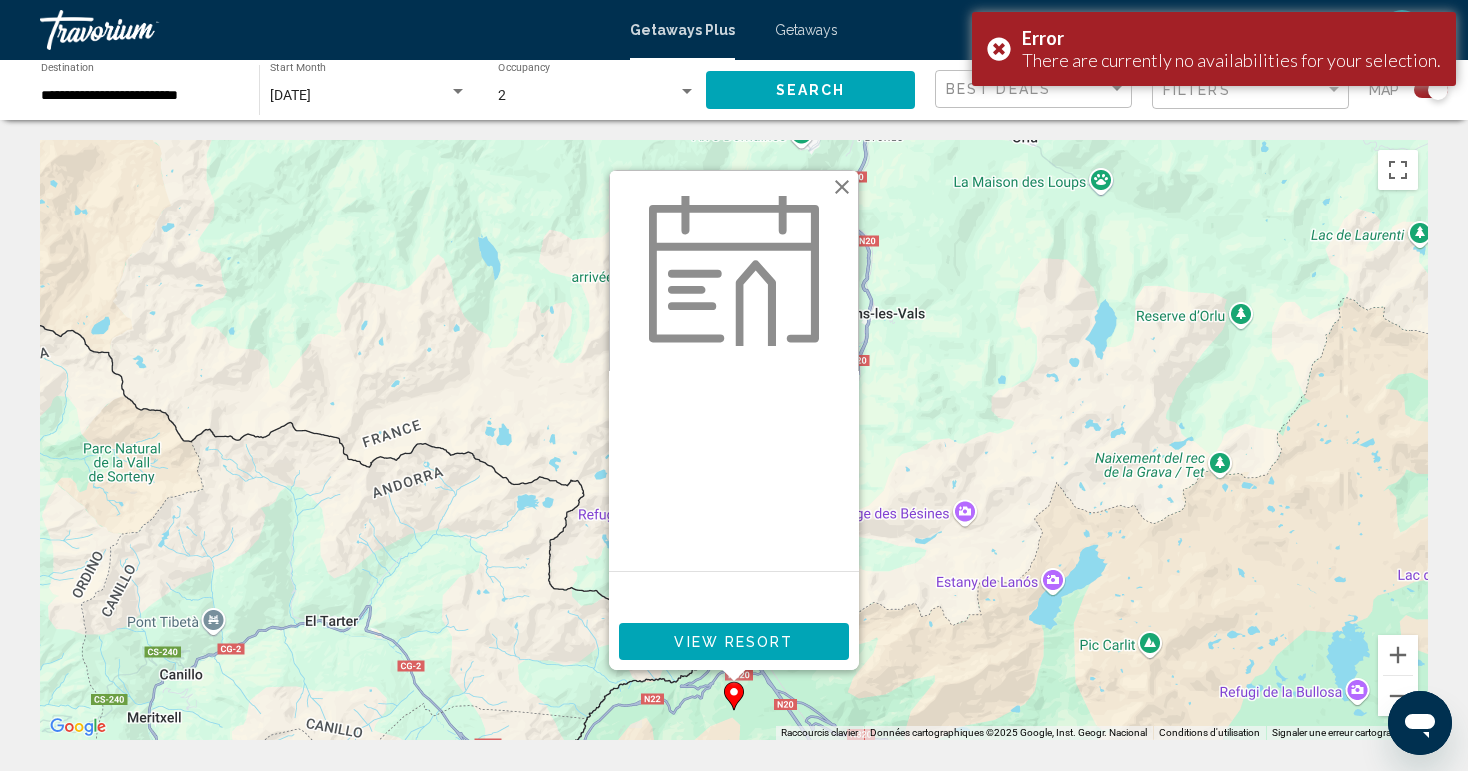 click on "View Resort" at bounding box center (733, 642) 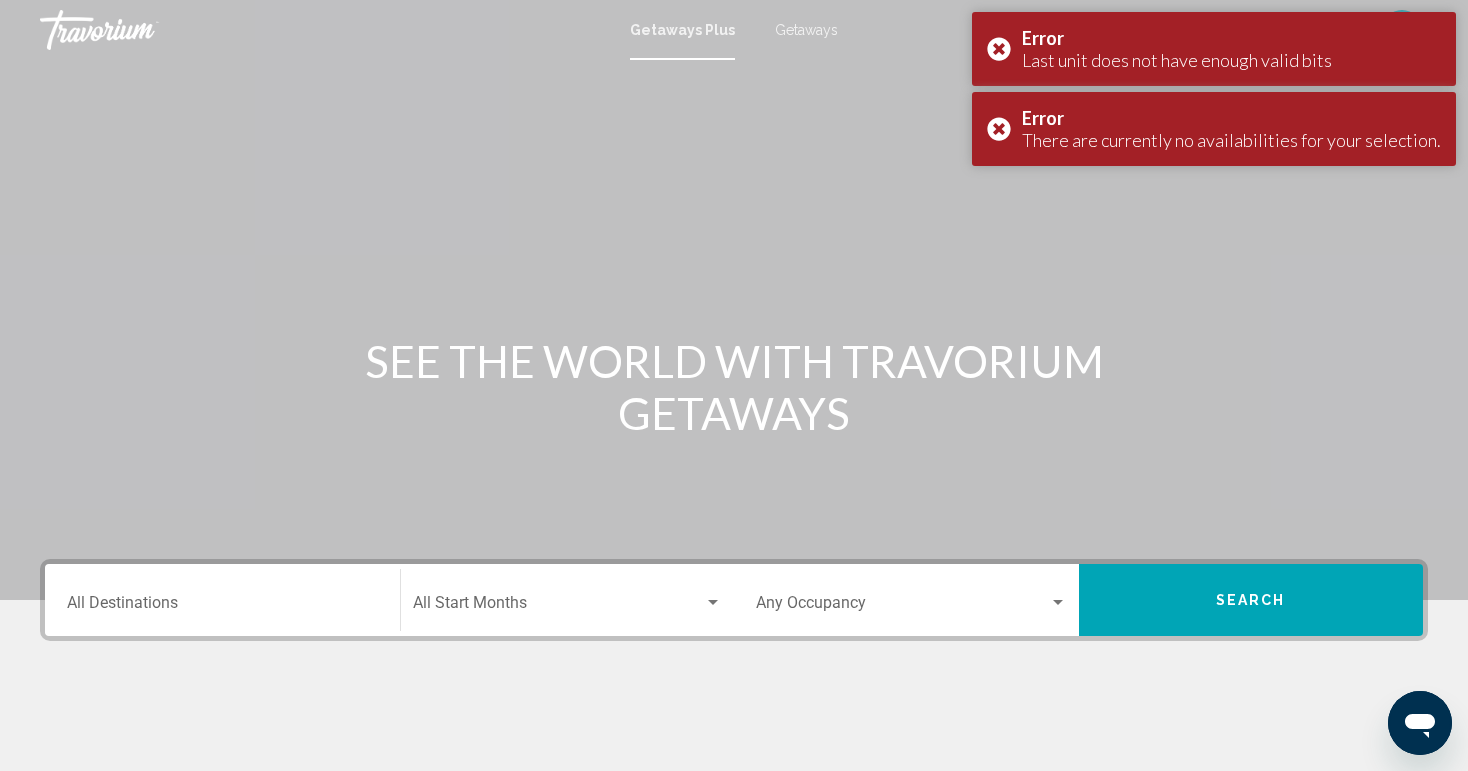 click on "Destination All Destinations" at bounding box center [222, 600] 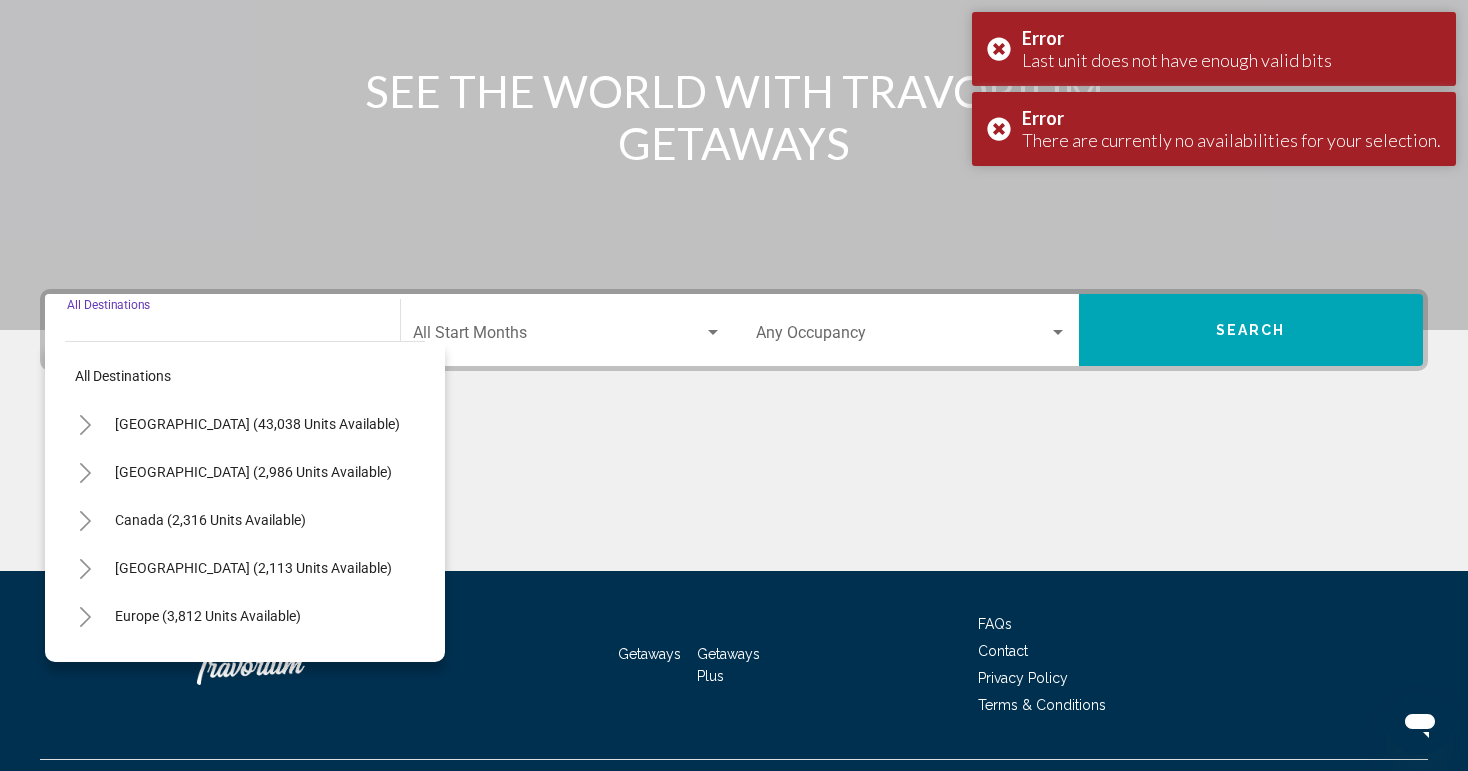 scroll, scrollTop: 315, scrollLeft: 0, axis: vertical 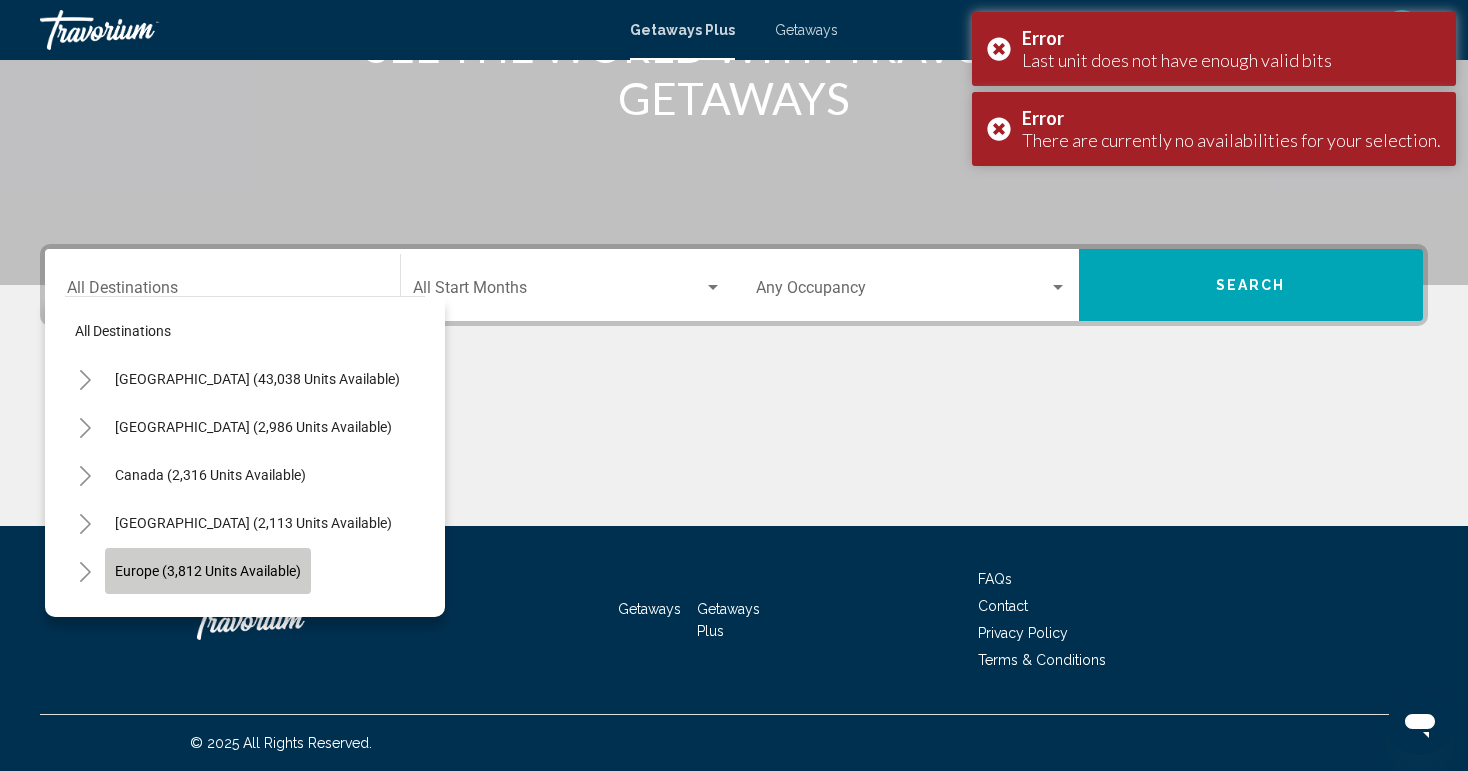 click on "Europe (3,812 units available)" at bounding box center (208, 619) 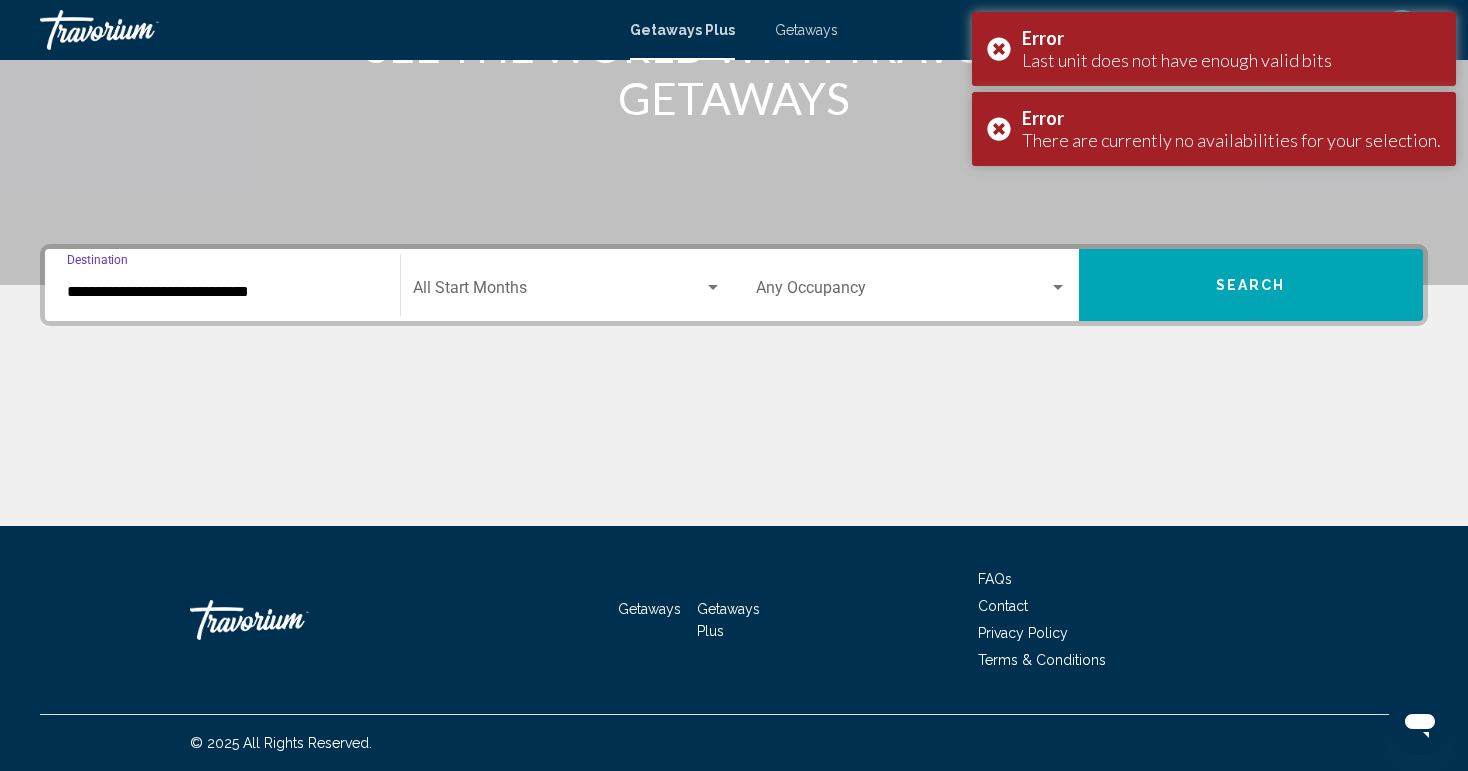 click at bounding box center [559, 292] 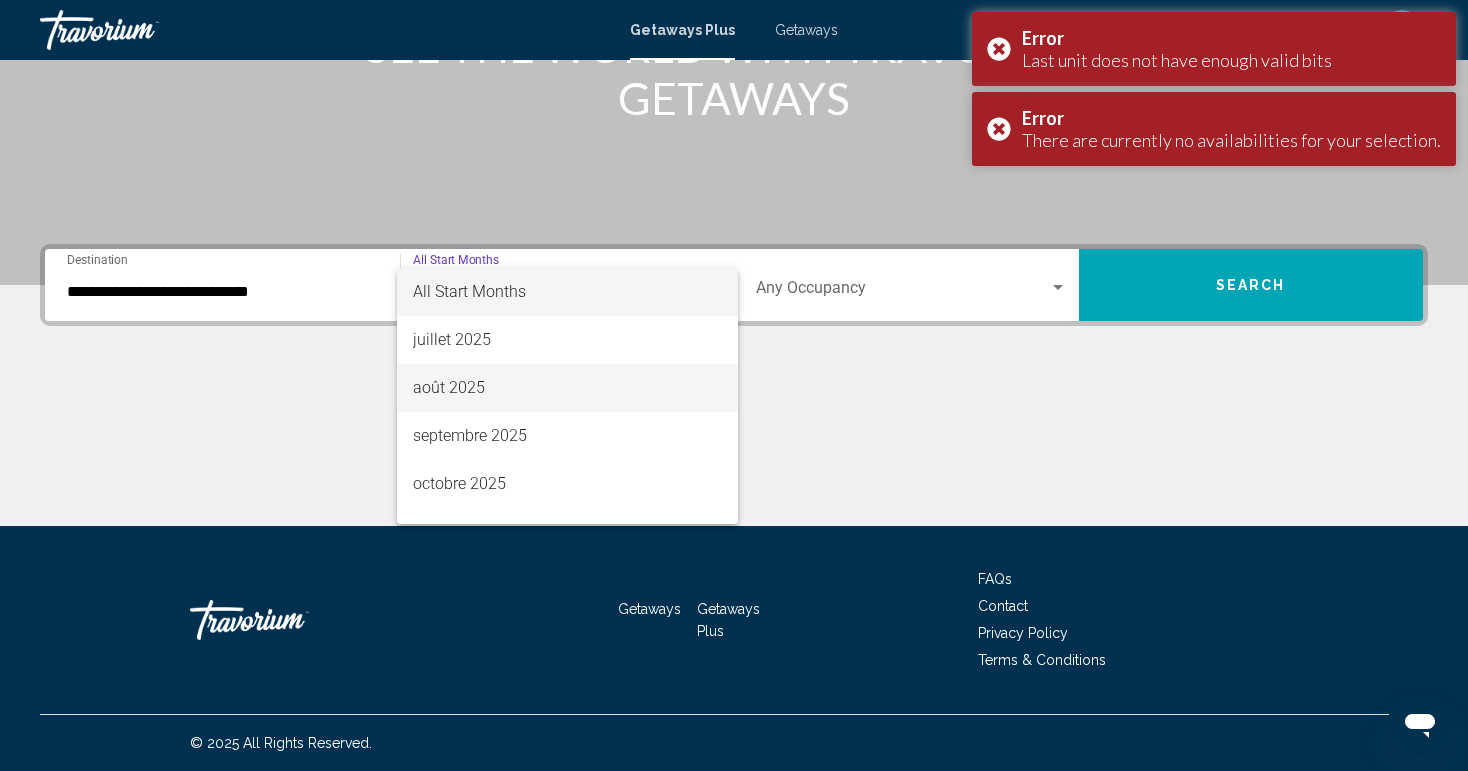 click on "août 2025" at bounding box center (568, 388) 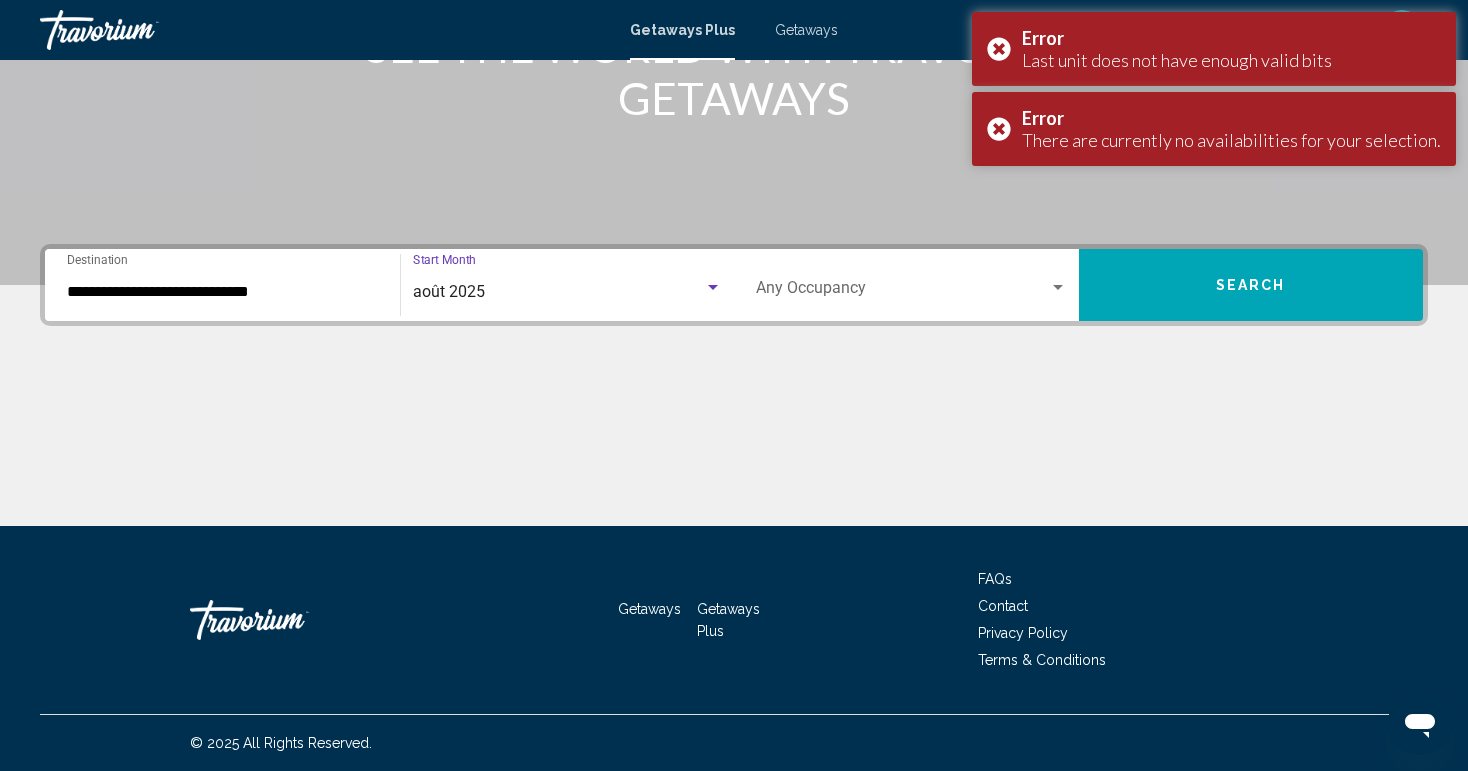 click on "Occupancy Any Occupancy" at bounding box center [911, 285] 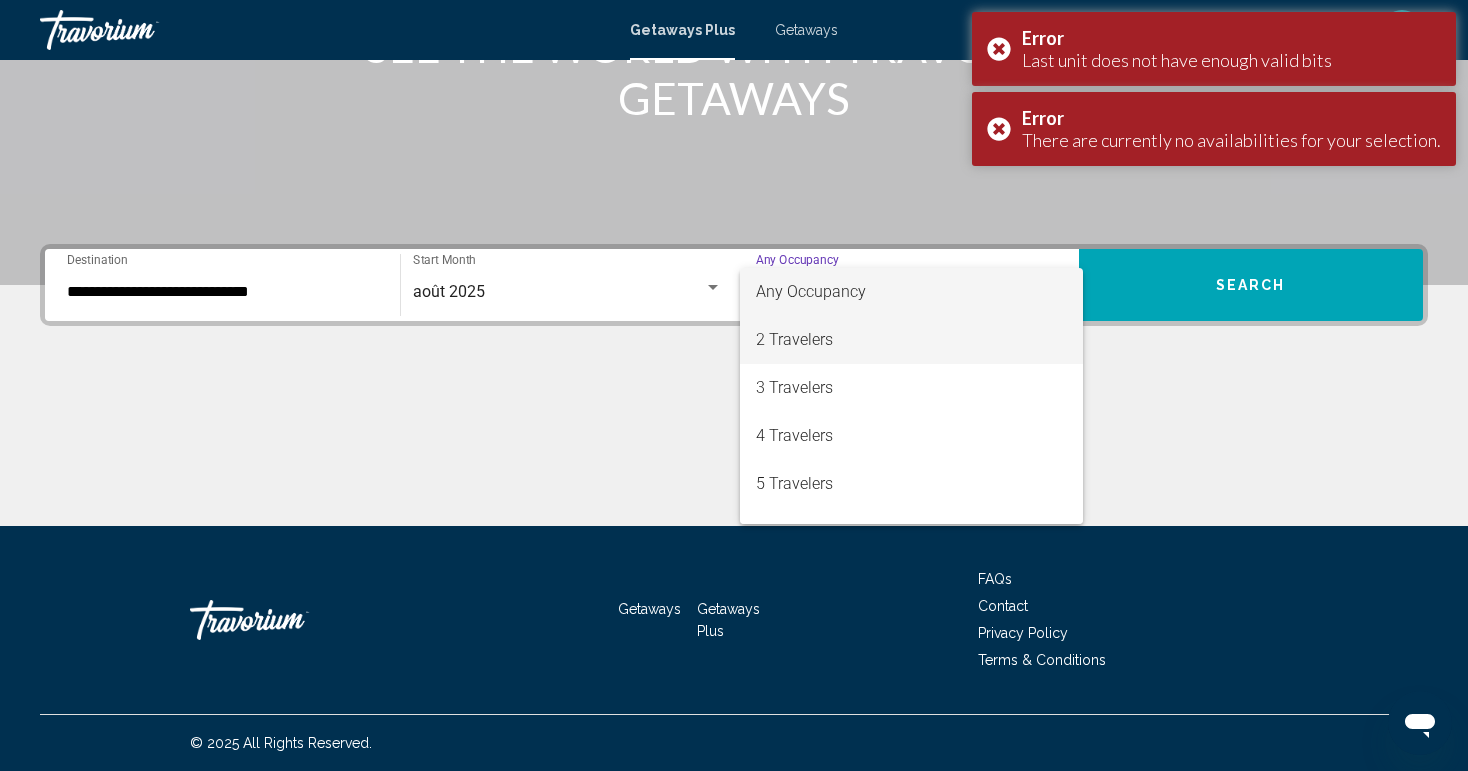 click on "2 Travelers" at bounding box center [911, 340] 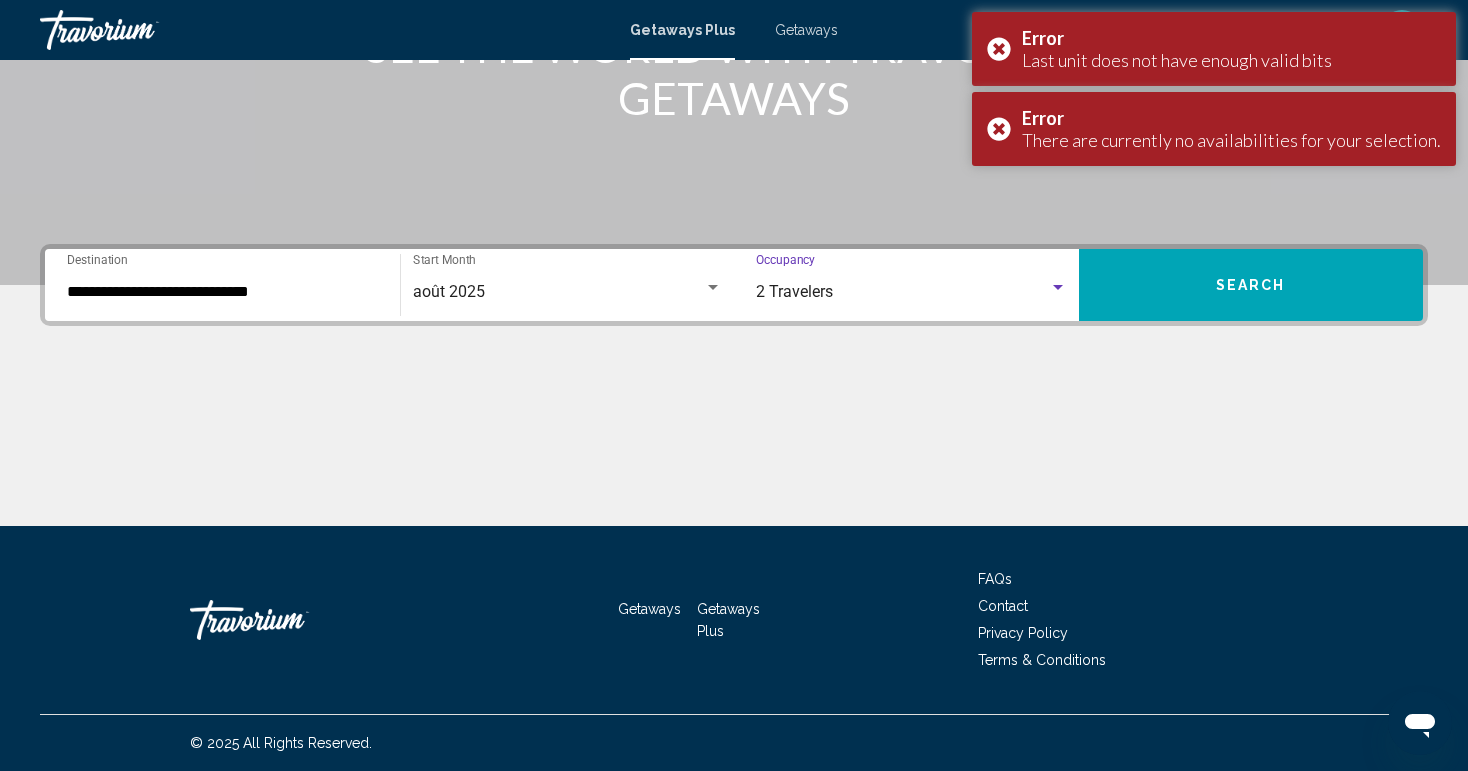click on "Search" at bounding box center [1251, 285] 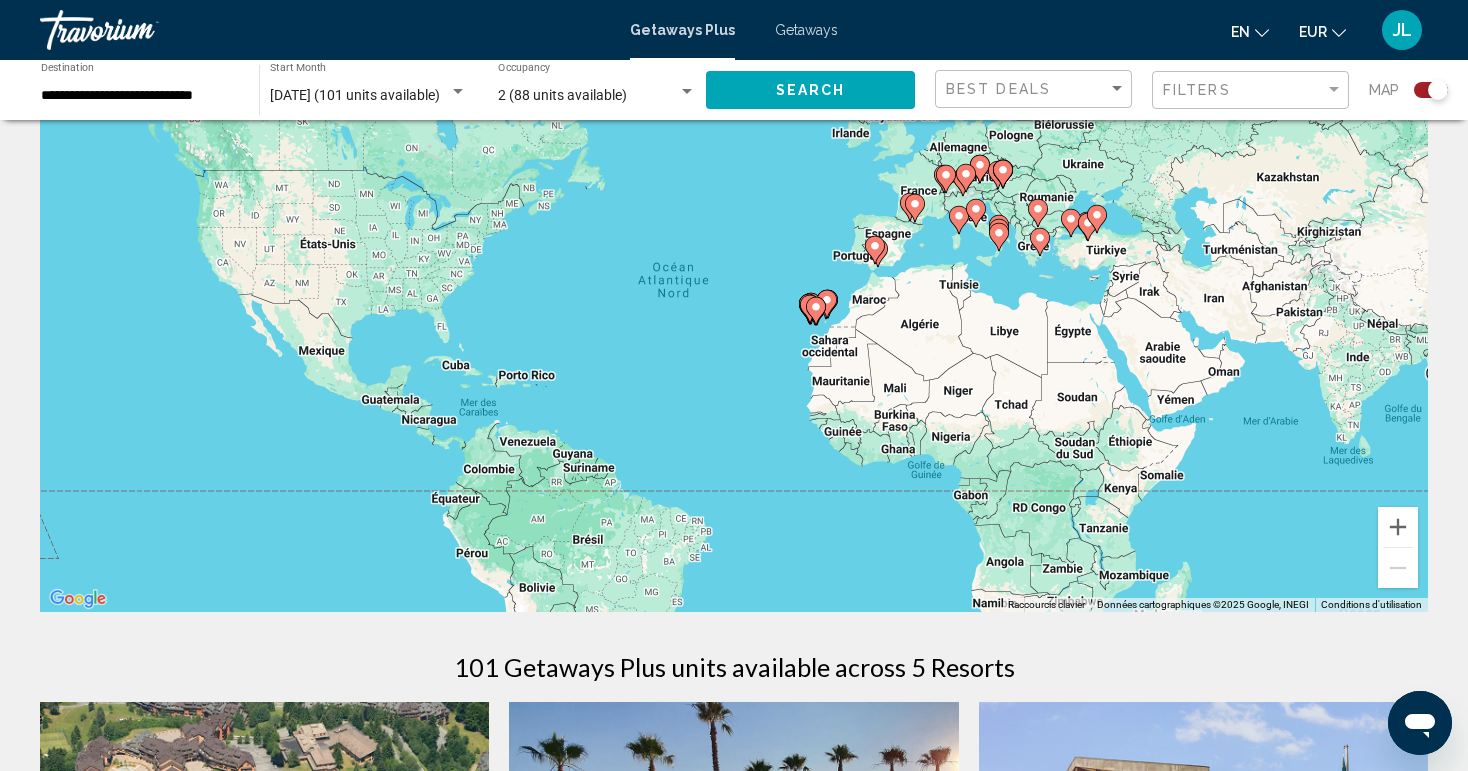 scroll, scrollTop: 129, scrollLeft: 0, axis: vertical 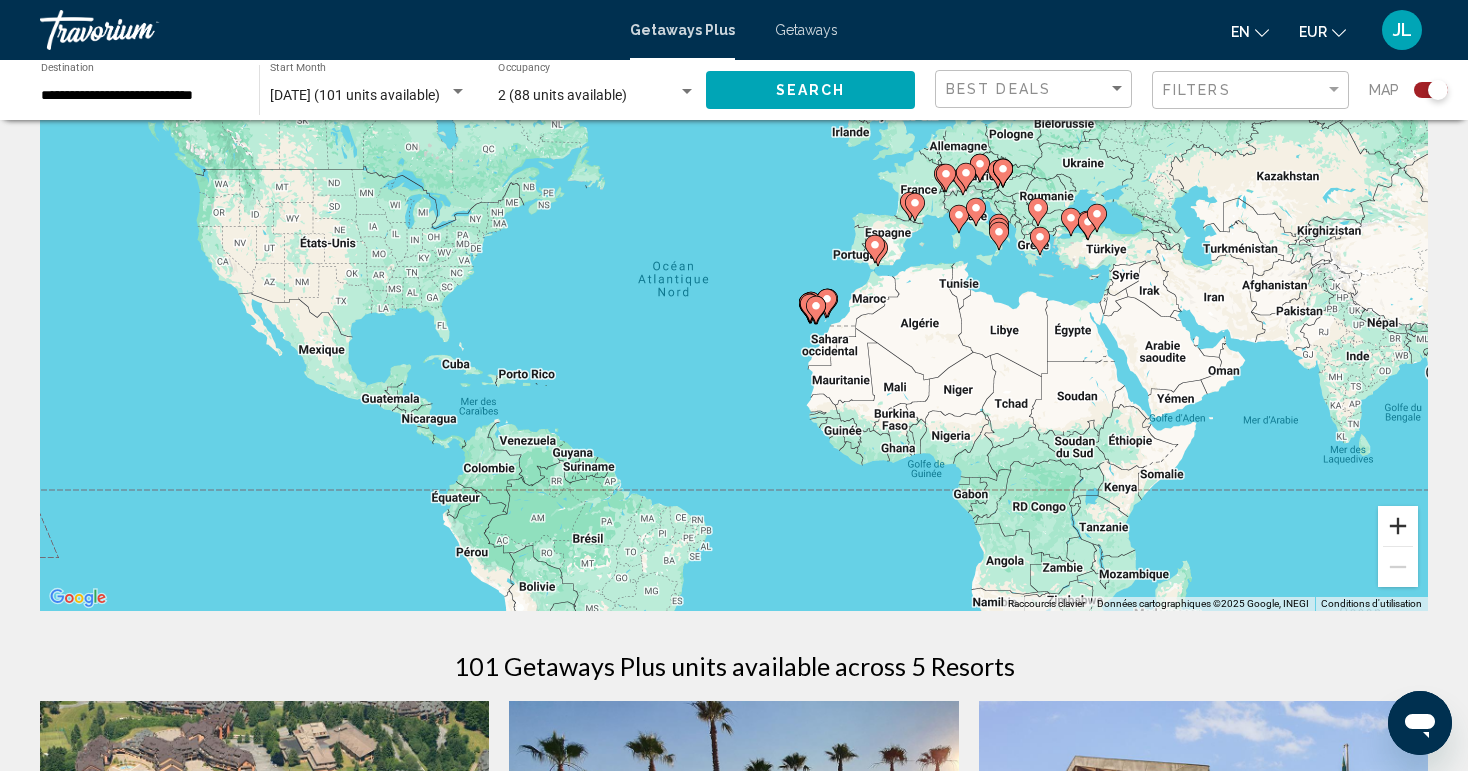 click at bounding box center (1398, 526) 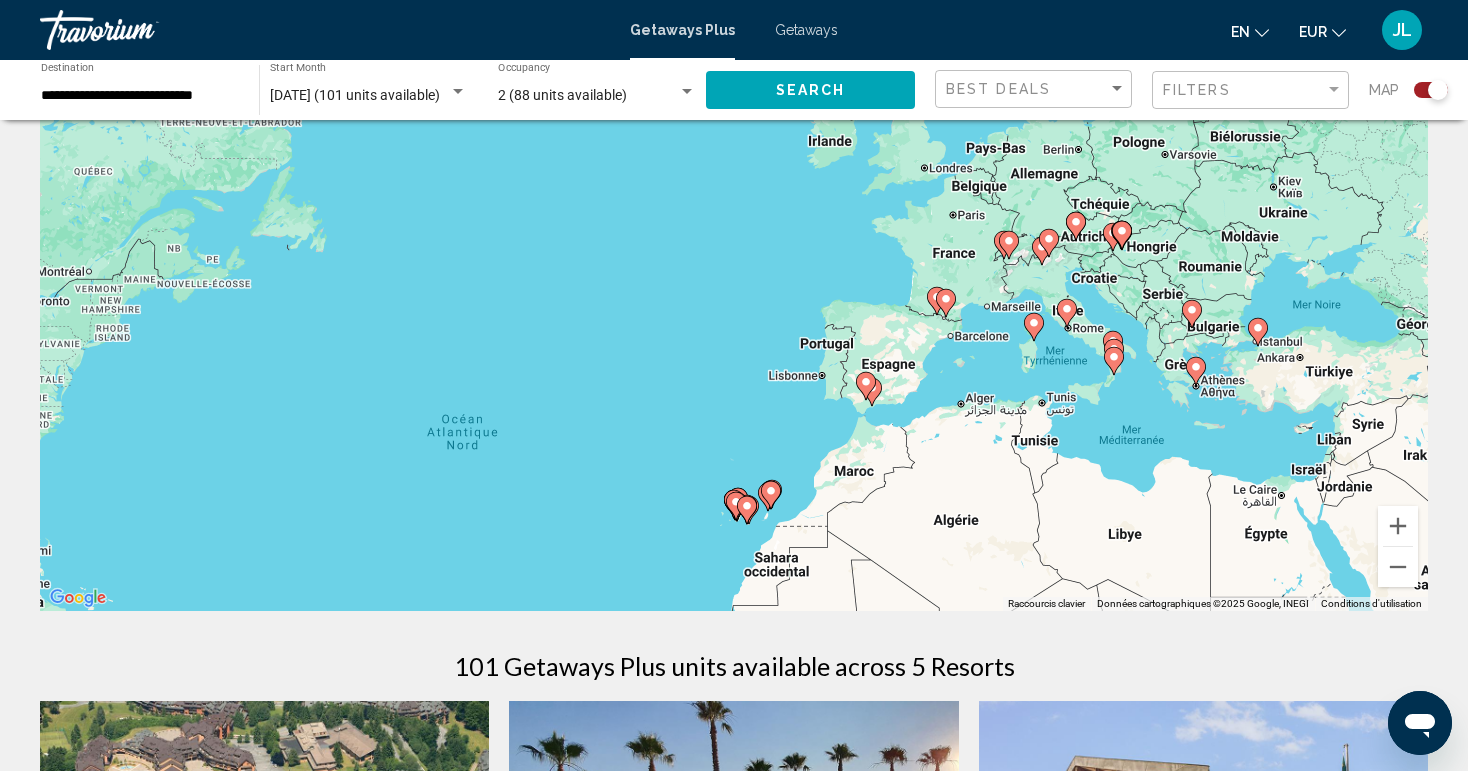 drag, startPoint x: 938, startPoint y: 177, endPoint x: 747, endPoint y: 424, distance: 312.2339 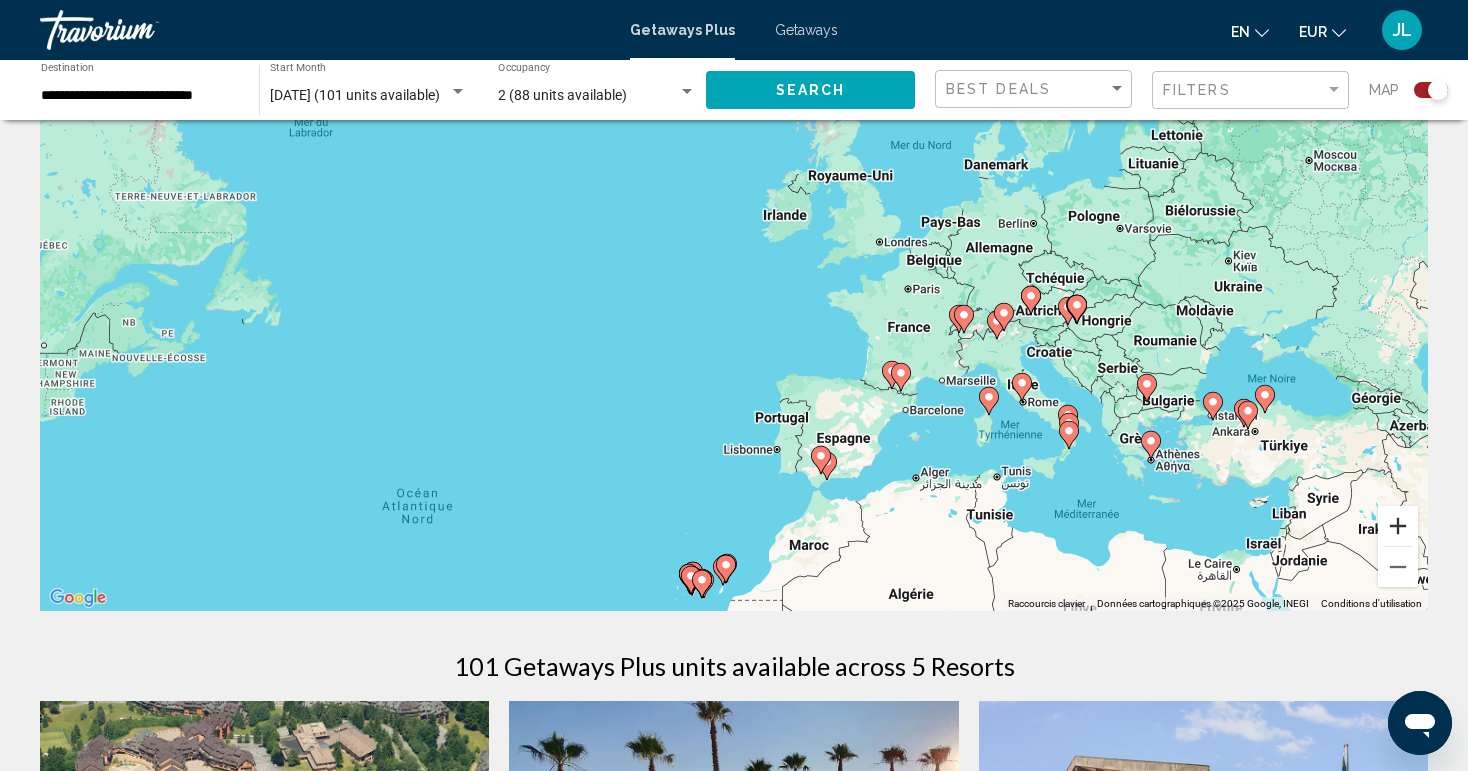 click at bounding box center [1398, 526] 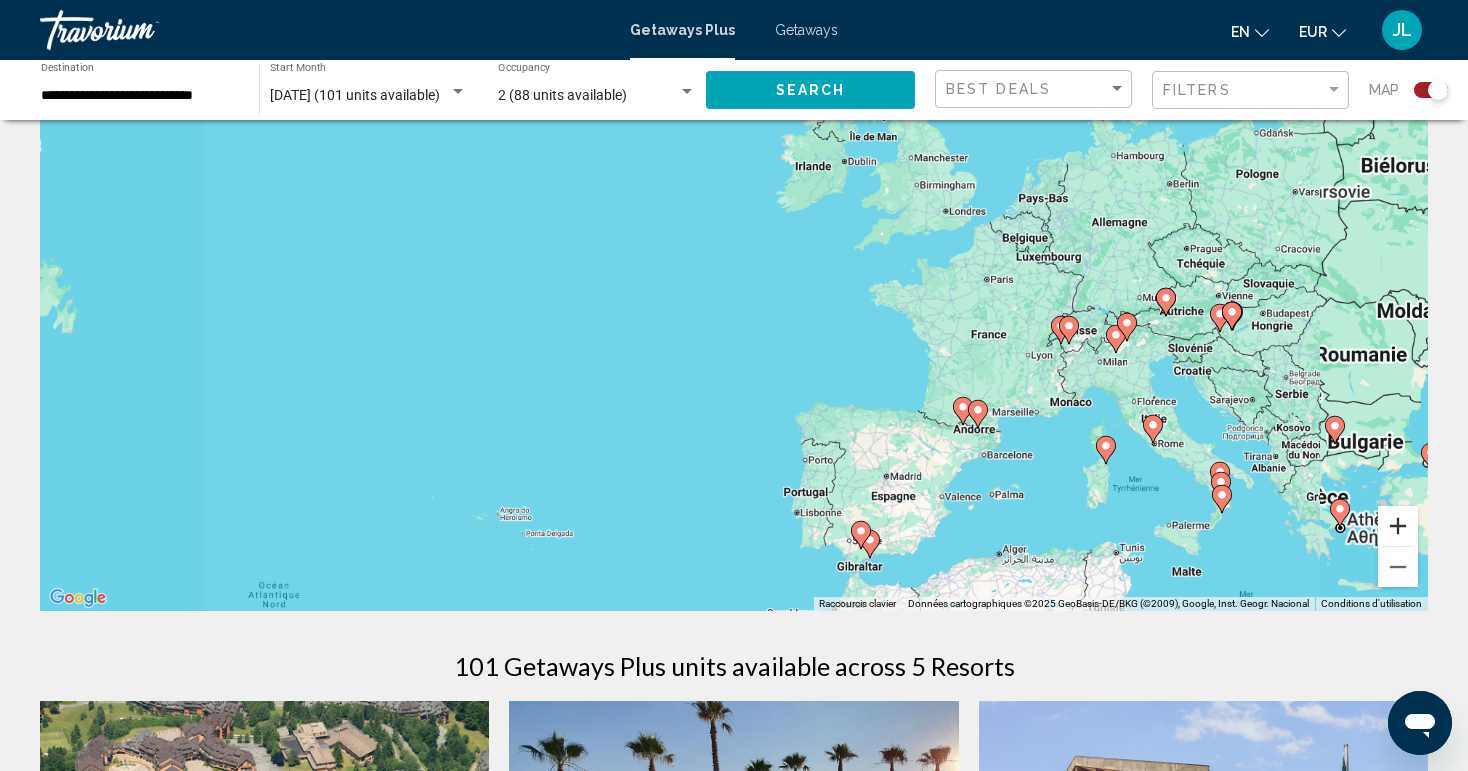 click at bounding box center [1398, 526] 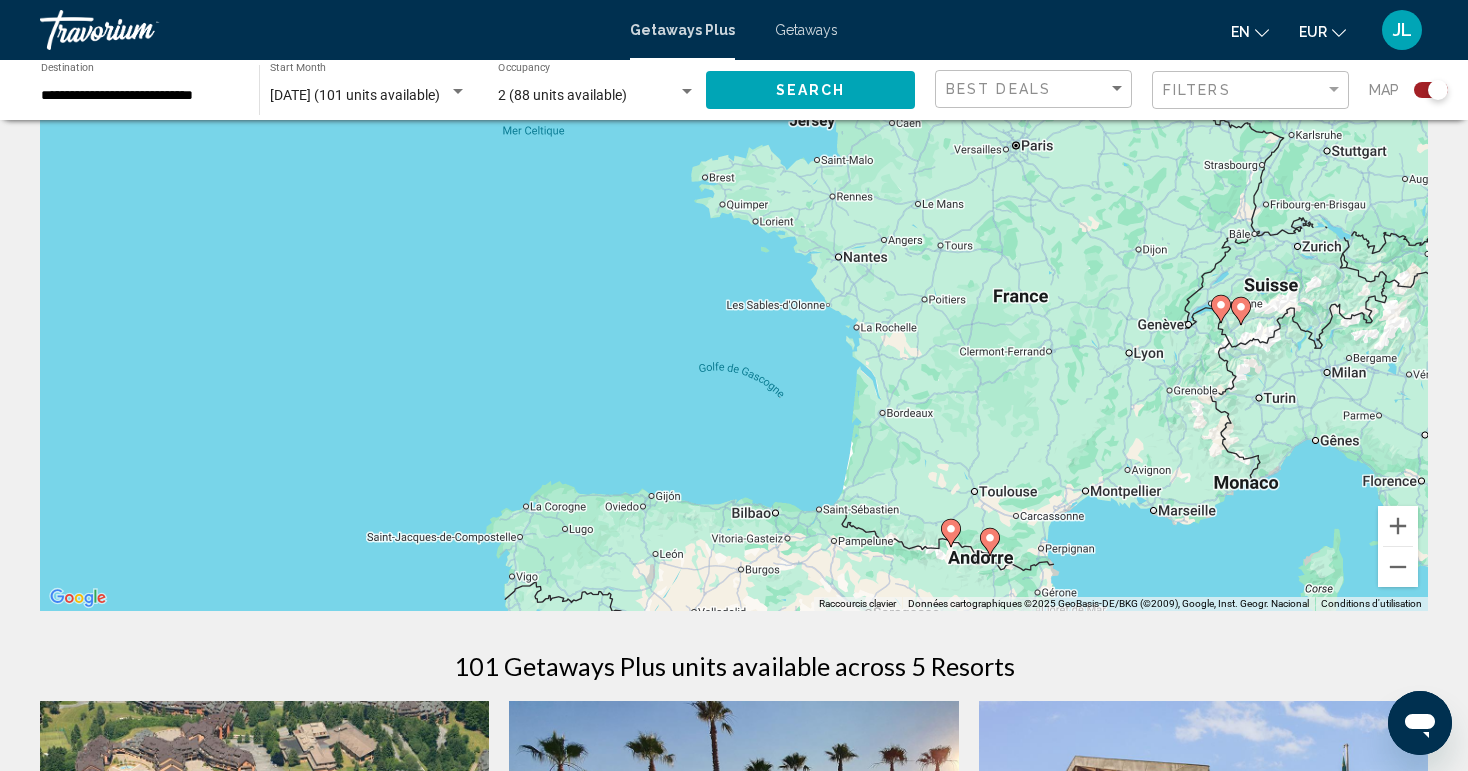 drag, startPoint x: 938, startPoint y: 432, endPoint x: 513, endPoint y: 343, distance: 434.21884 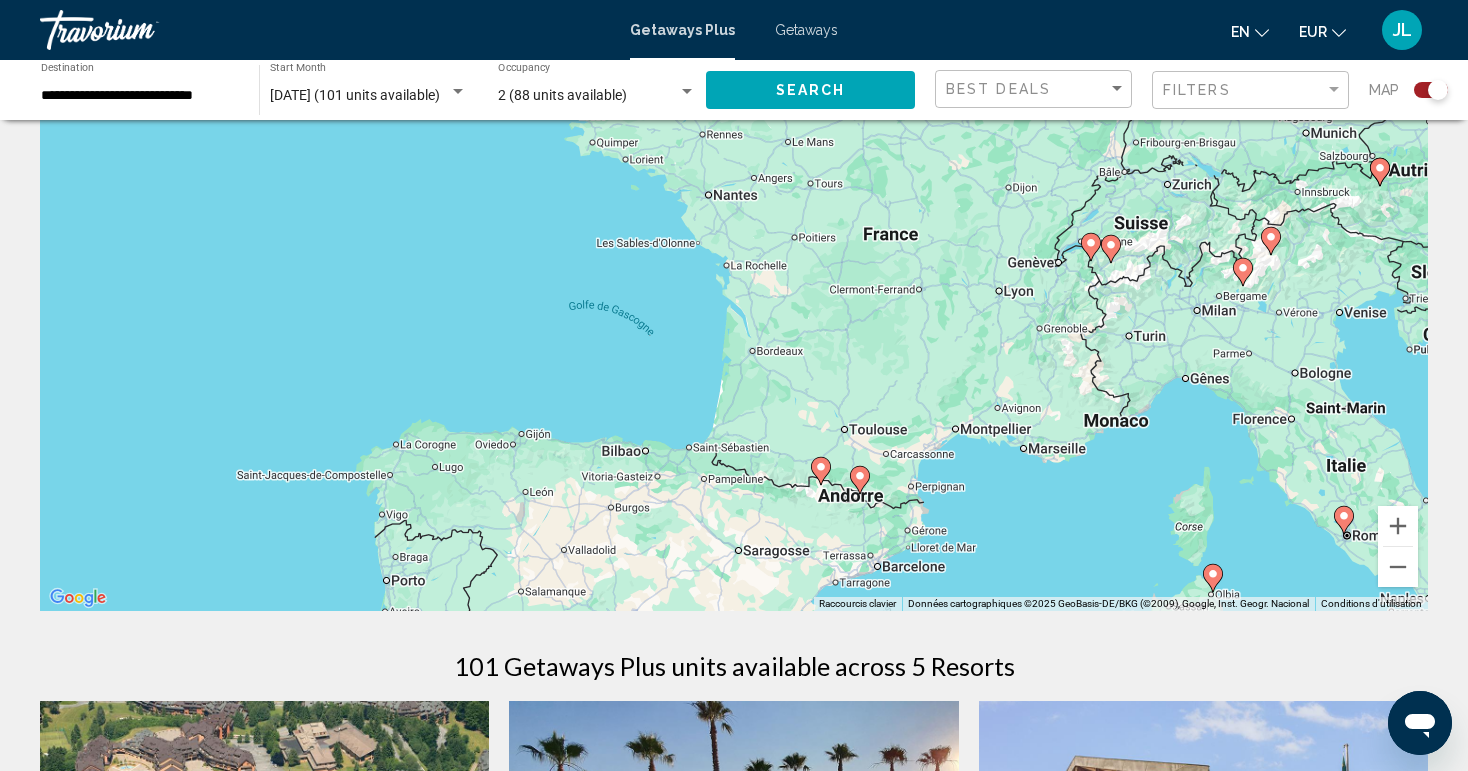 drag, startPoint x: 518, startPoint y: 343, endPoint x: 384, endPoint y: 306, distance: 139.01439 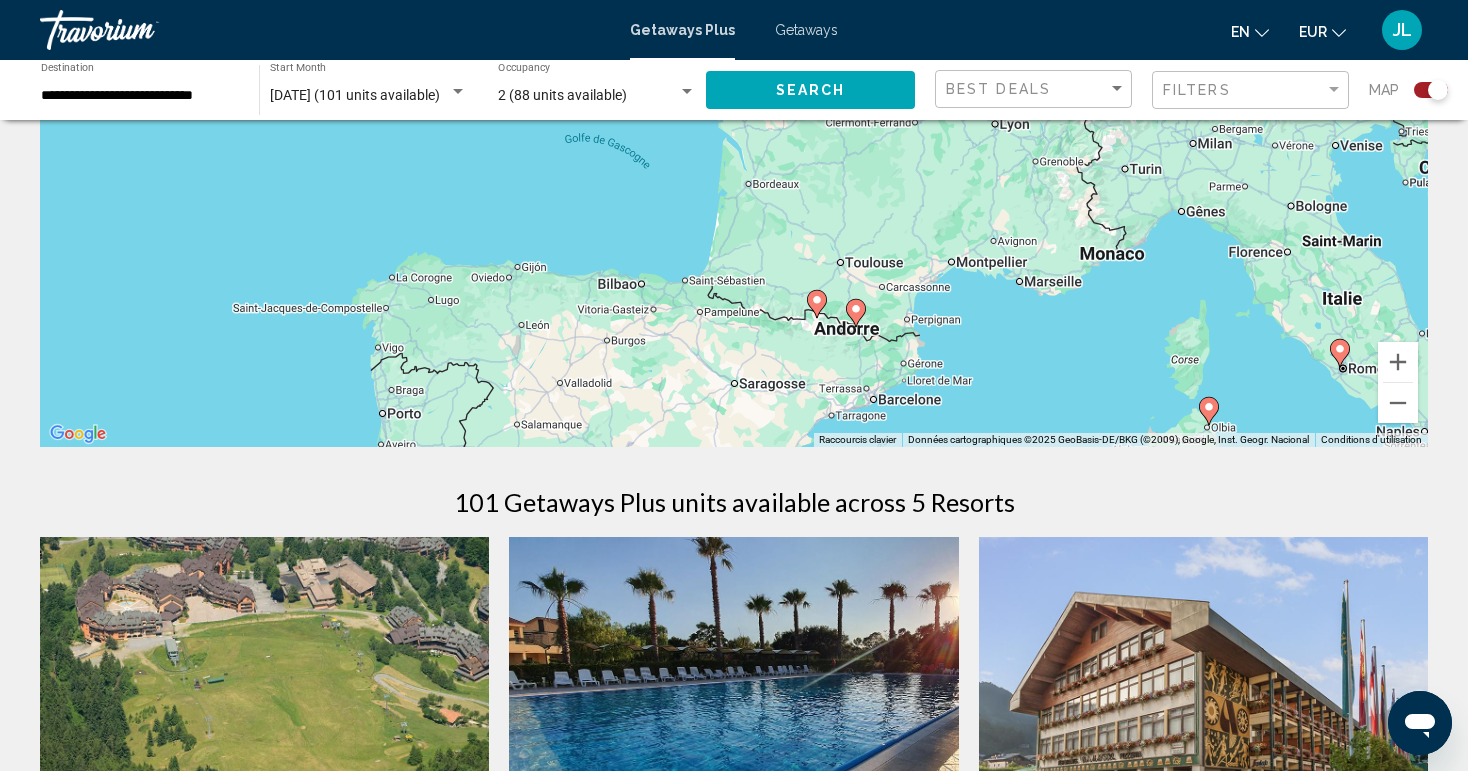 scroll, scrollTop: 296, scrollLeft: 0, axis: vertical 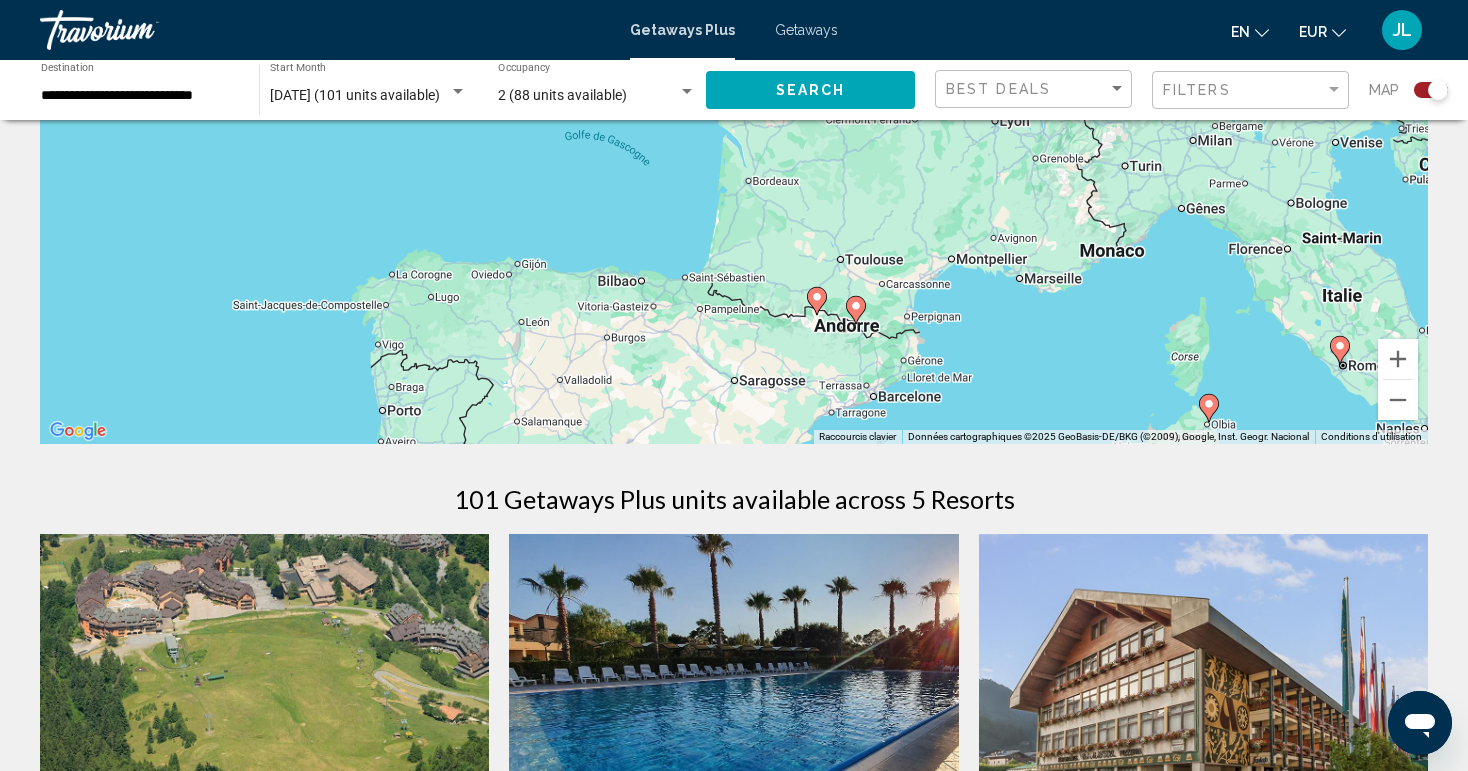 click 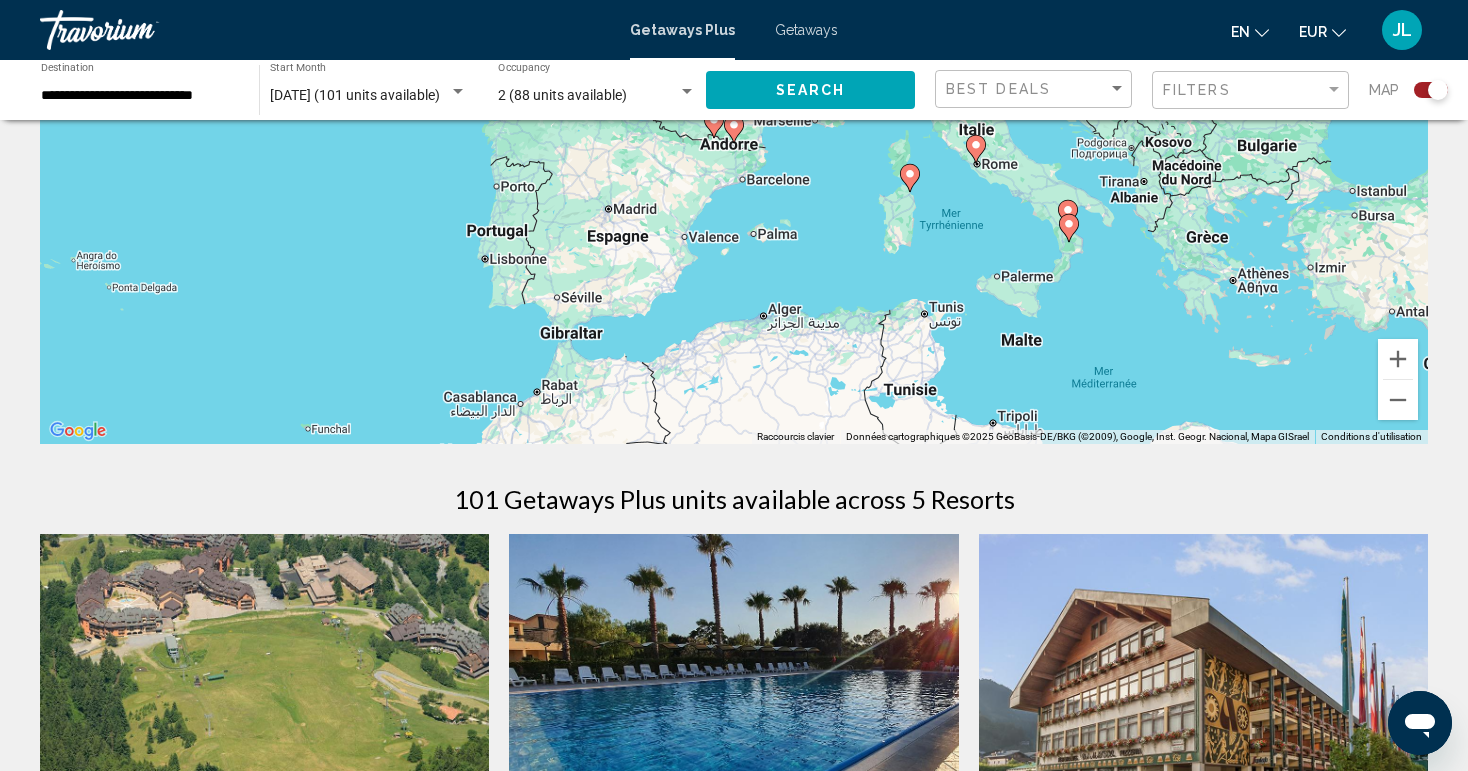 click 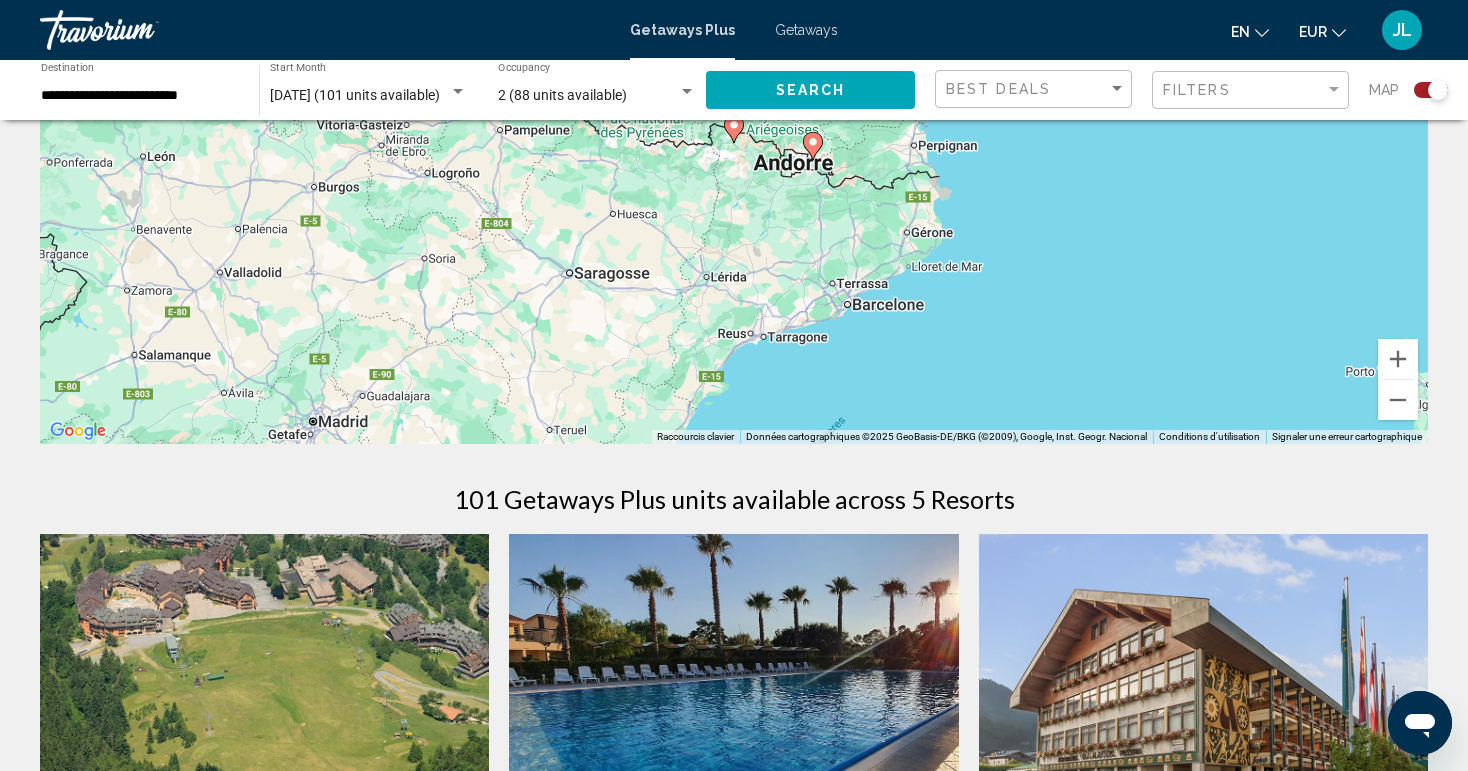 click 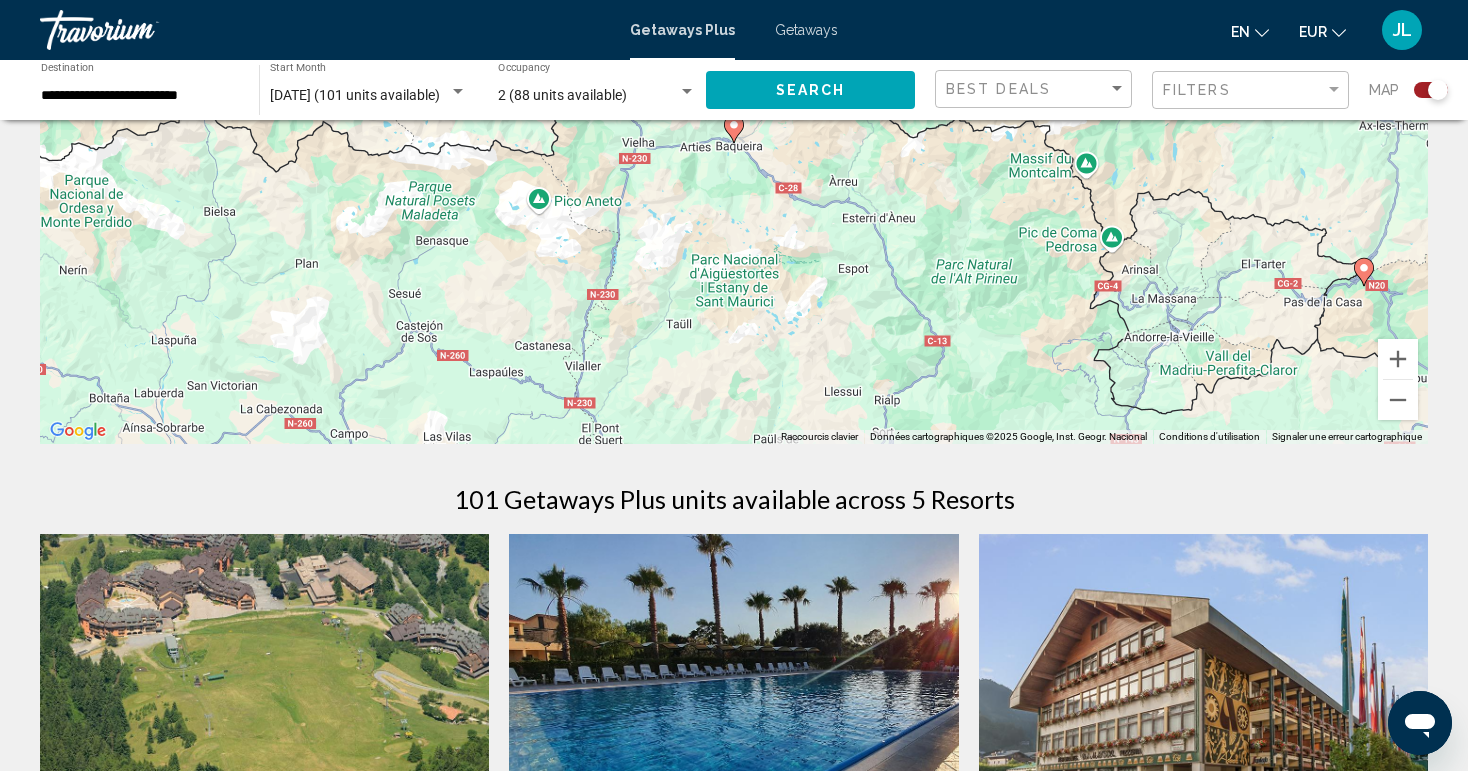 click 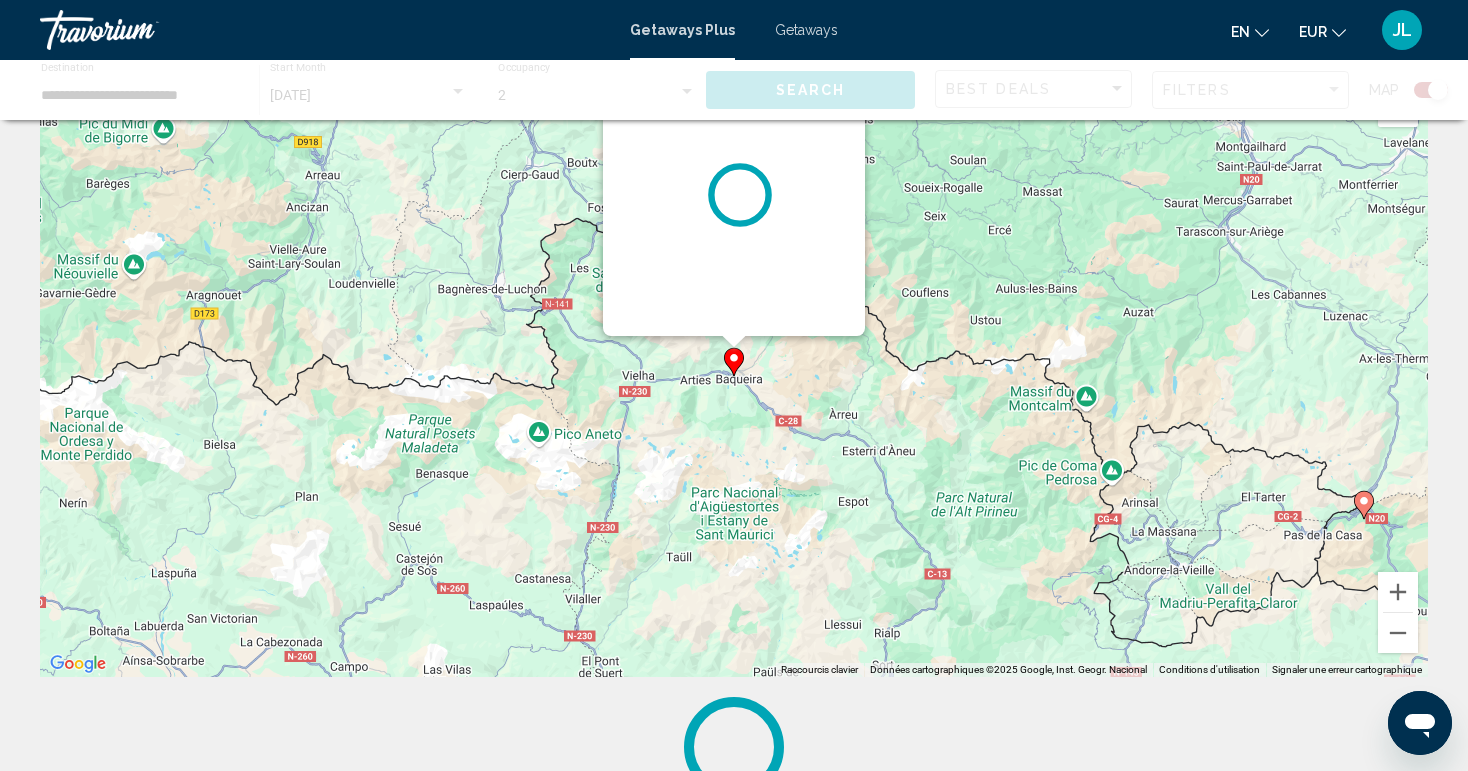 scroll, scrollTop: 0, scrollLeft: 0, axis: both 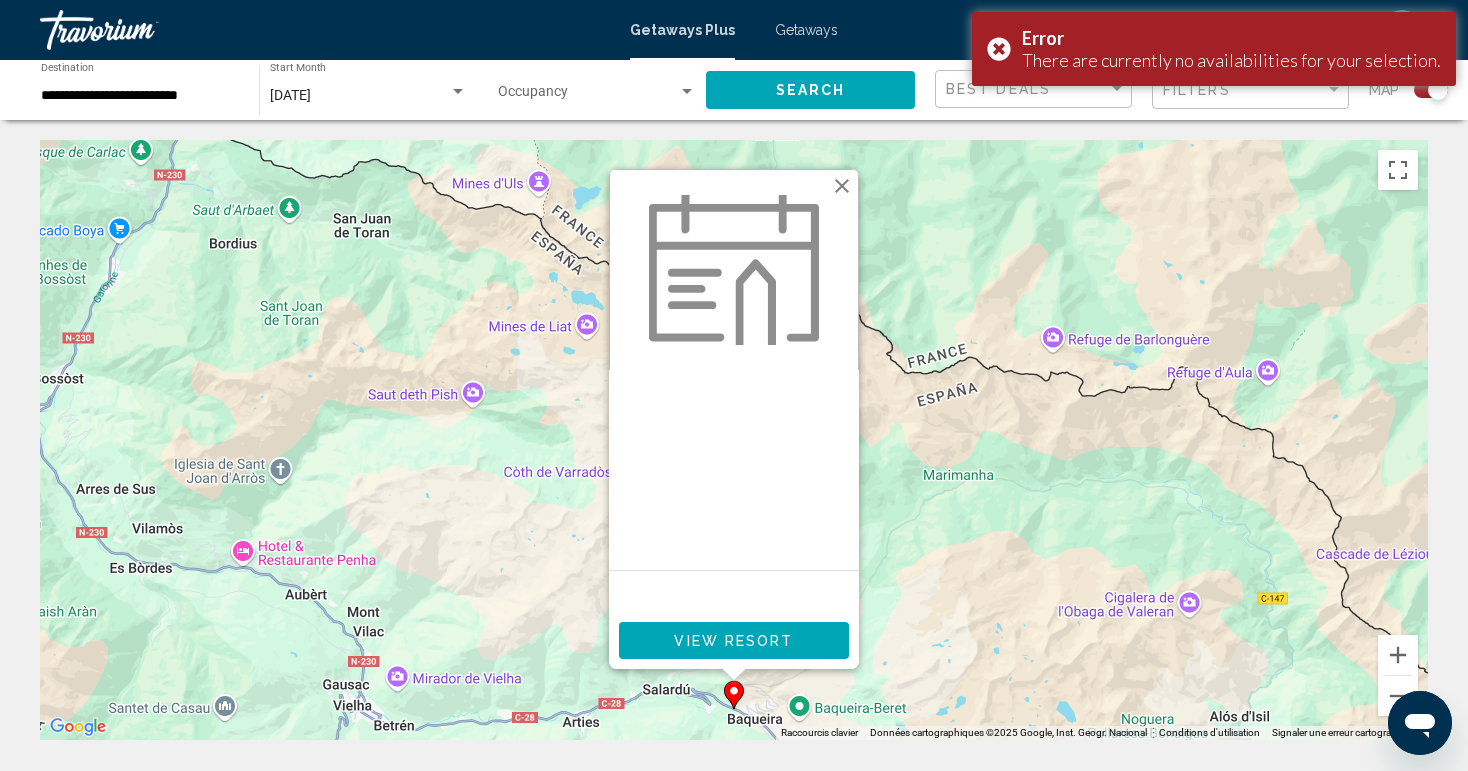 click on "Getaways Plus  Getaways en
English Español Français Italiano Português русский EUR
USD ($) MXN (Mex$) CAD (Can$) GBP (£) EUR (€) AUD (A$) NZD (NZ$) CNY (CN¥) JL Login" at bounding box center [734, 30] 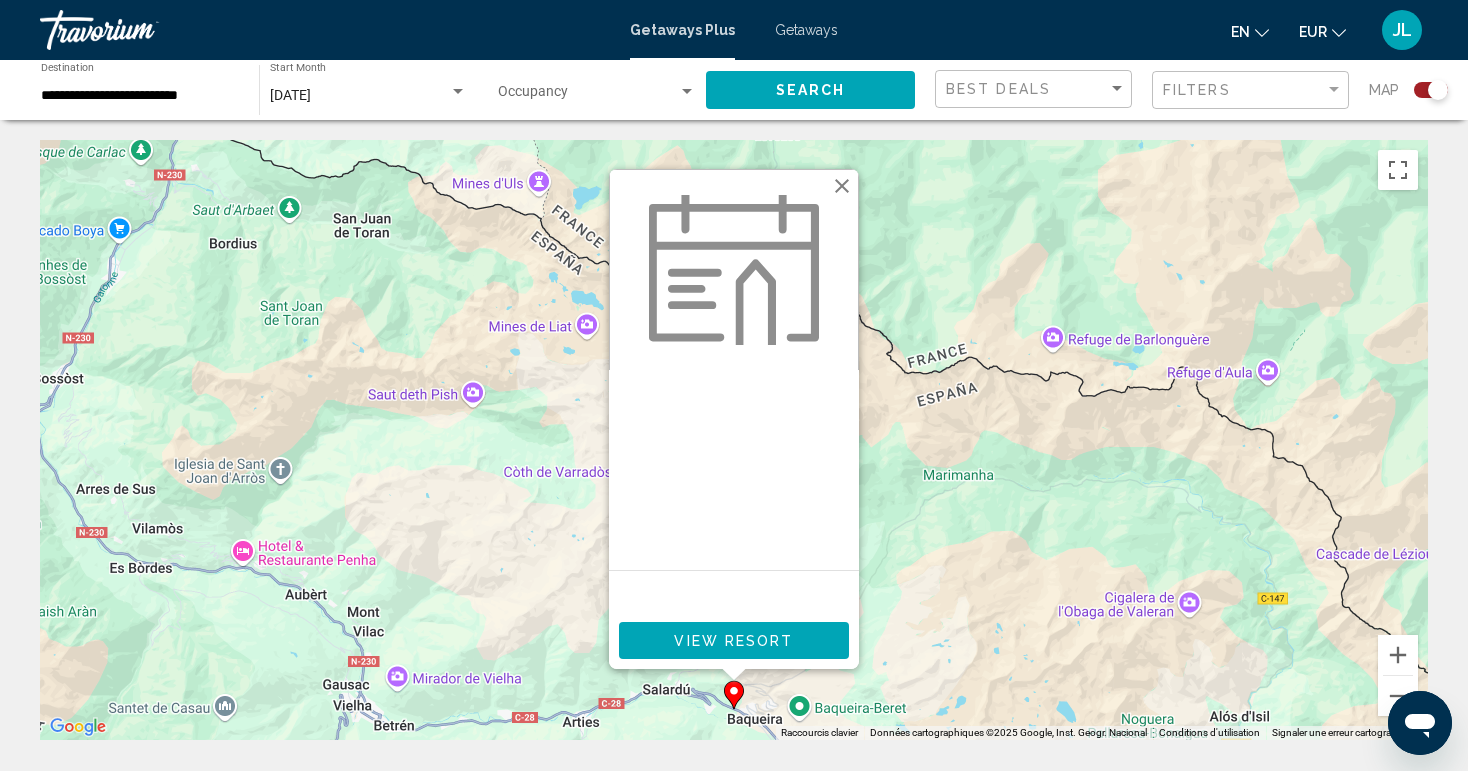 click on "Getaways" at bounding box center [806, 30] 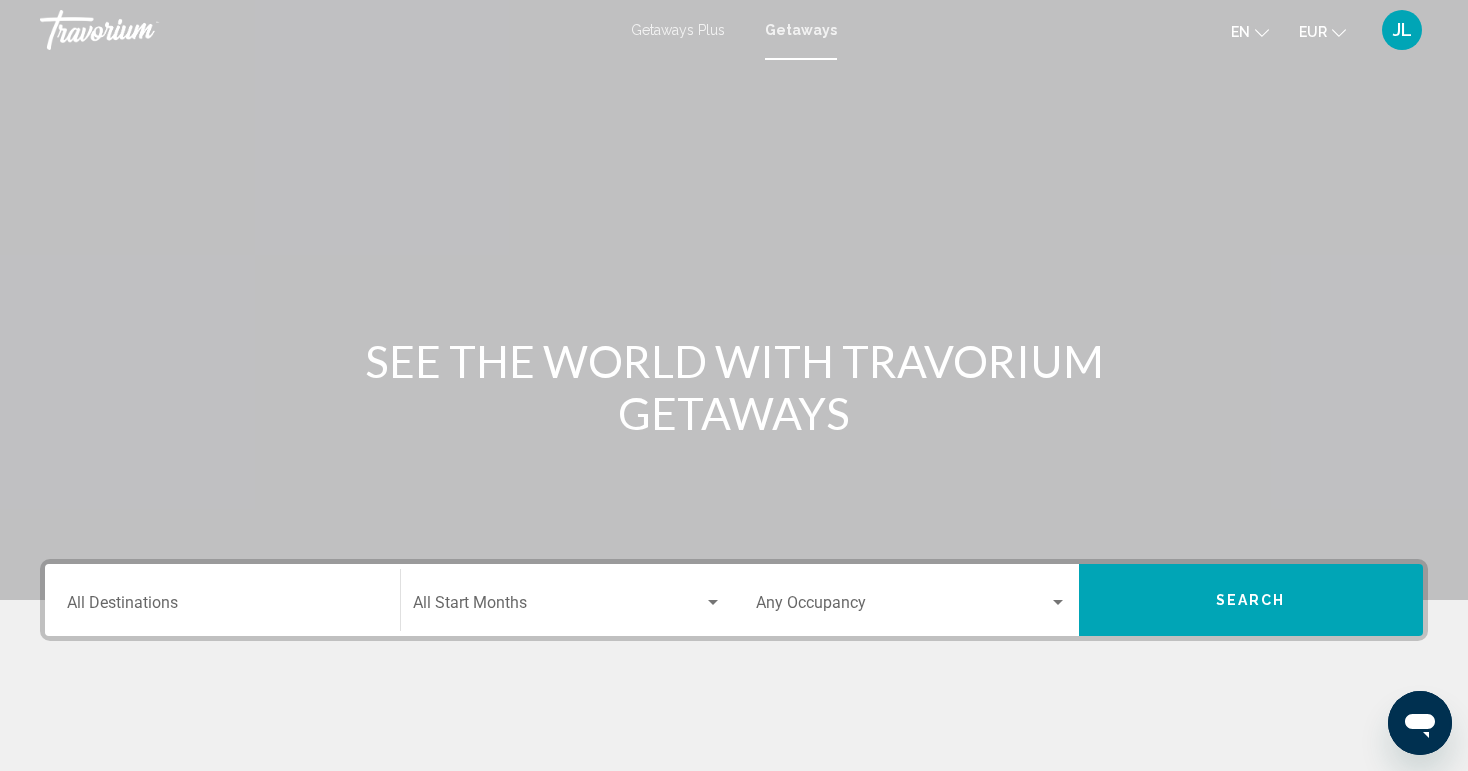 click on "Destination All Destinations" at bounding box center [222, 600] 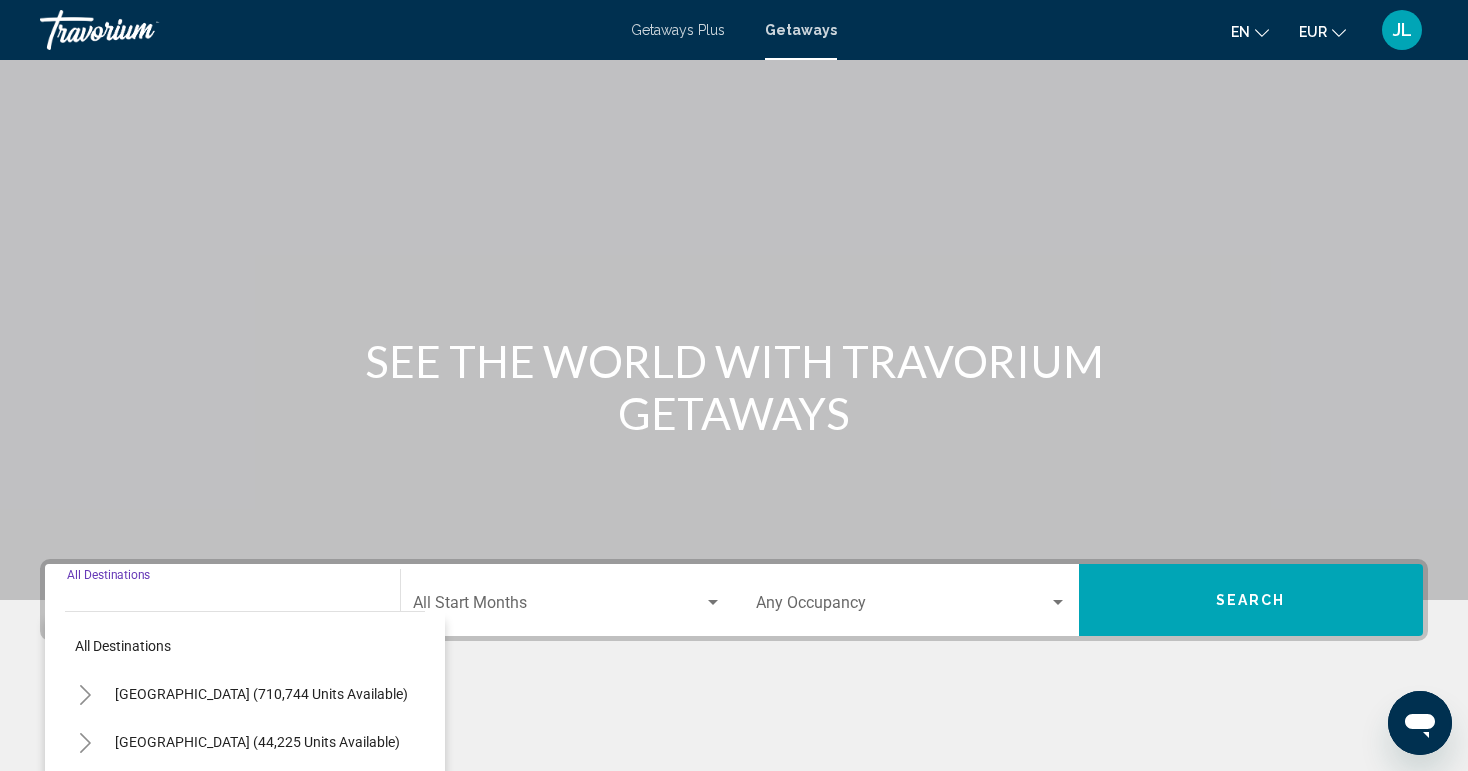 scroll, scrollTop: 315, scrollLeft: 0, axis: vertical 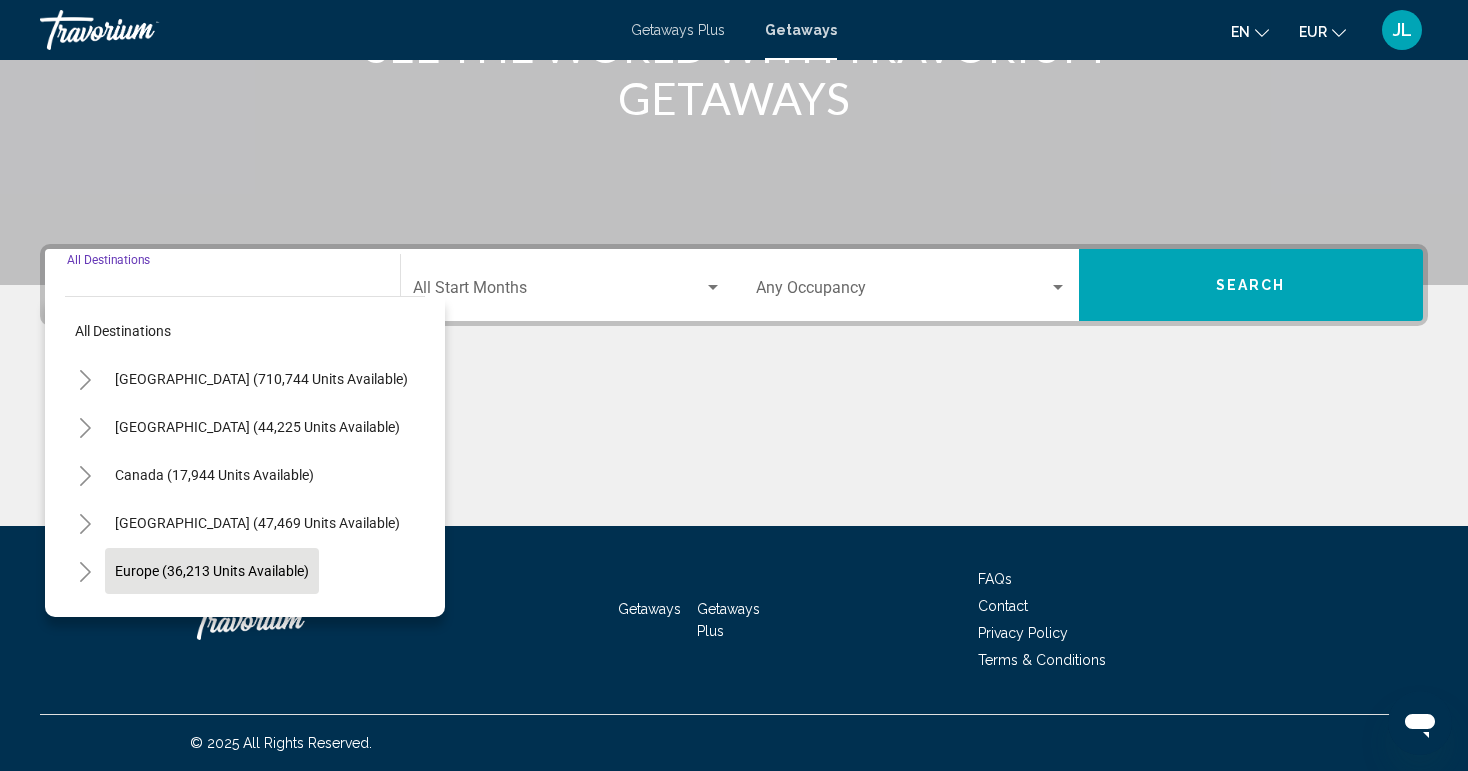 click on "Europe (36,213 units available)" at bounding box center (214, 619) 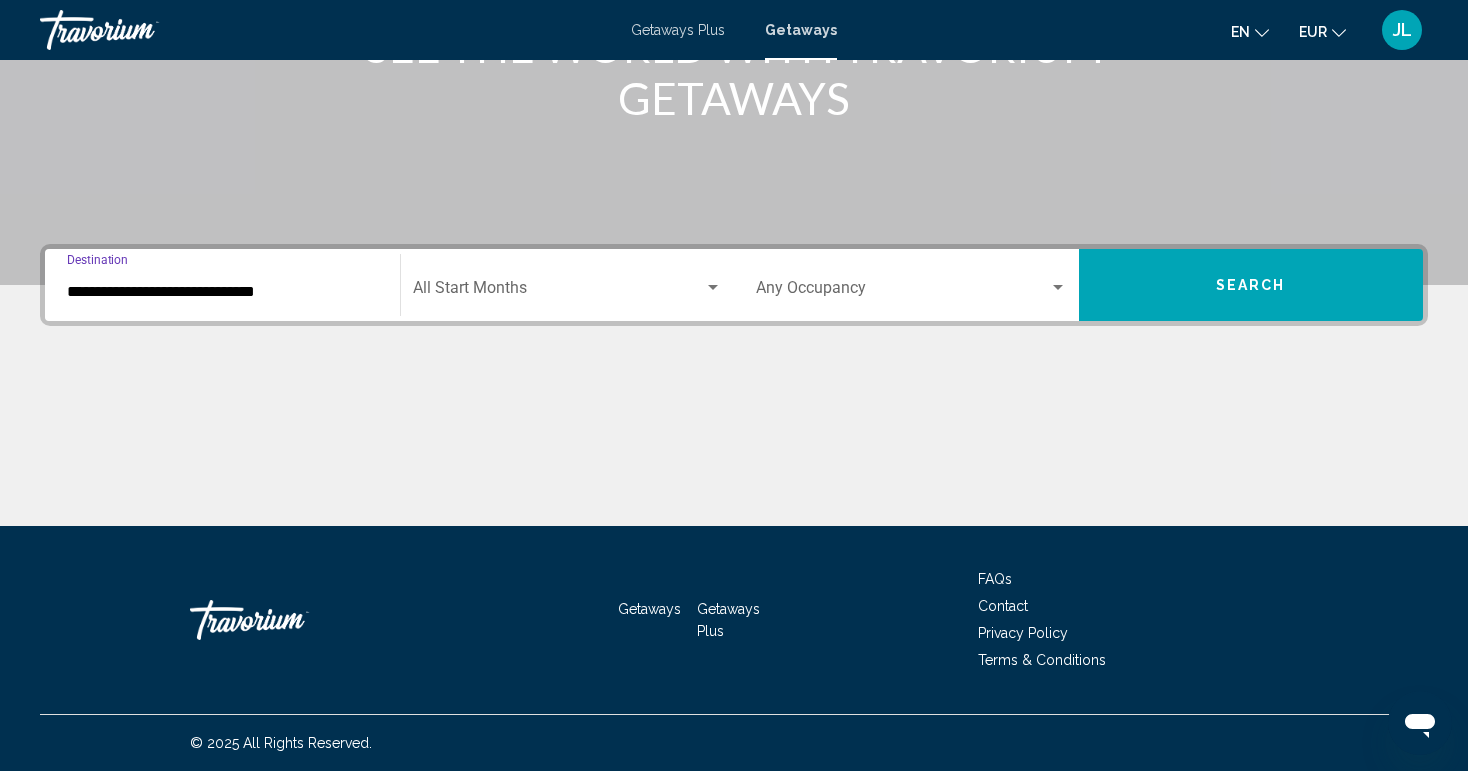 click on "Start Month All Start Months" 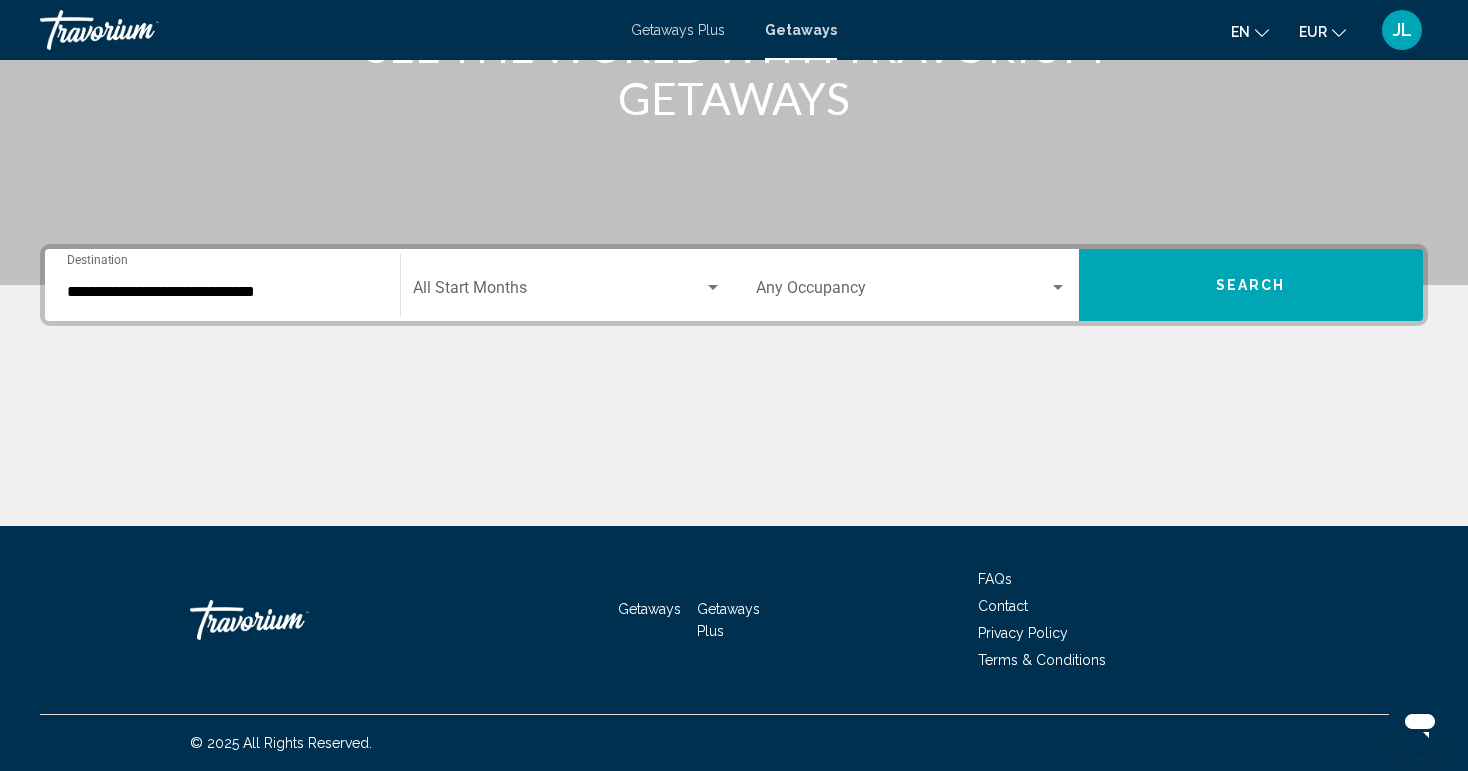 click on "Start Month All Start Months" 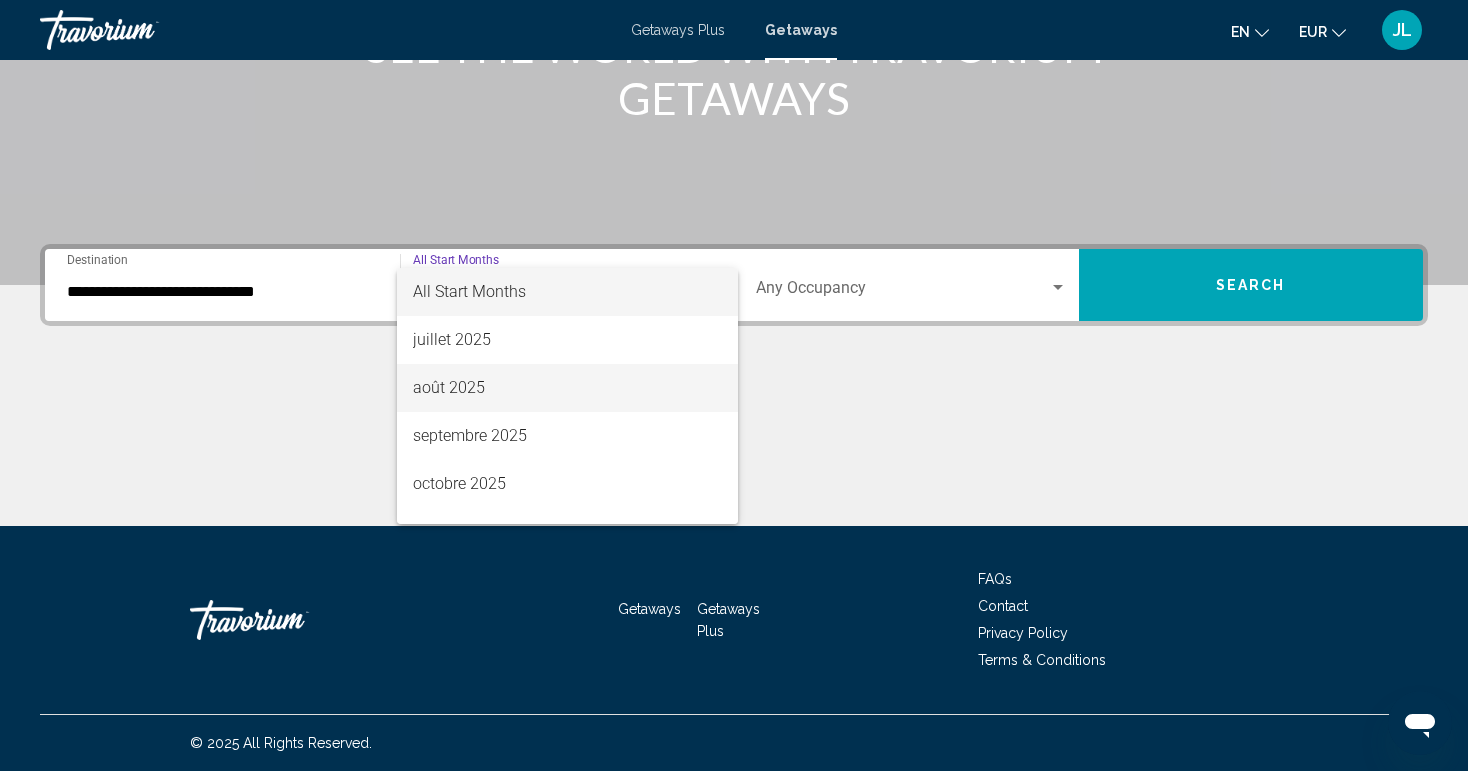 click on "août 2025" at bounding box center [568, 388] 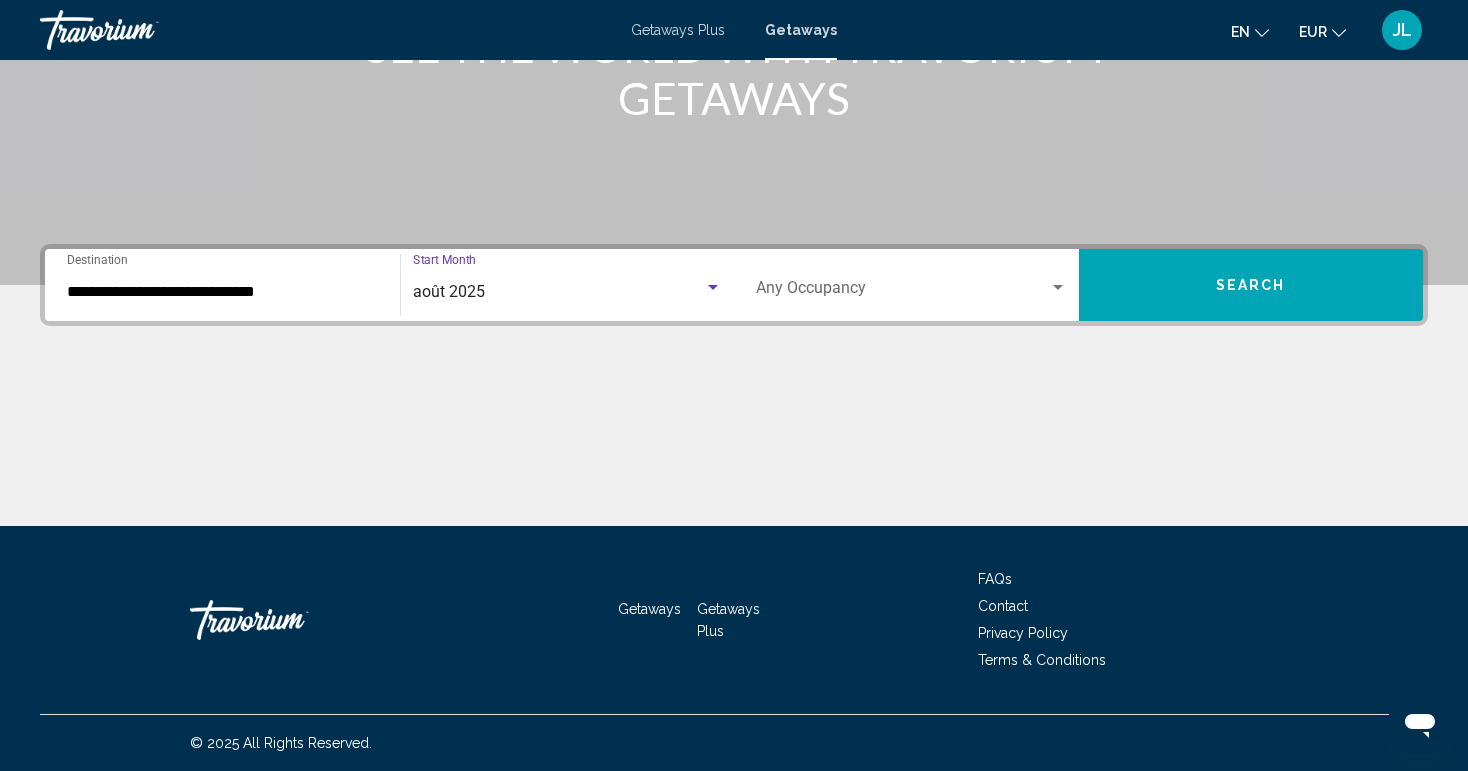 click on "Occupancy Any Occupancy" at bounding box center [911, 285] 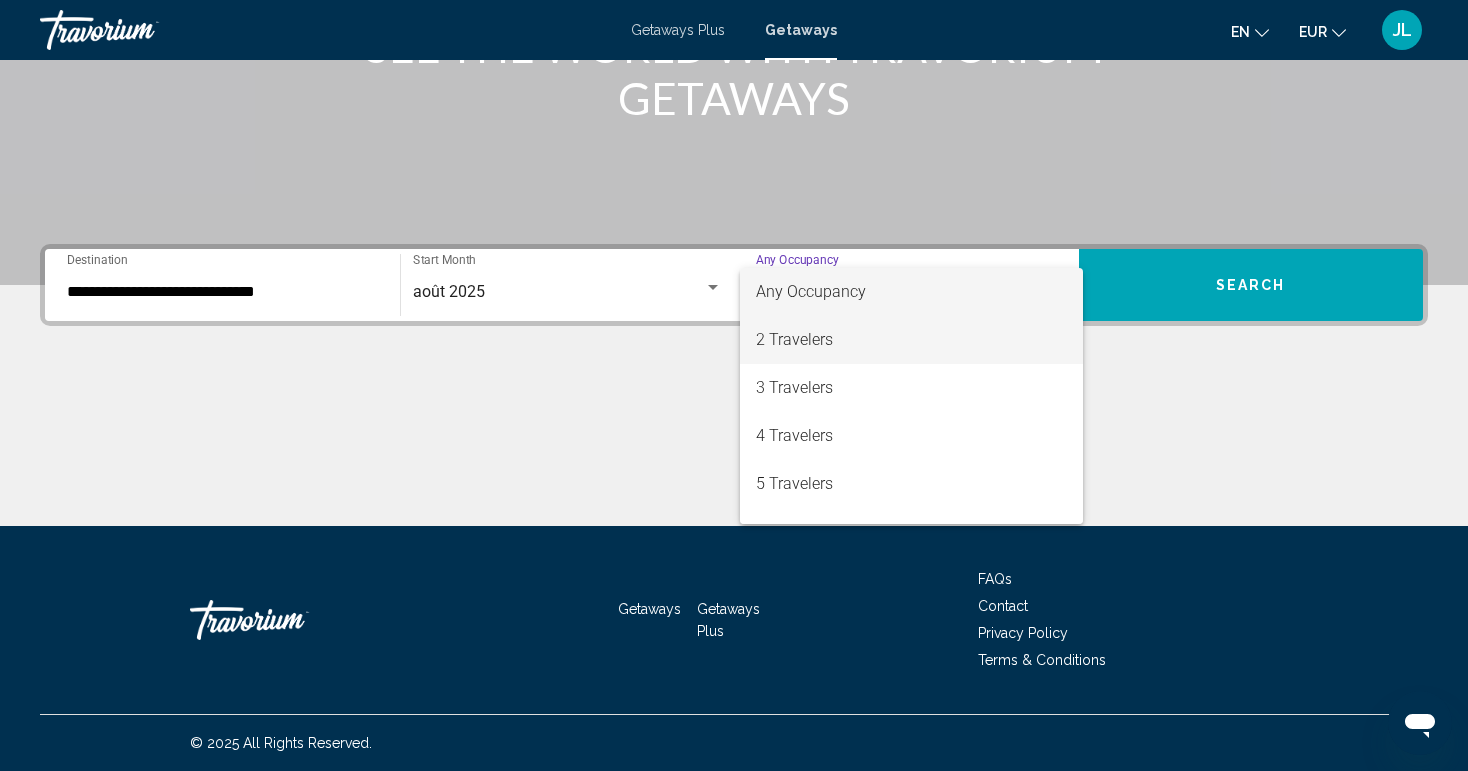click on "2 Travelers" at bounding box center (911, 340) 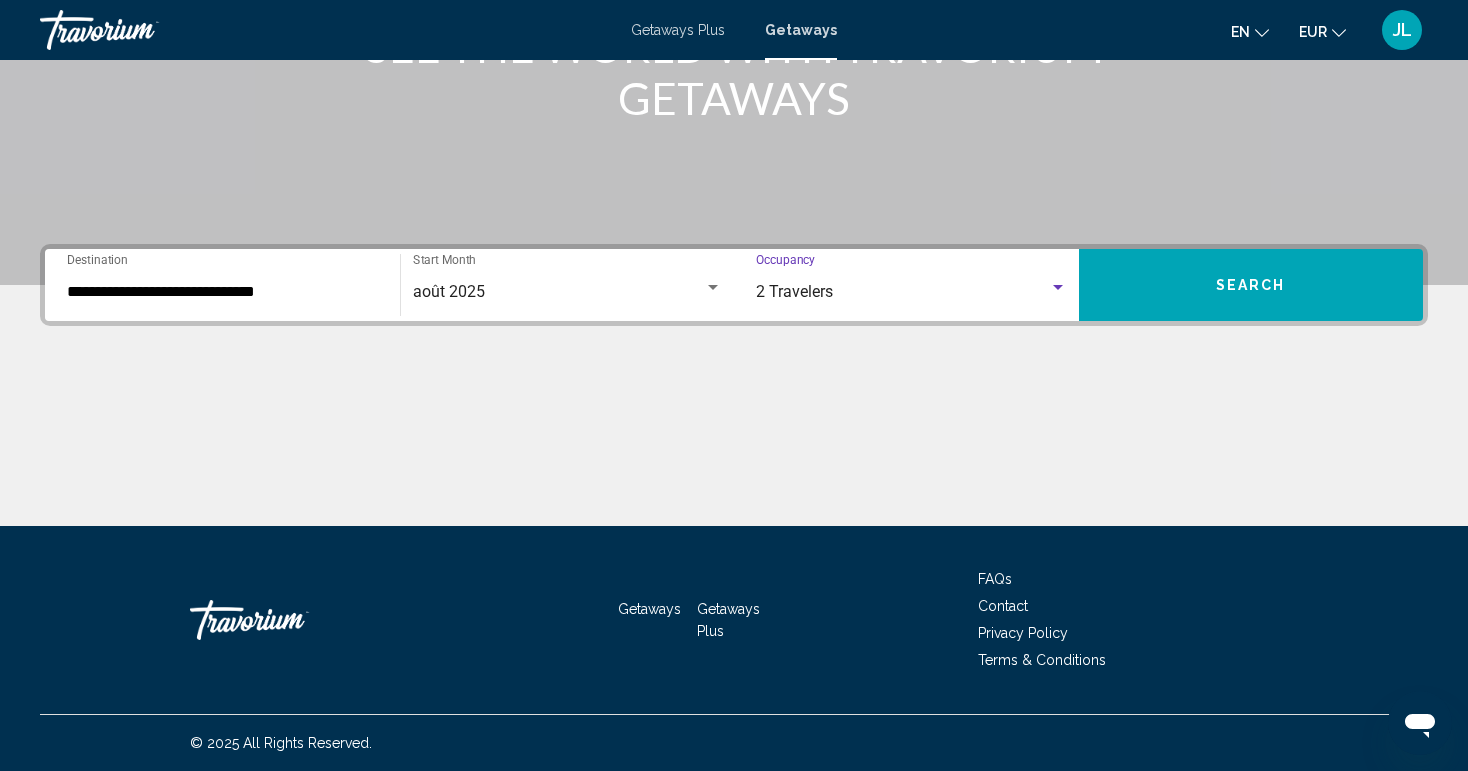 click on "Search" at bounding box center (1251, 285) 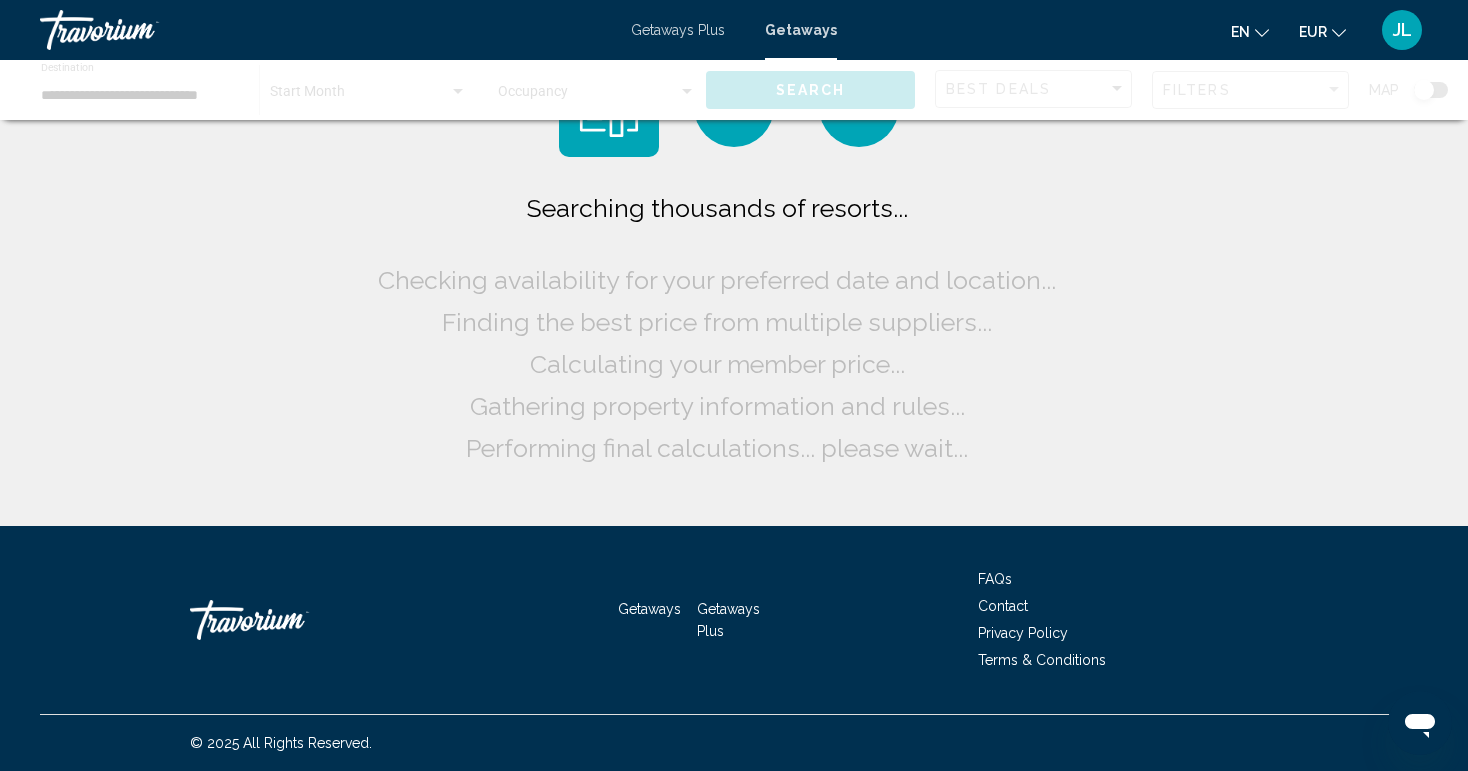 scroll, scrollTop: 0, scrollLeft: 0, axis: both 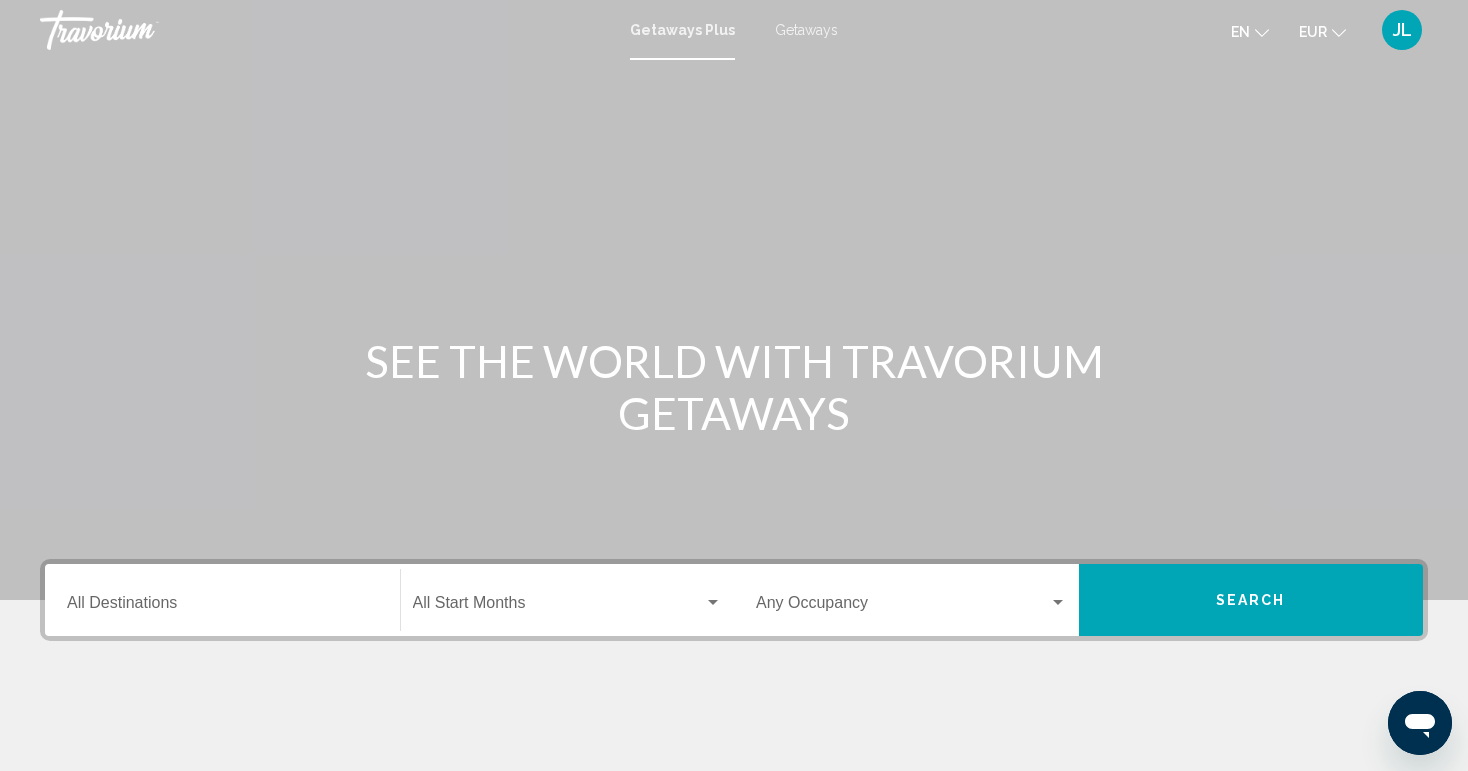 click on "Getaways Plus  Getaways en
English Español Français Italiano Português русский EUR
USD ($) MXN (Mex$) CAD (Can$) GBP (£) EUR (€) AUD (A$) NZD (NZ$) CNY (CN¥) JL Login" at bounding box center (734, 30) 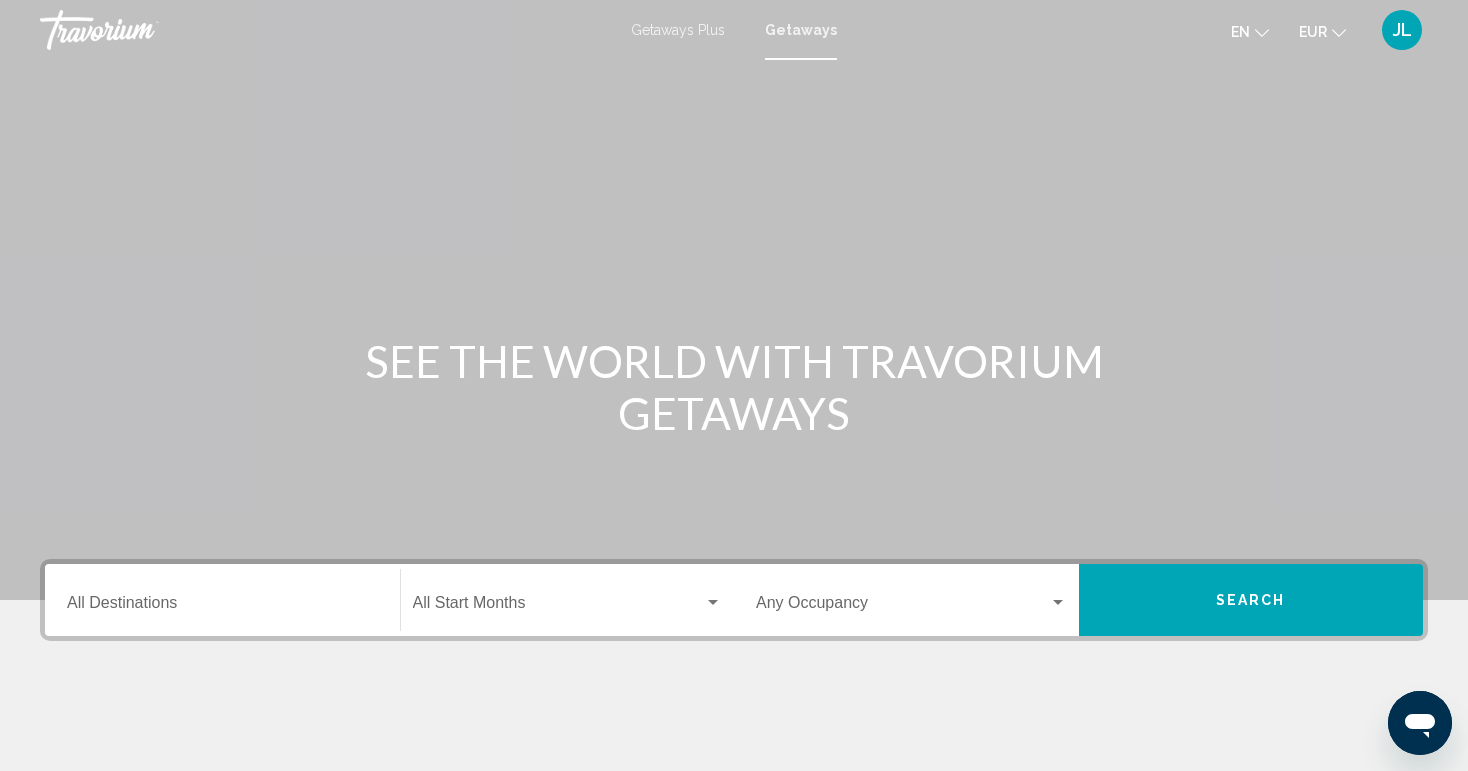 click on "Destination All Destinations" at bounding box center [222, 600] 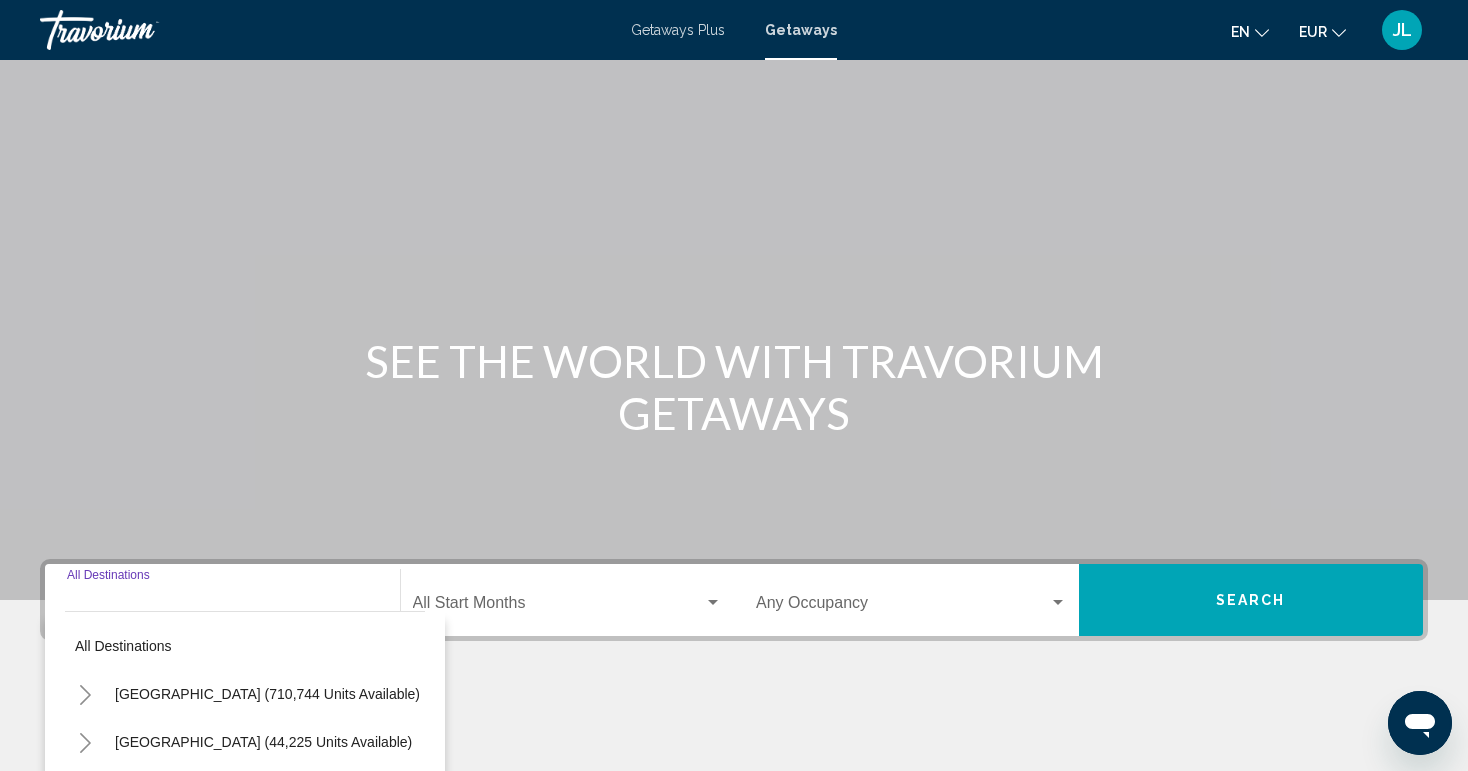 scroll, scrollTop: 315, scrollLeft: 0, axis: vertical 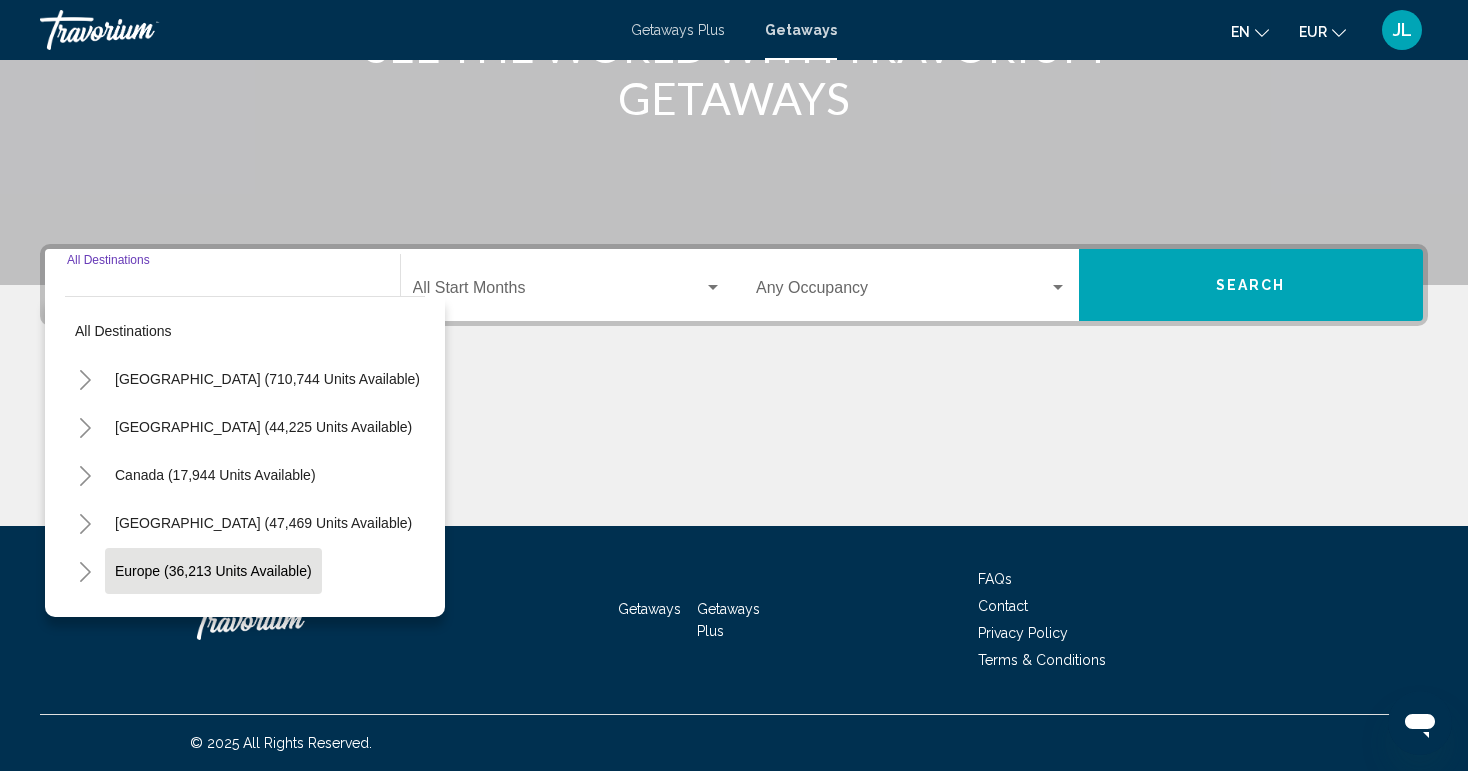 click on "Europe (36,213 units available)" at bounding box center (214, 619) 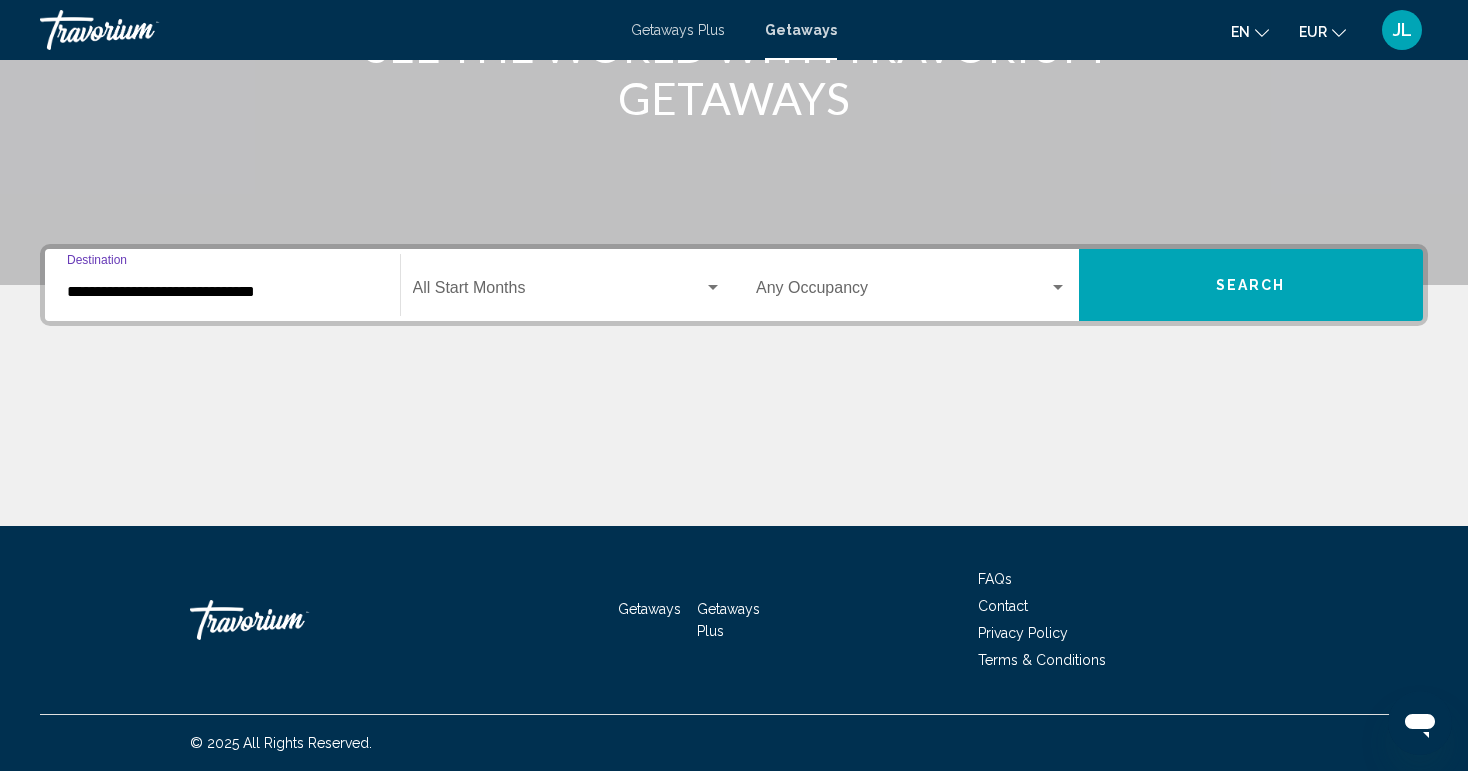 click on "Start Month All Start Months" 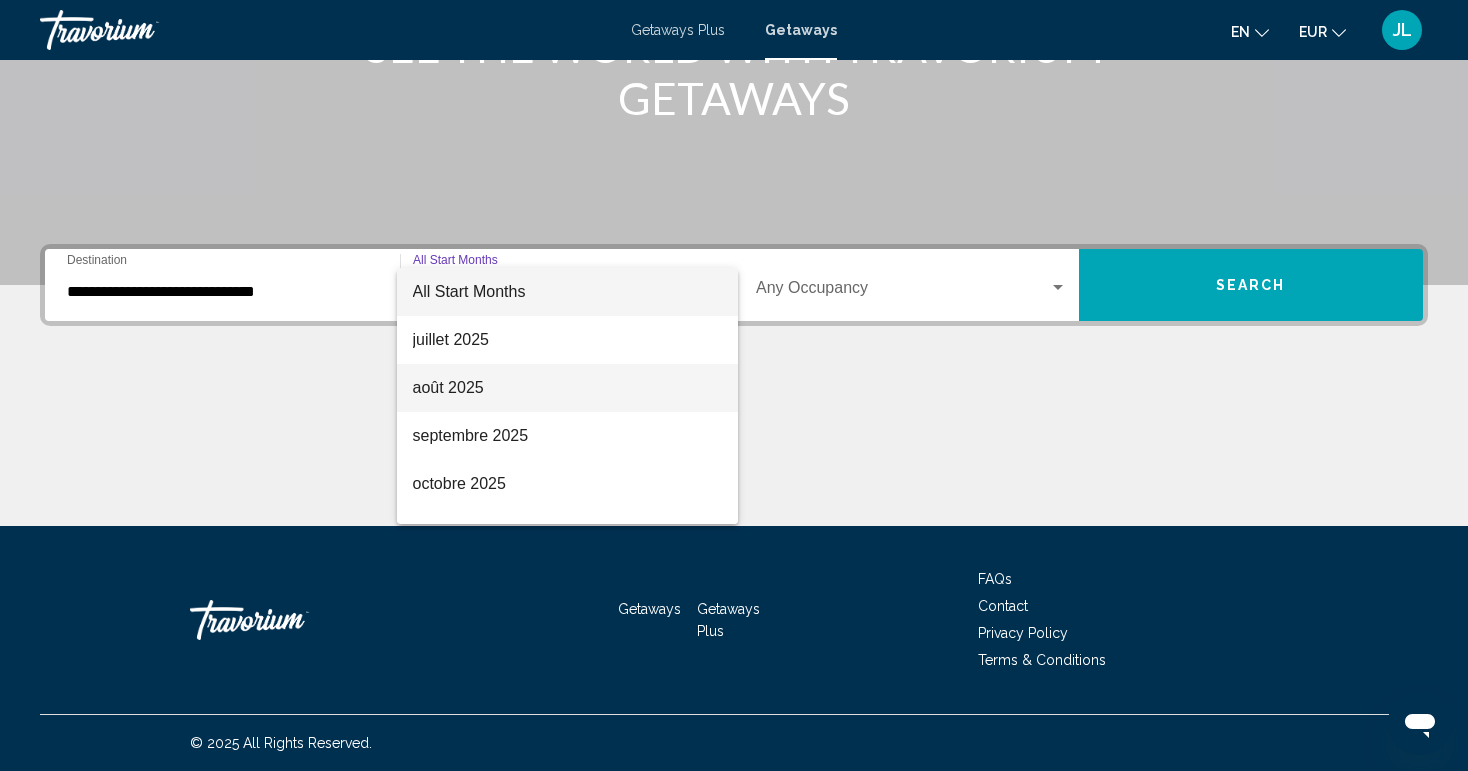 click on "août 2025" at bounding box center (568, 388) 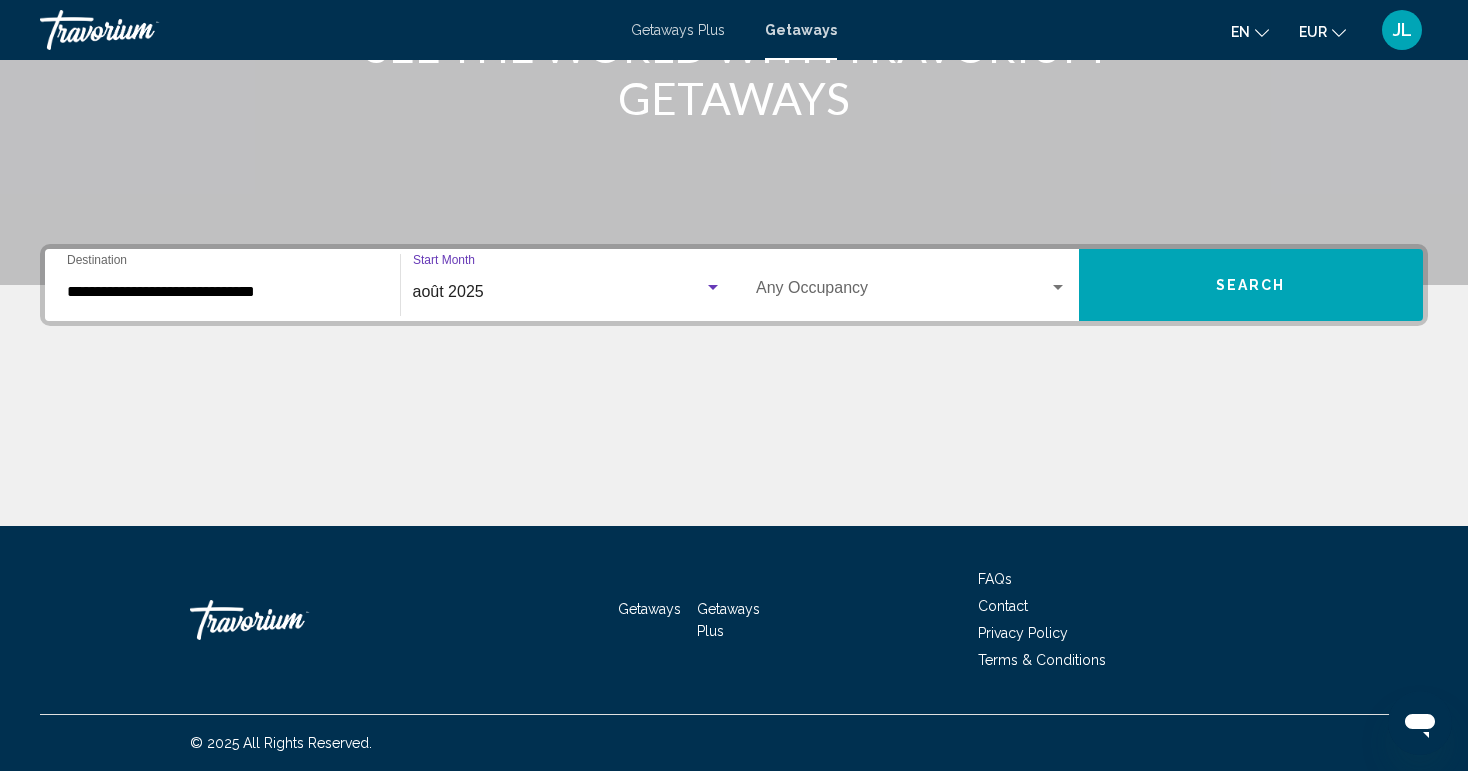 click on "Occupancy Any Occupancy" at bounding box center (911, 285) 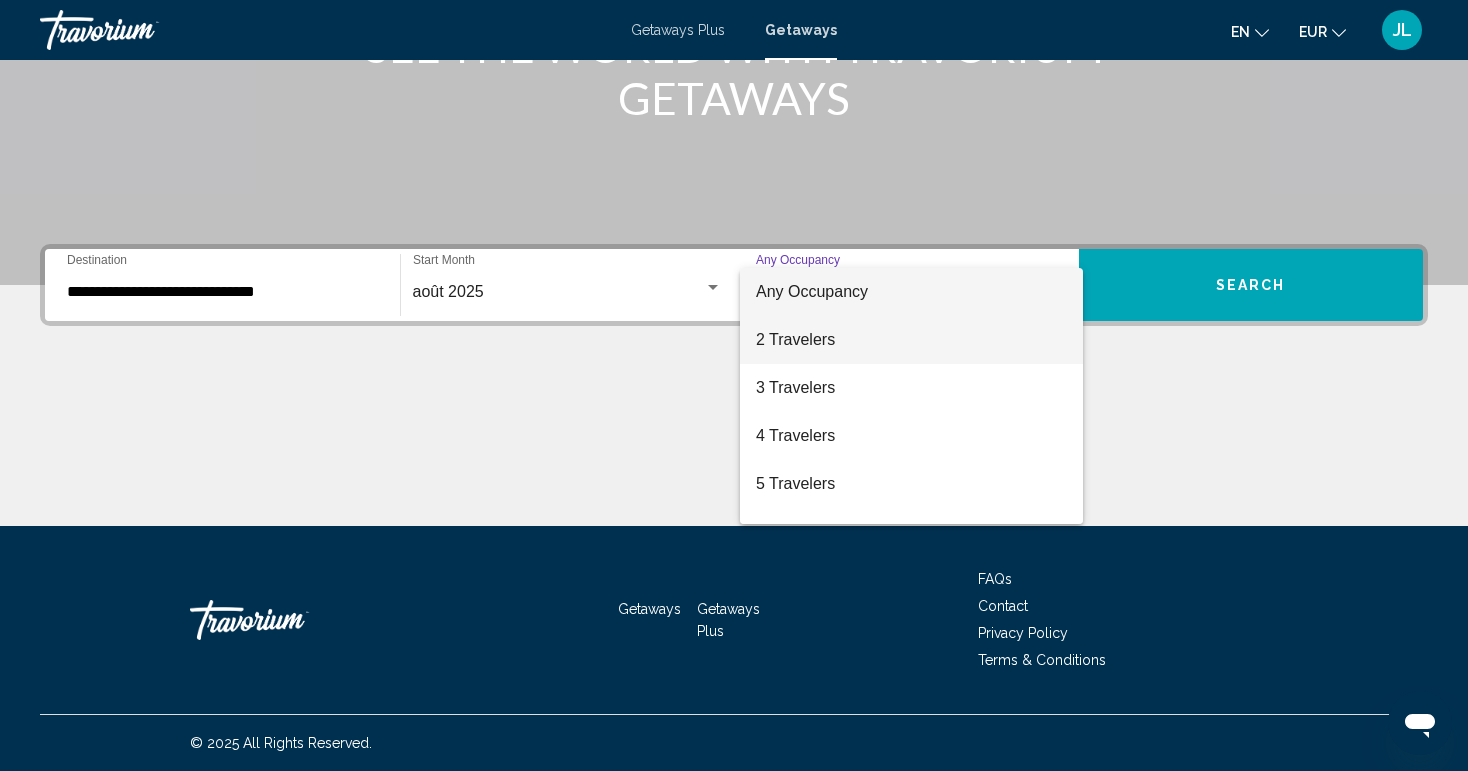 click on "2 Travelers" at bounding box center [911, 340] 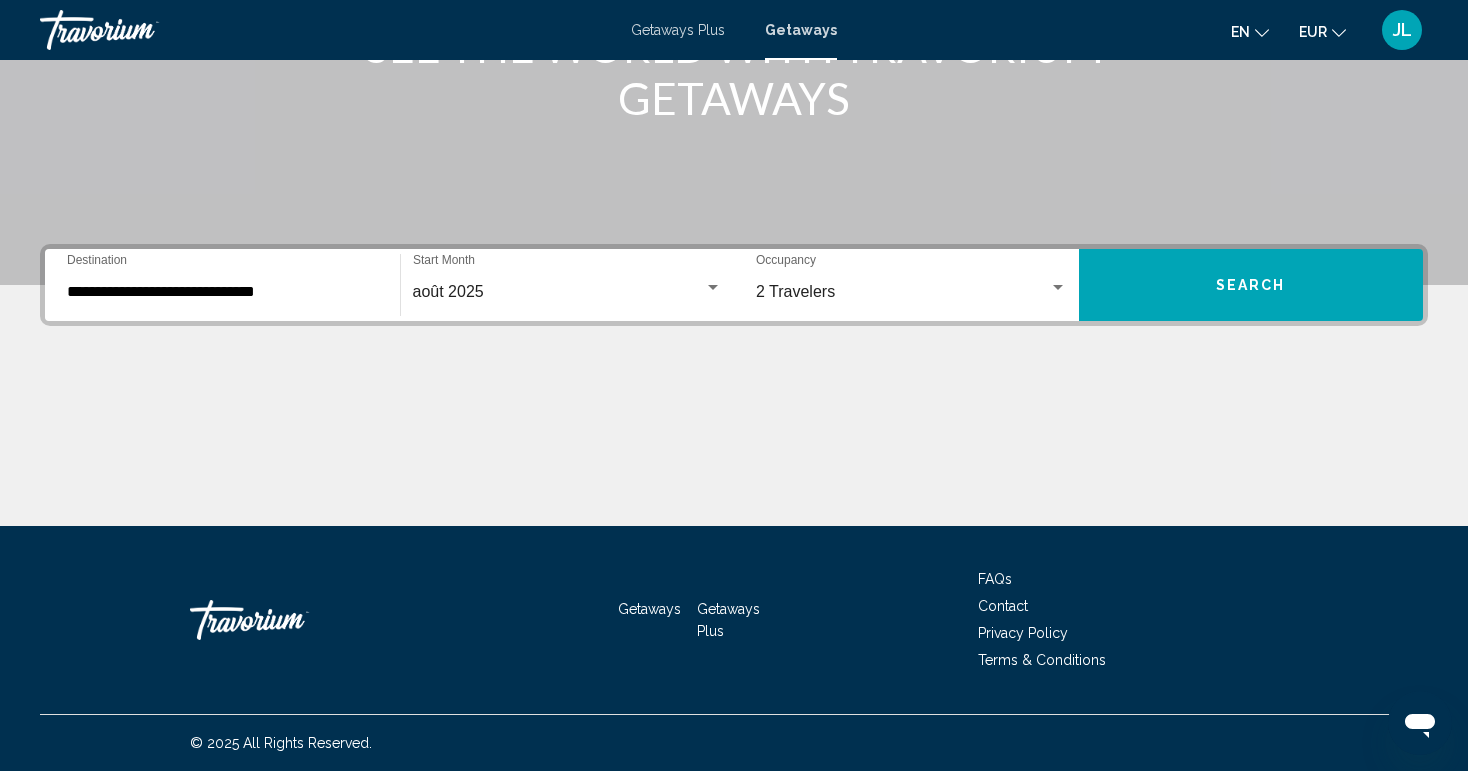click at bounding box center (734, -15) 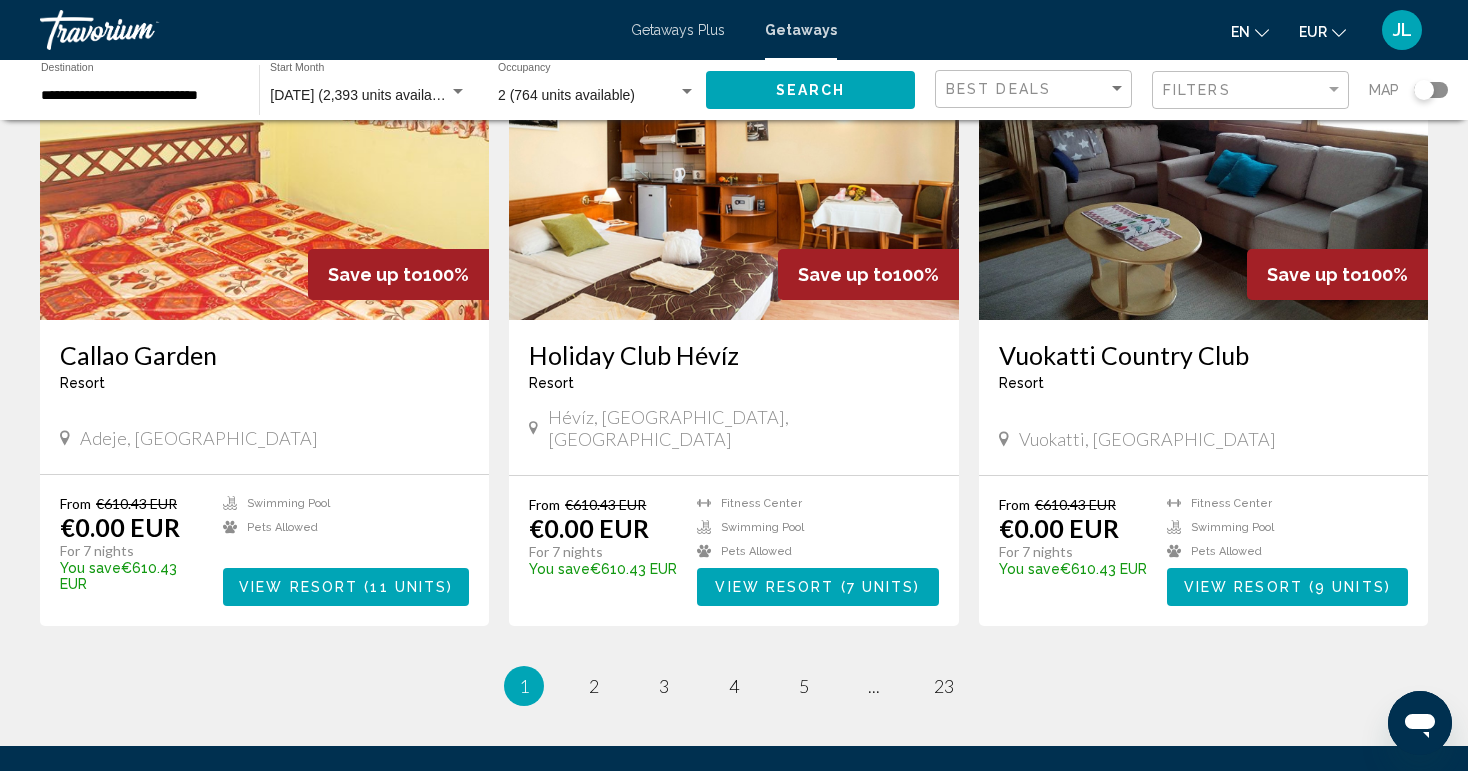 scroll, scrollTop: 2271, scrollLeft: 0, axis: vertical 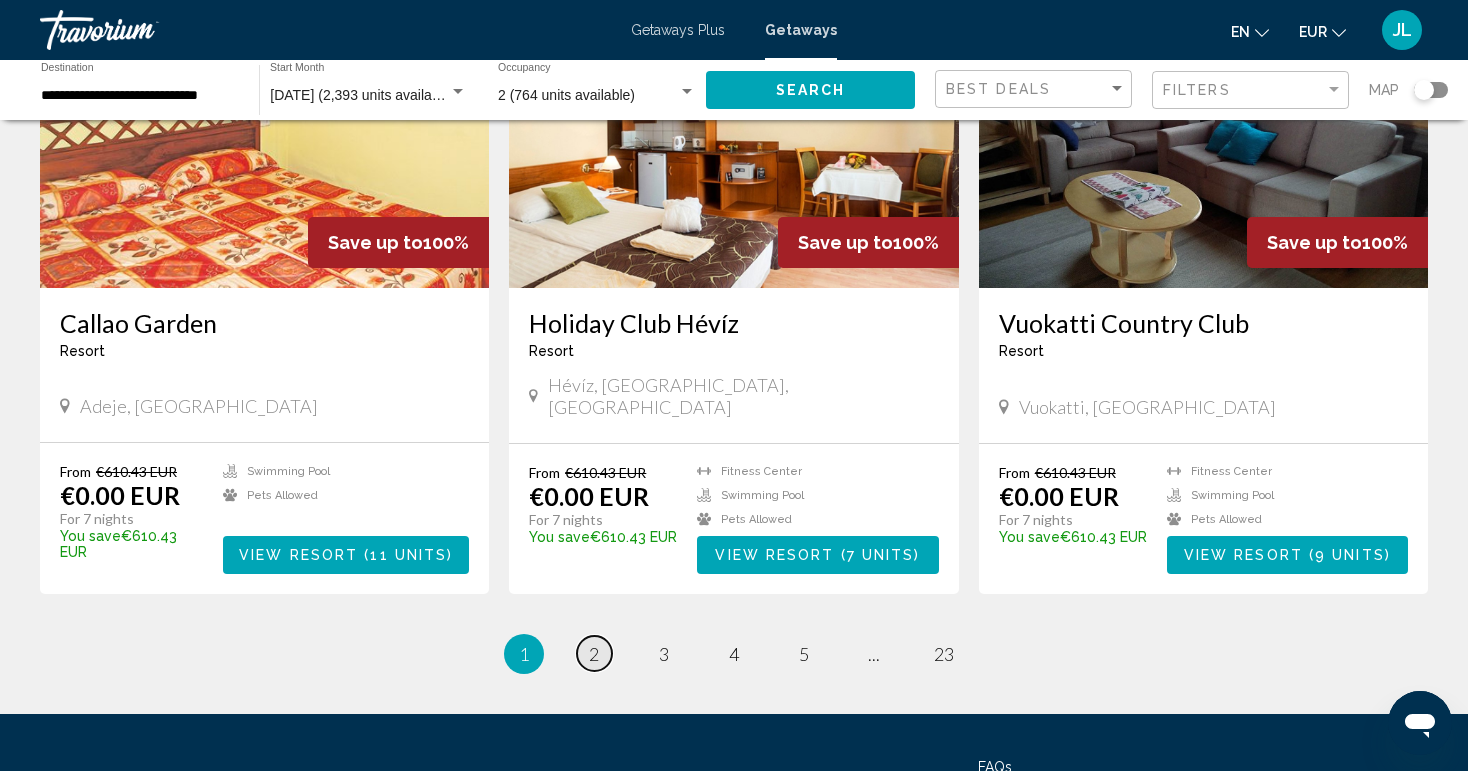 click on "2" at bounding box center [594, 654] 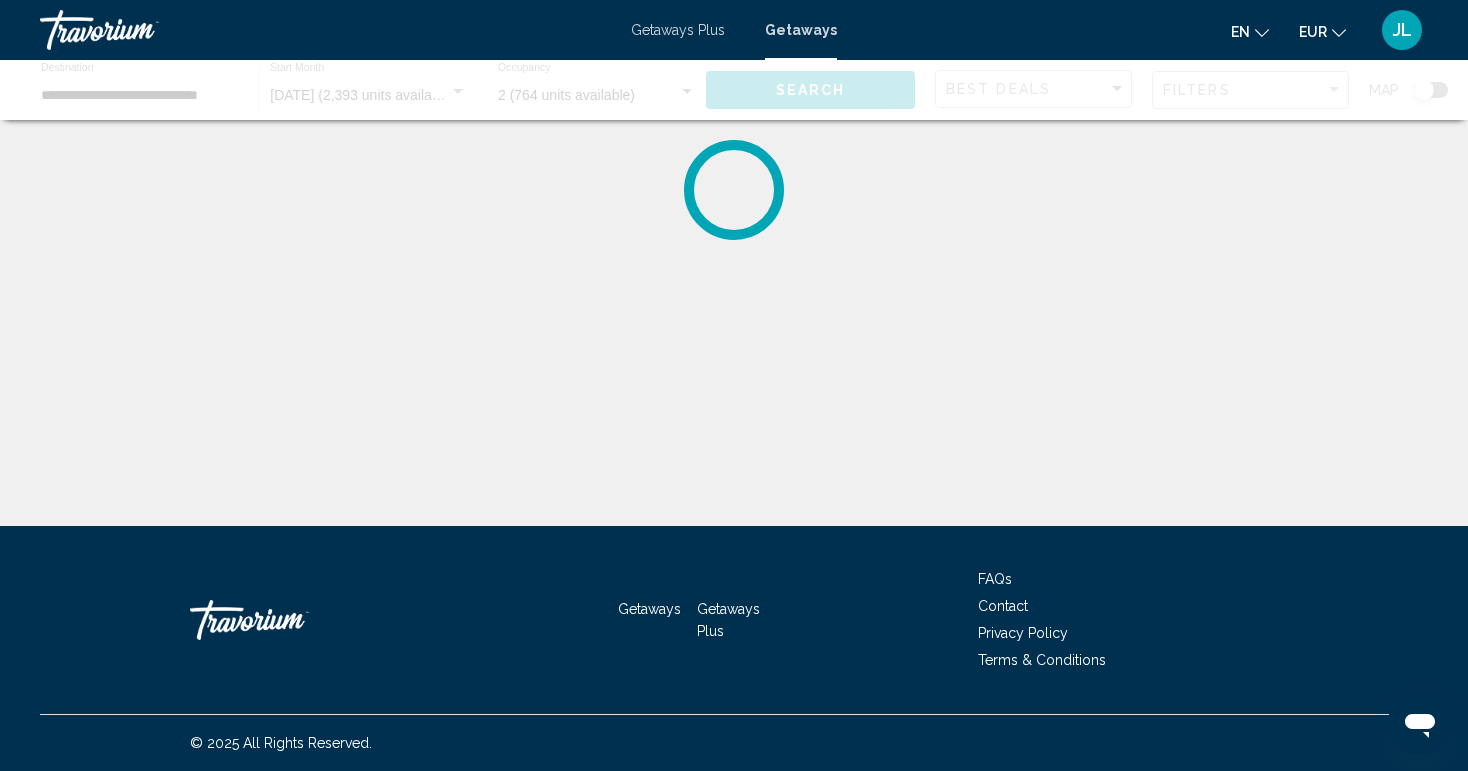 scroll, scrollTop: 0, scrollLeft: 0, axis: both 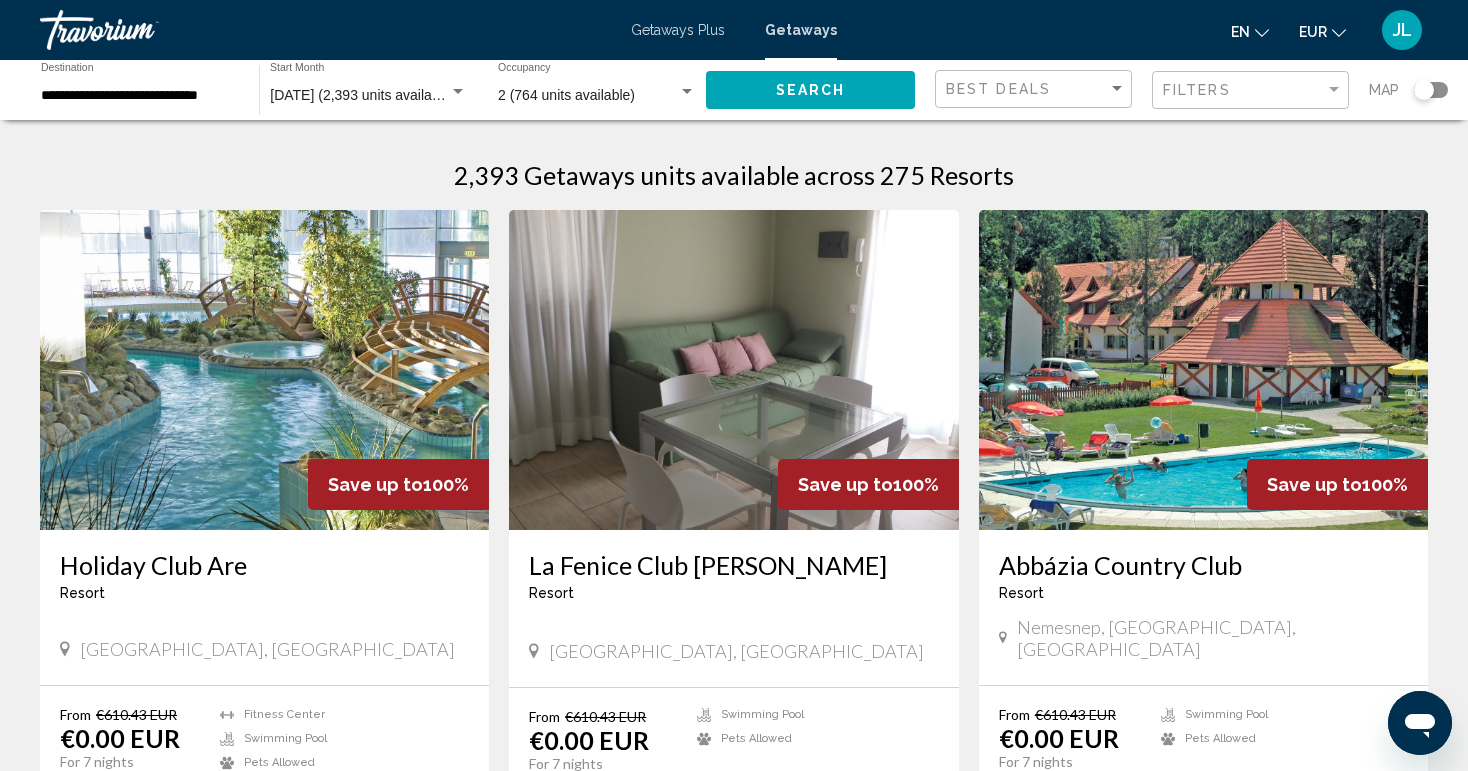 click on "**********" at bounding box center [734, 1467] 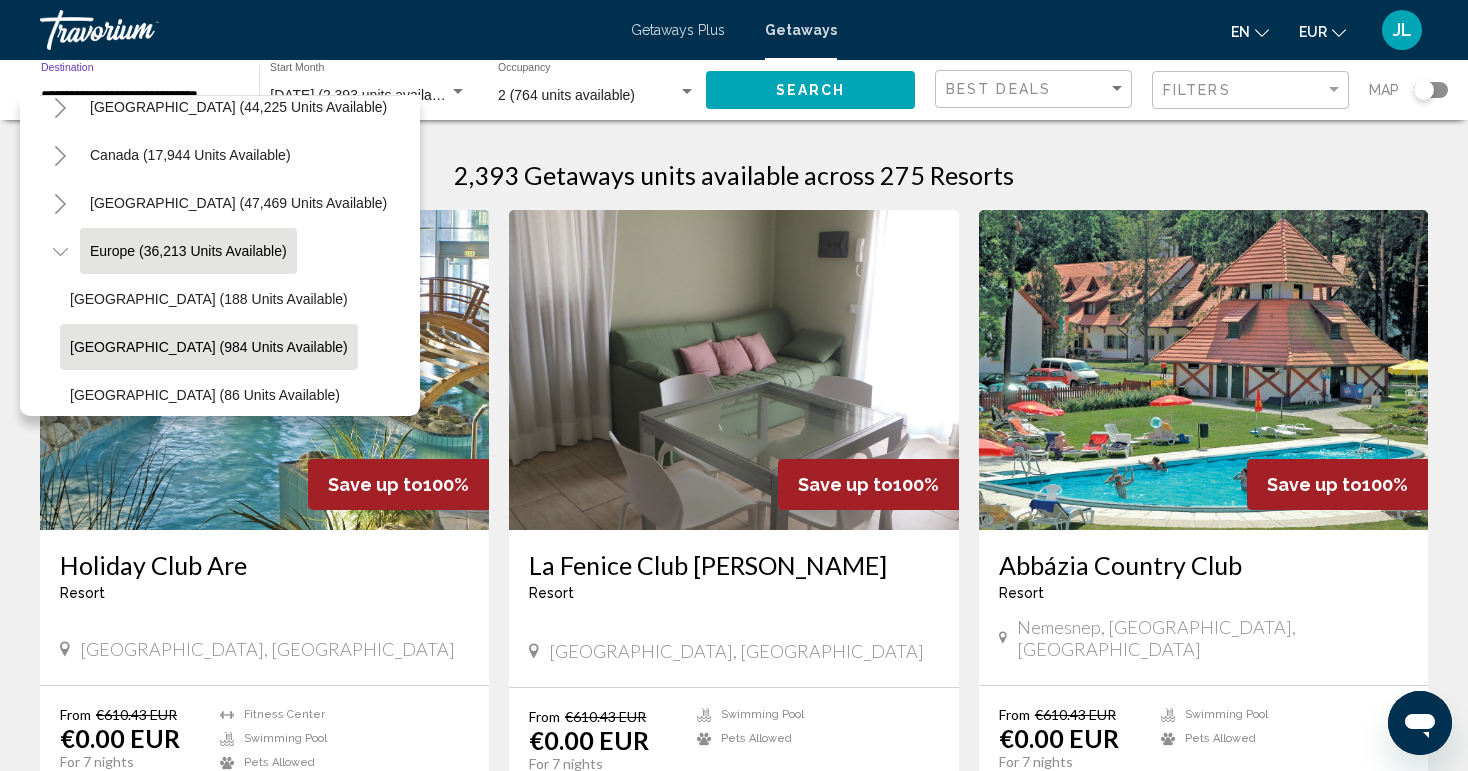 scroll, scrollTop: 141, scrollLeft: 0, axis: vertical 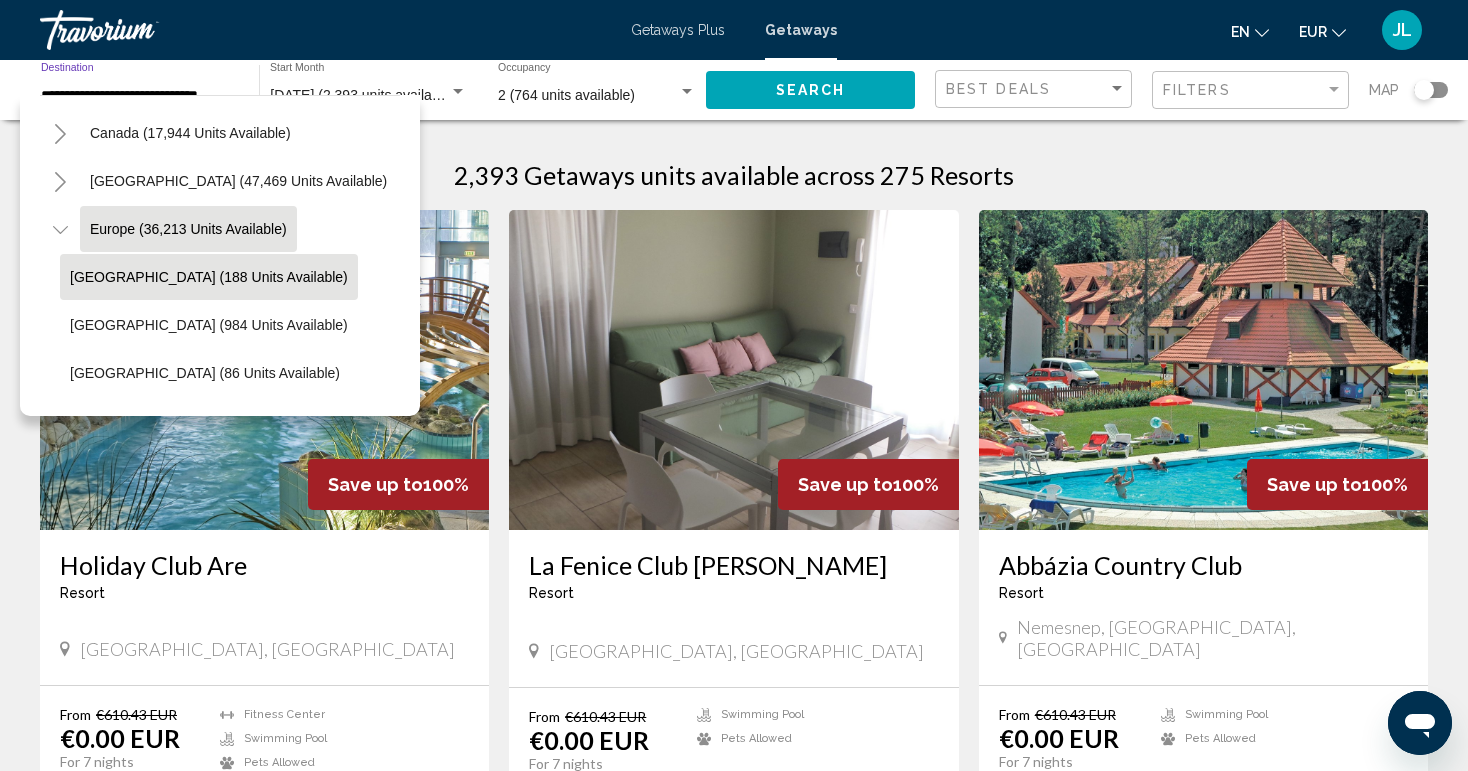 click on "[GEOGRAPHIC_DATA] (188 units available)" 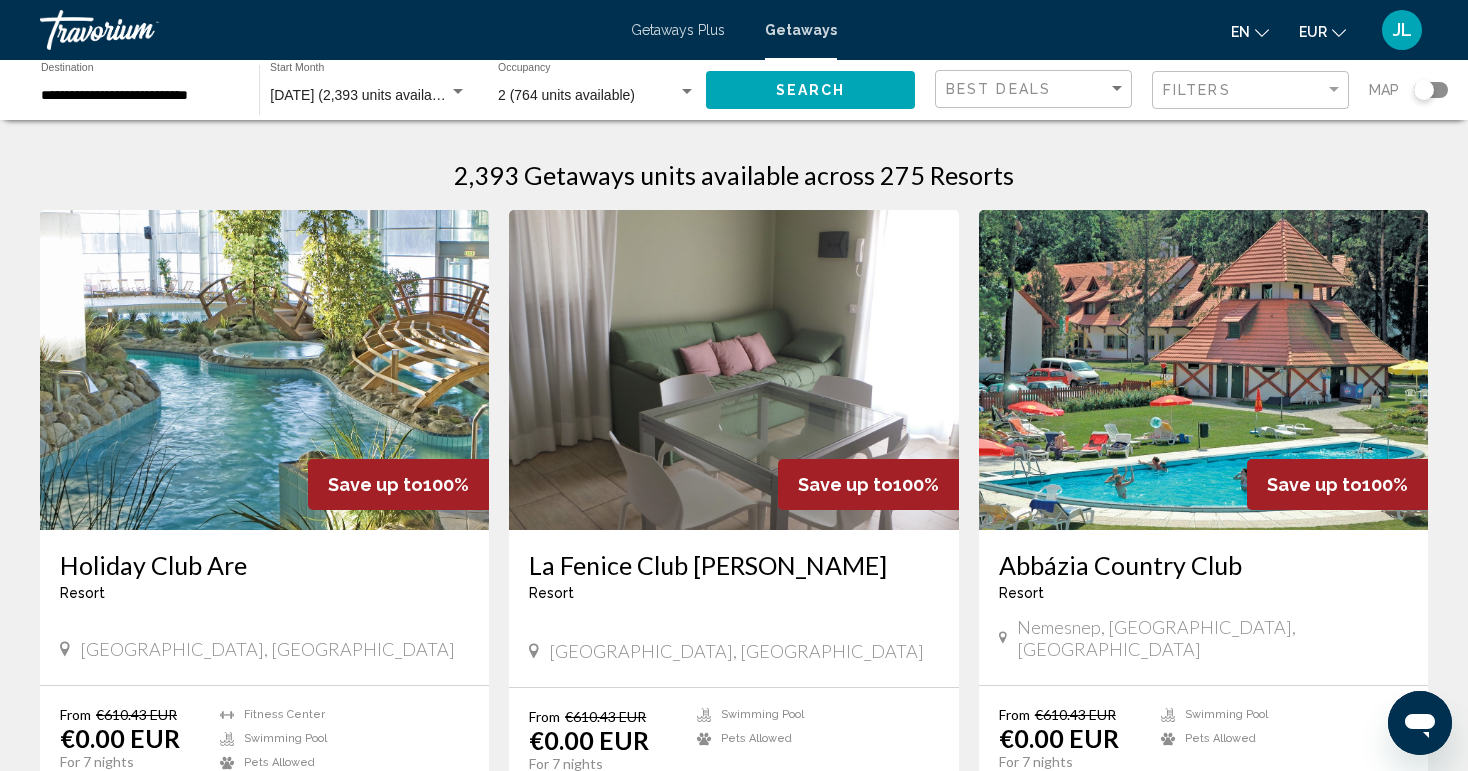 click on "Search" 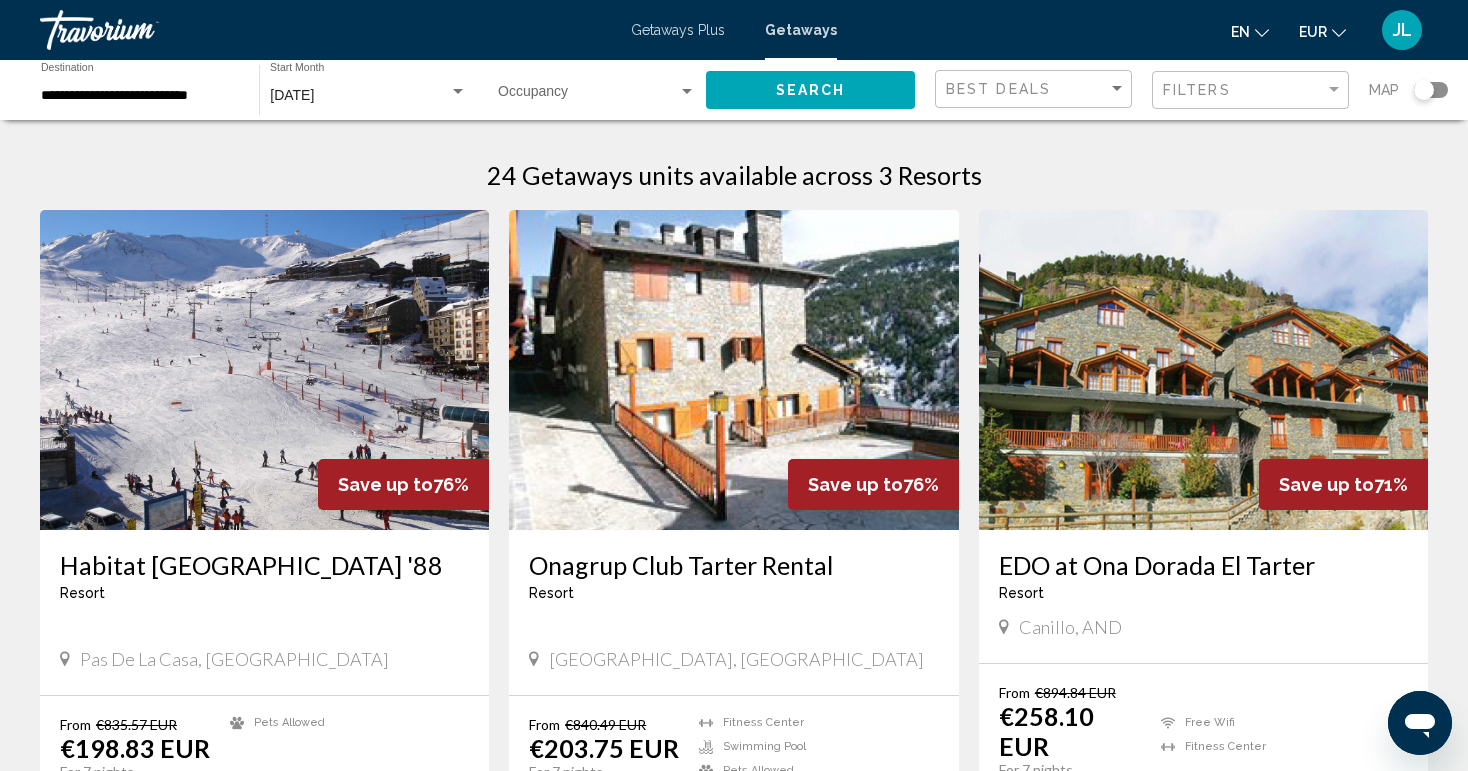 scroll, scrollTop: 0, scrollLeft: 0, axis: both 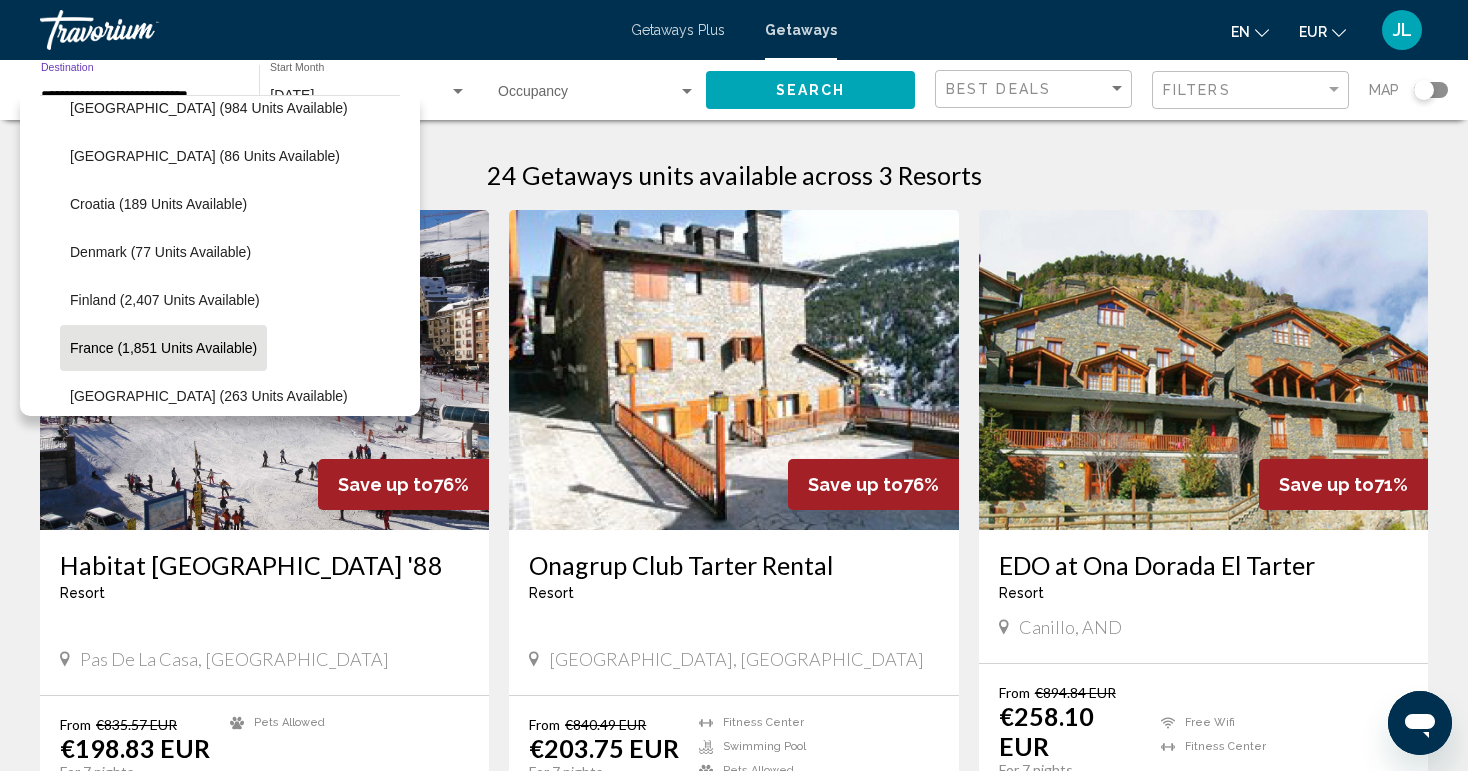 click on "France (1,851 units available)" 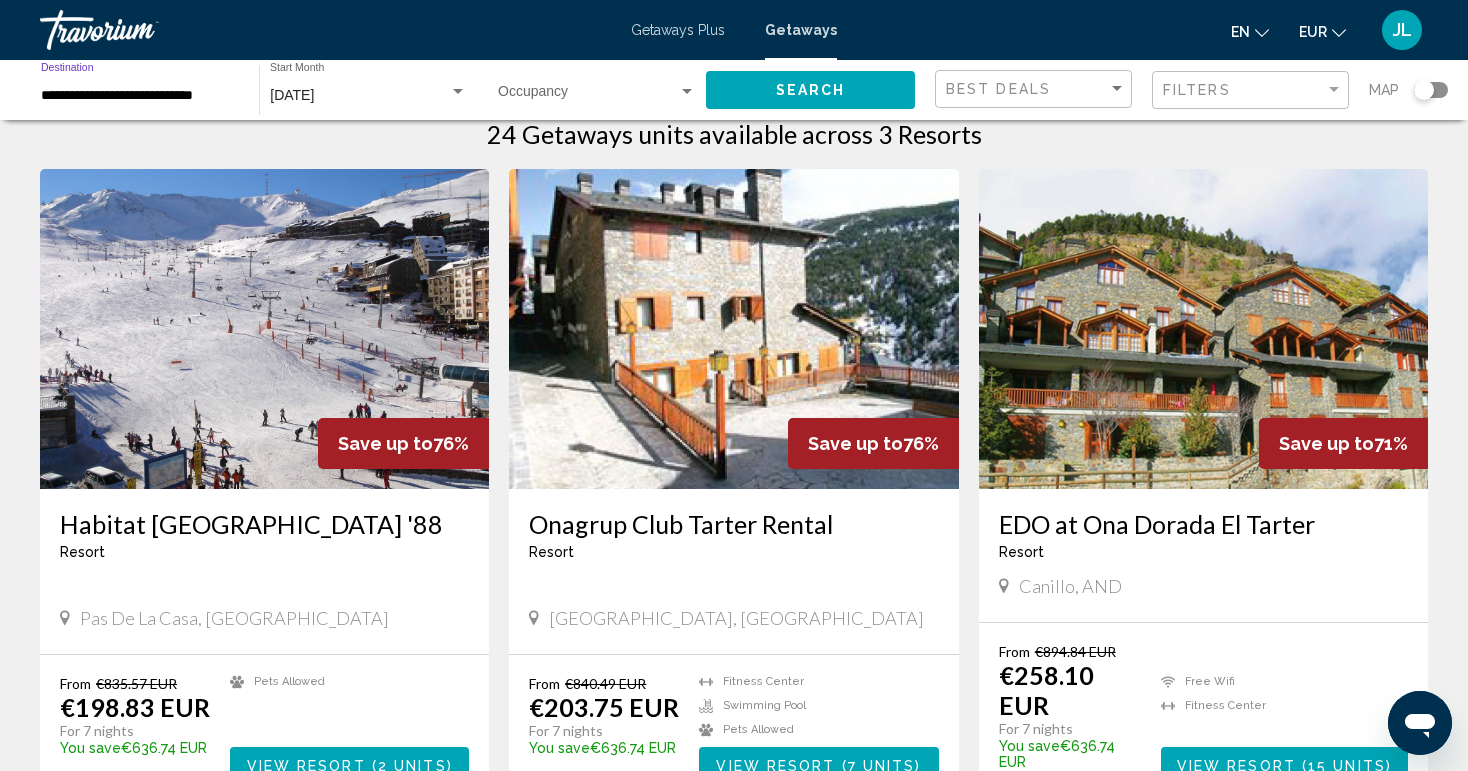scroll, scrollTop: 55, scrollLeft: 0, axis: vertical 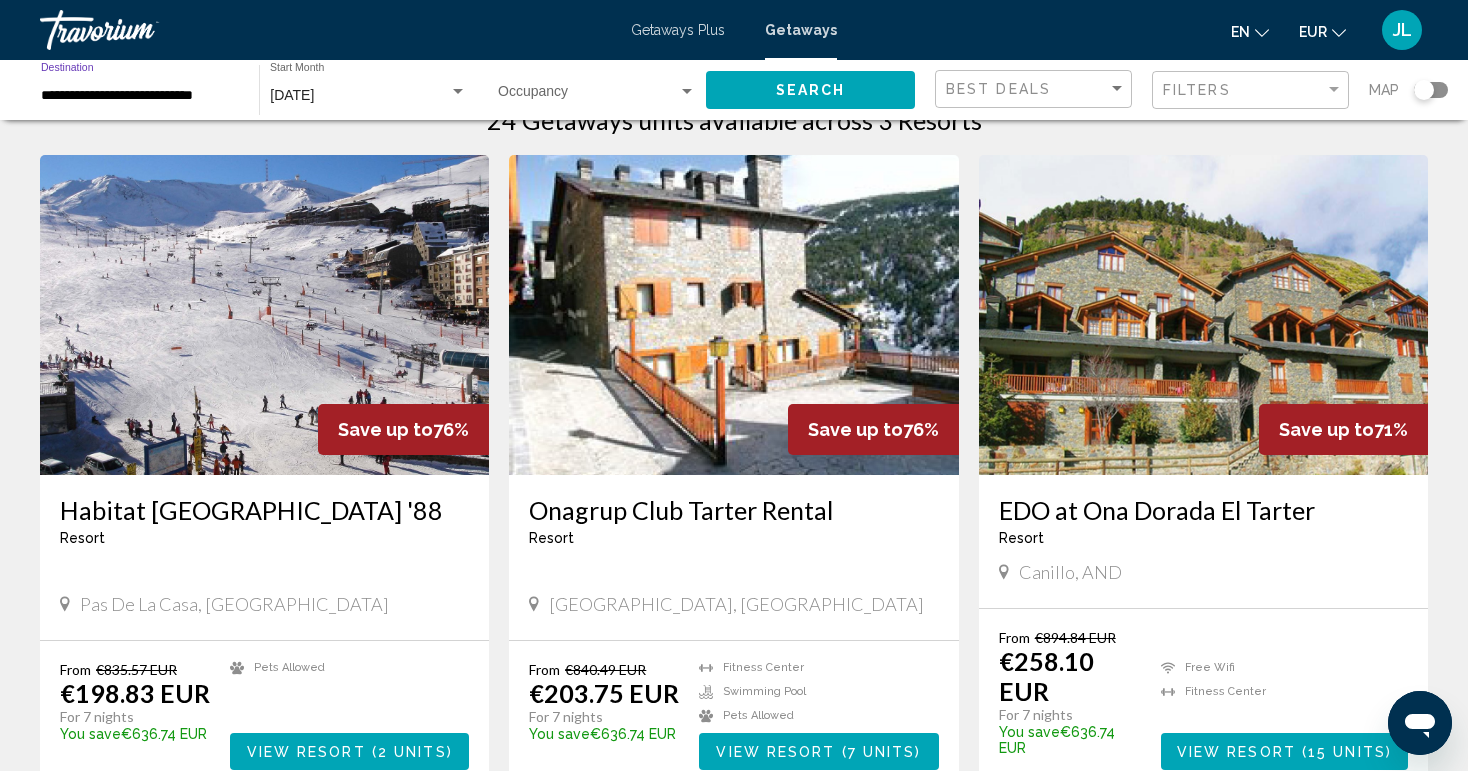 click on "Habitat [GEOGRAPHIC_DATA] '88" at bounding box center [264, 510] 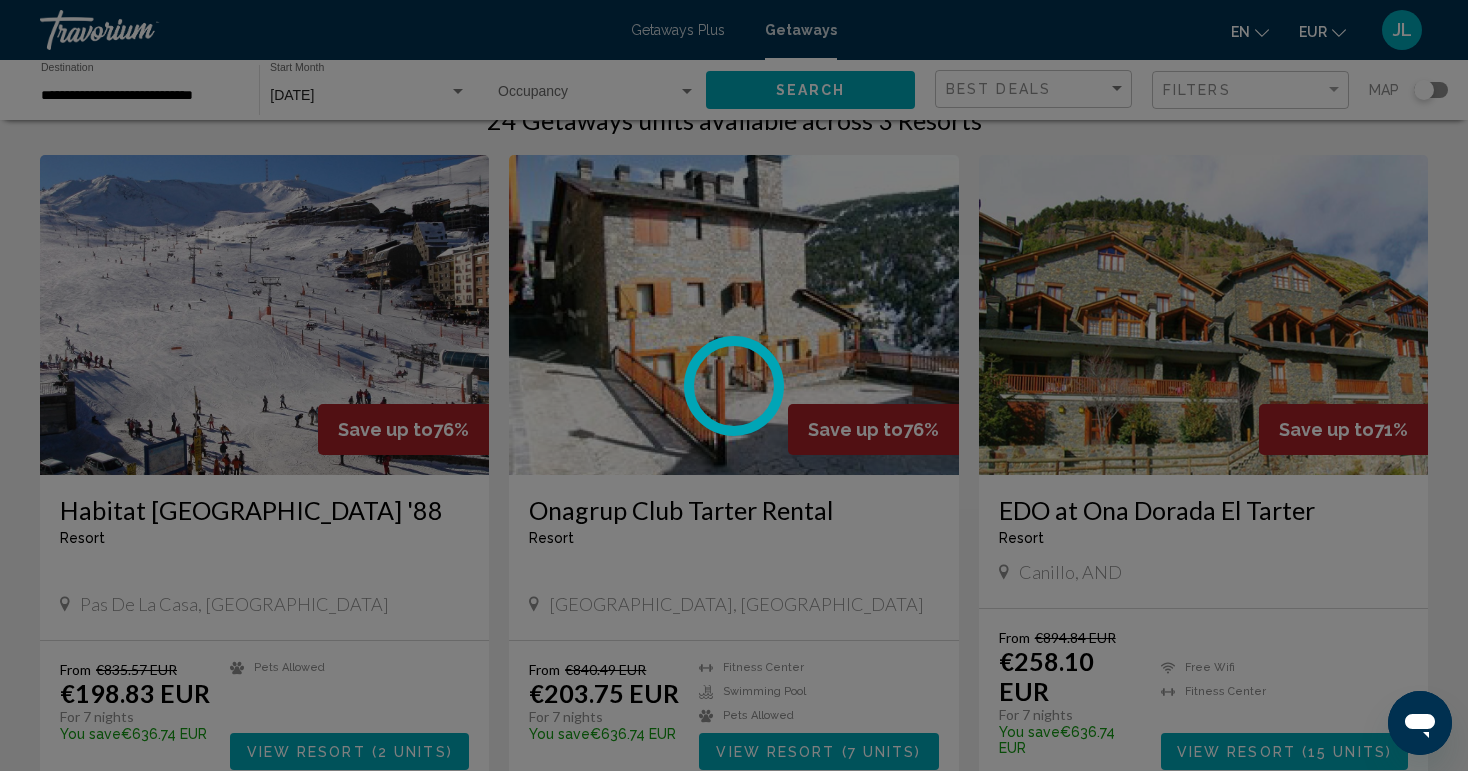 scroll, scrollTop: 0, scrollLeft: 0, axis: both 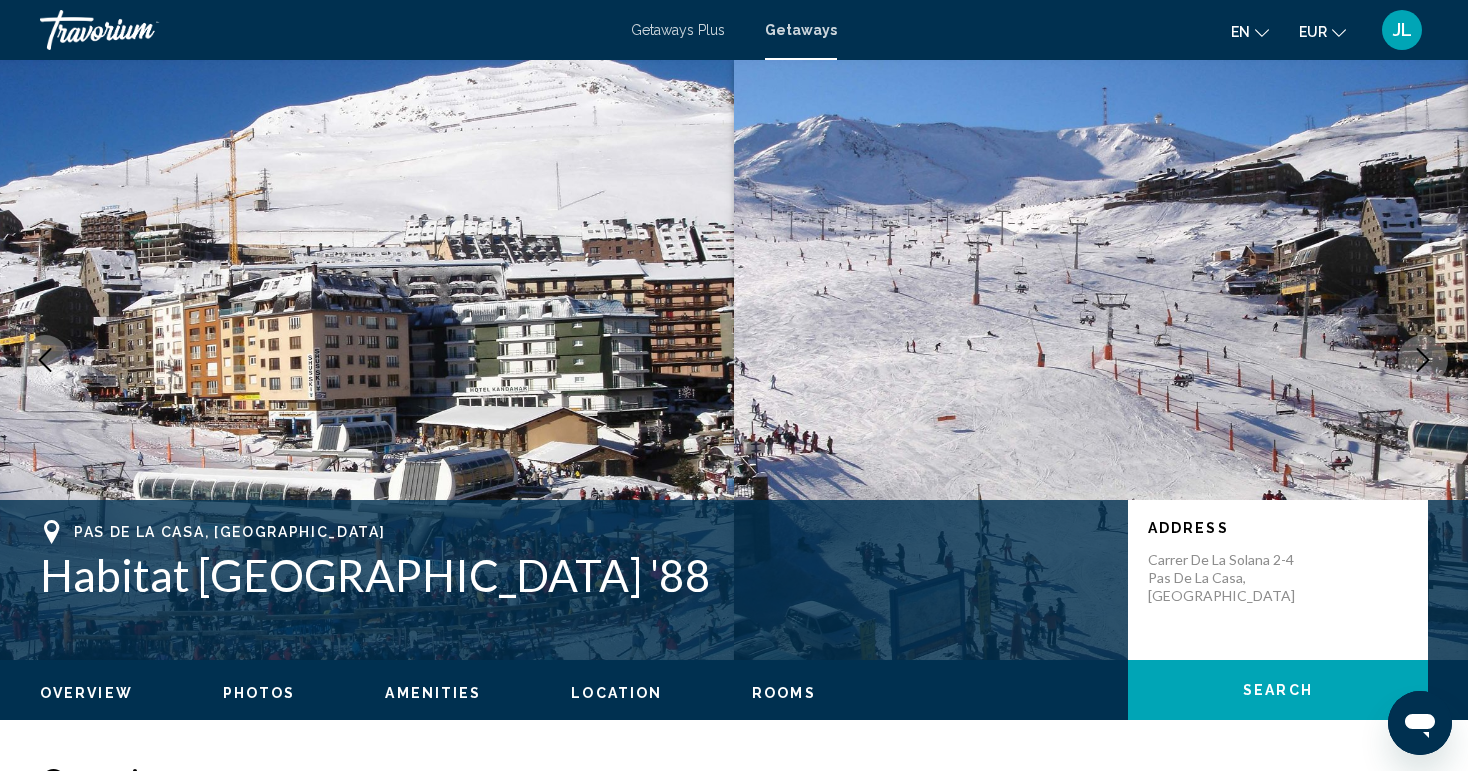 click at bounding box center [1423, 360] 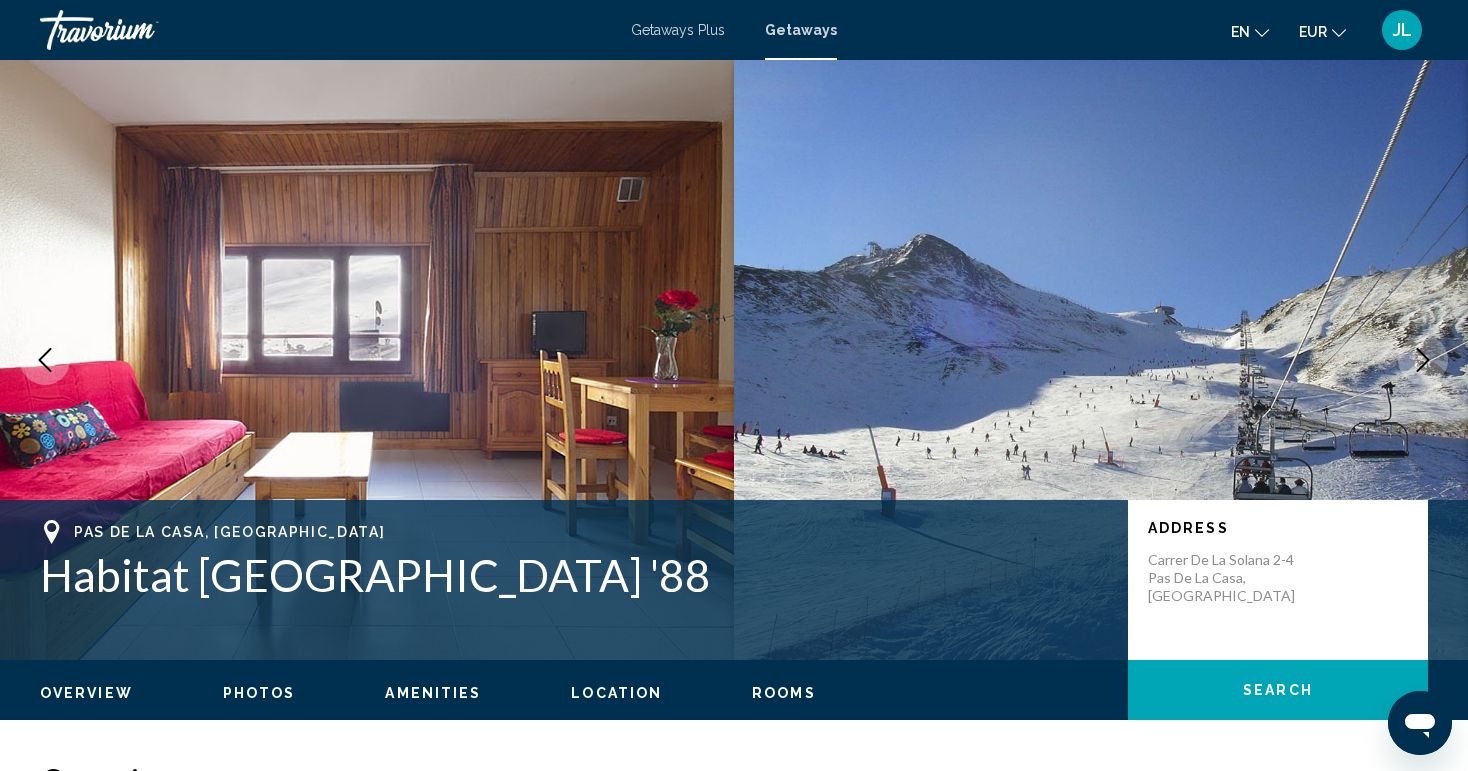 click at bounding box center [1423, 360] 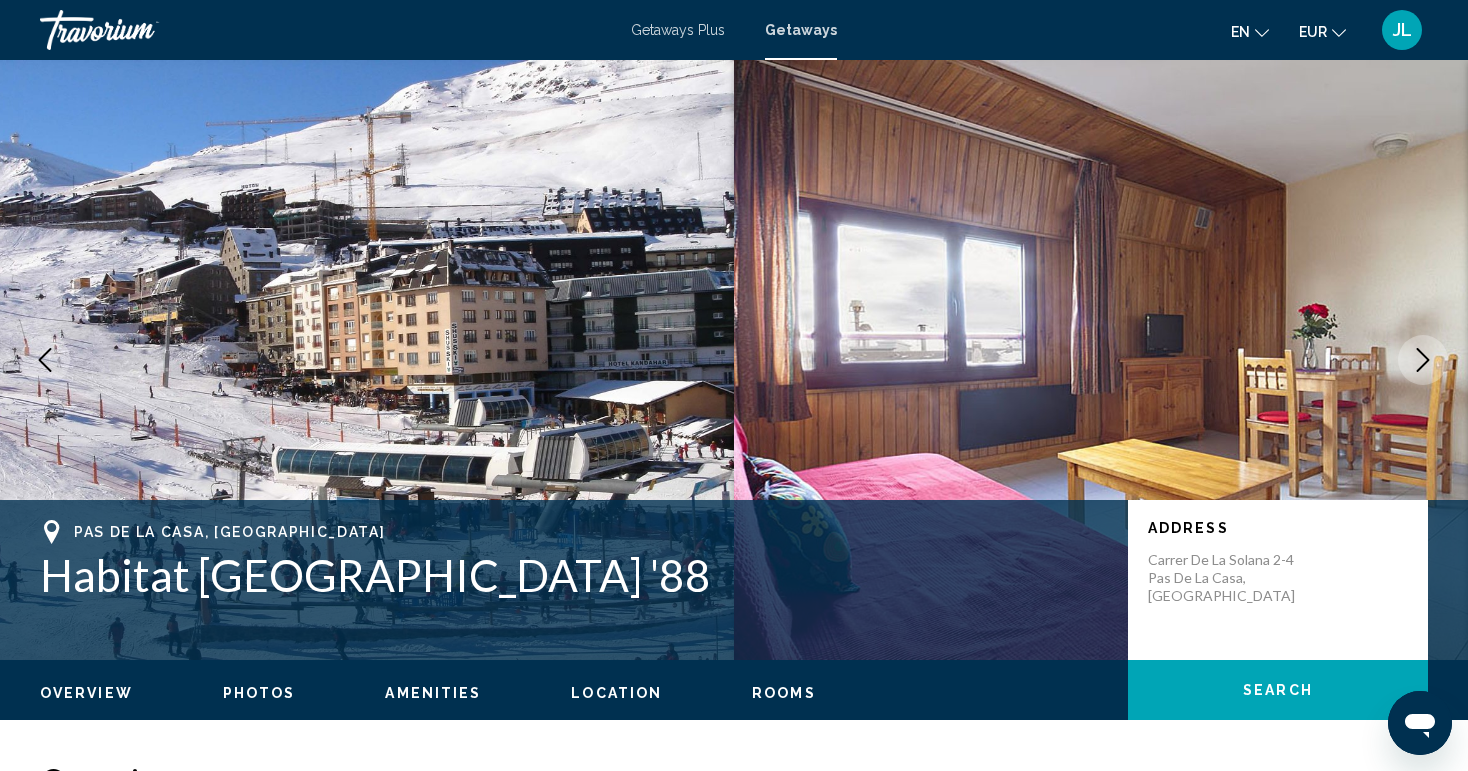 click at bounding box center [1423, 360] 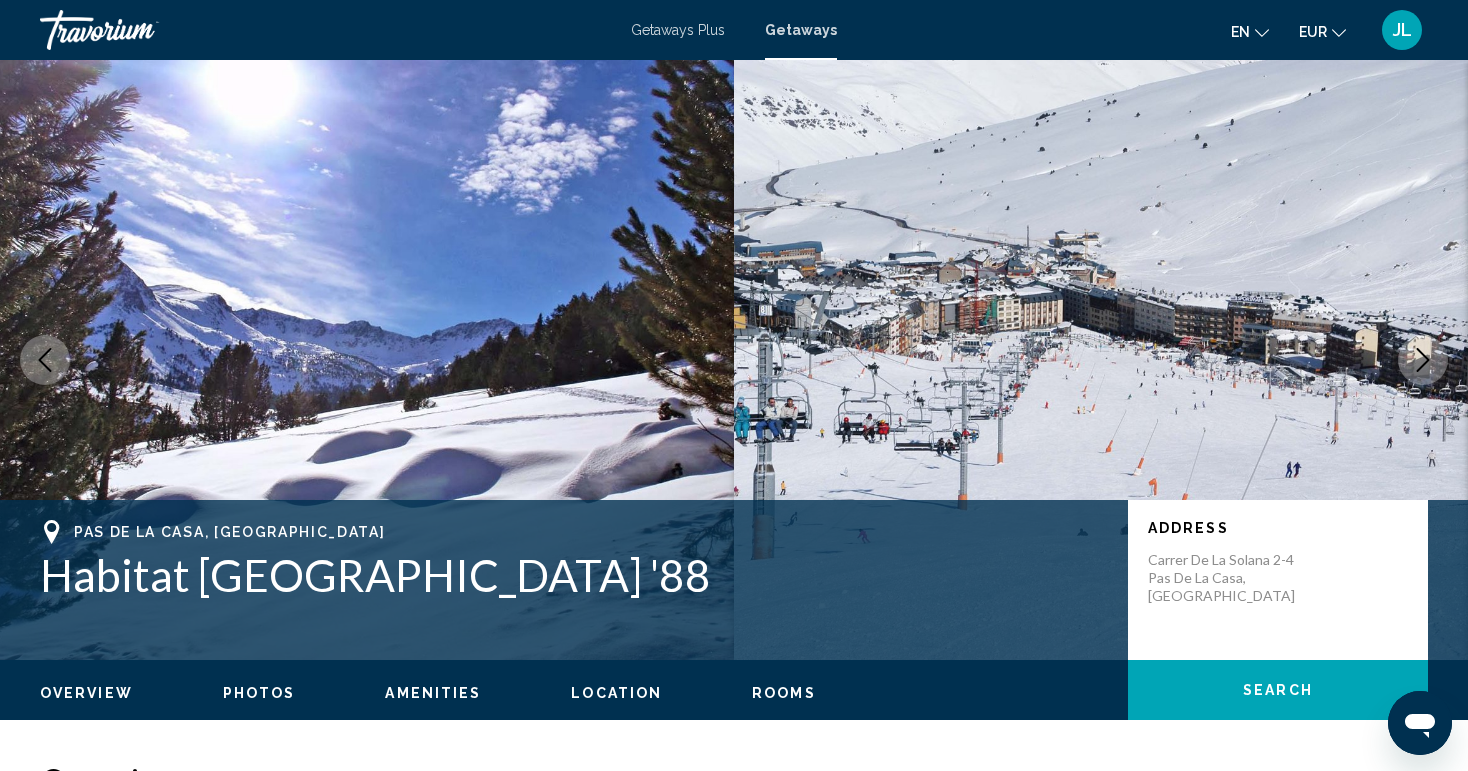click at bounding box center [1423, 360] 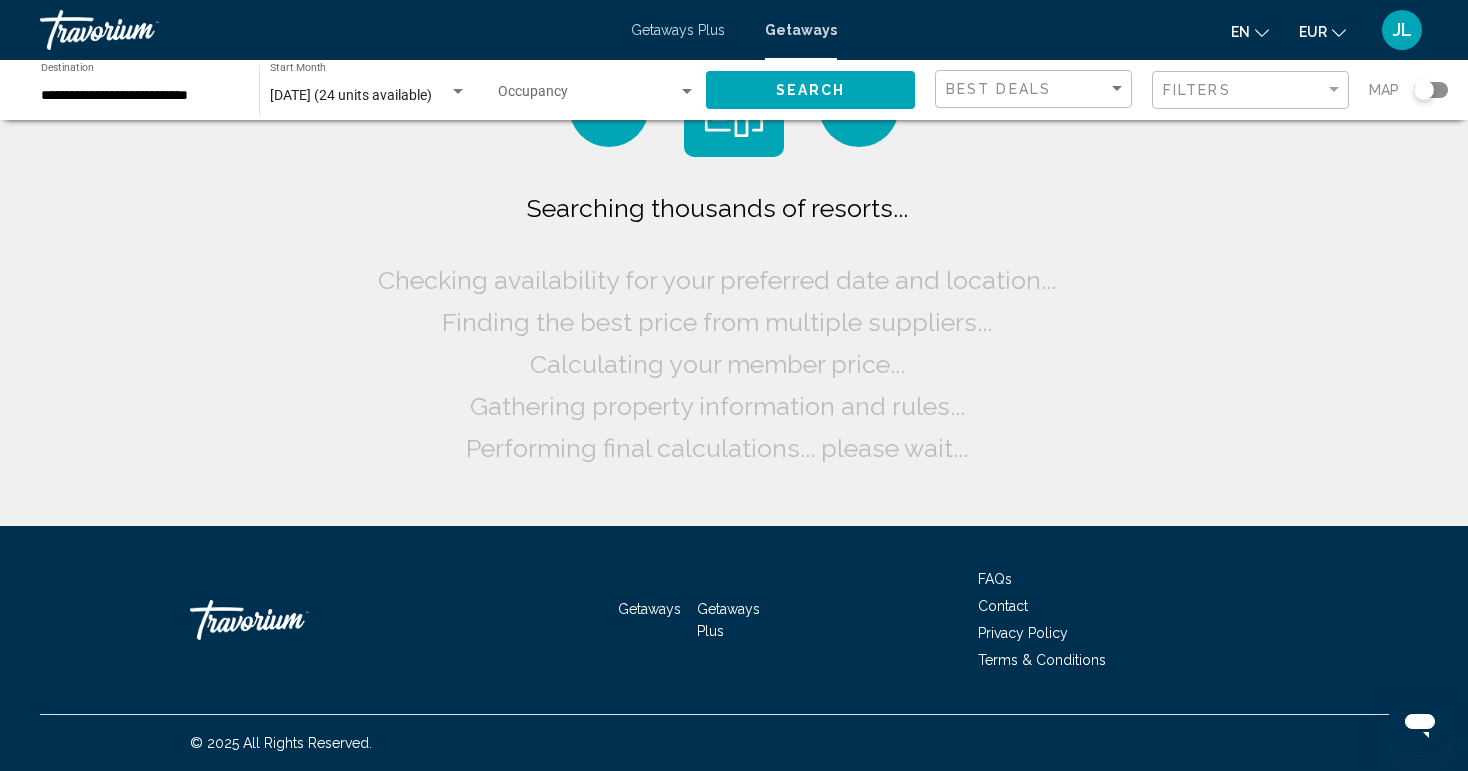 click on "**********" at bounding box center [140, 96] 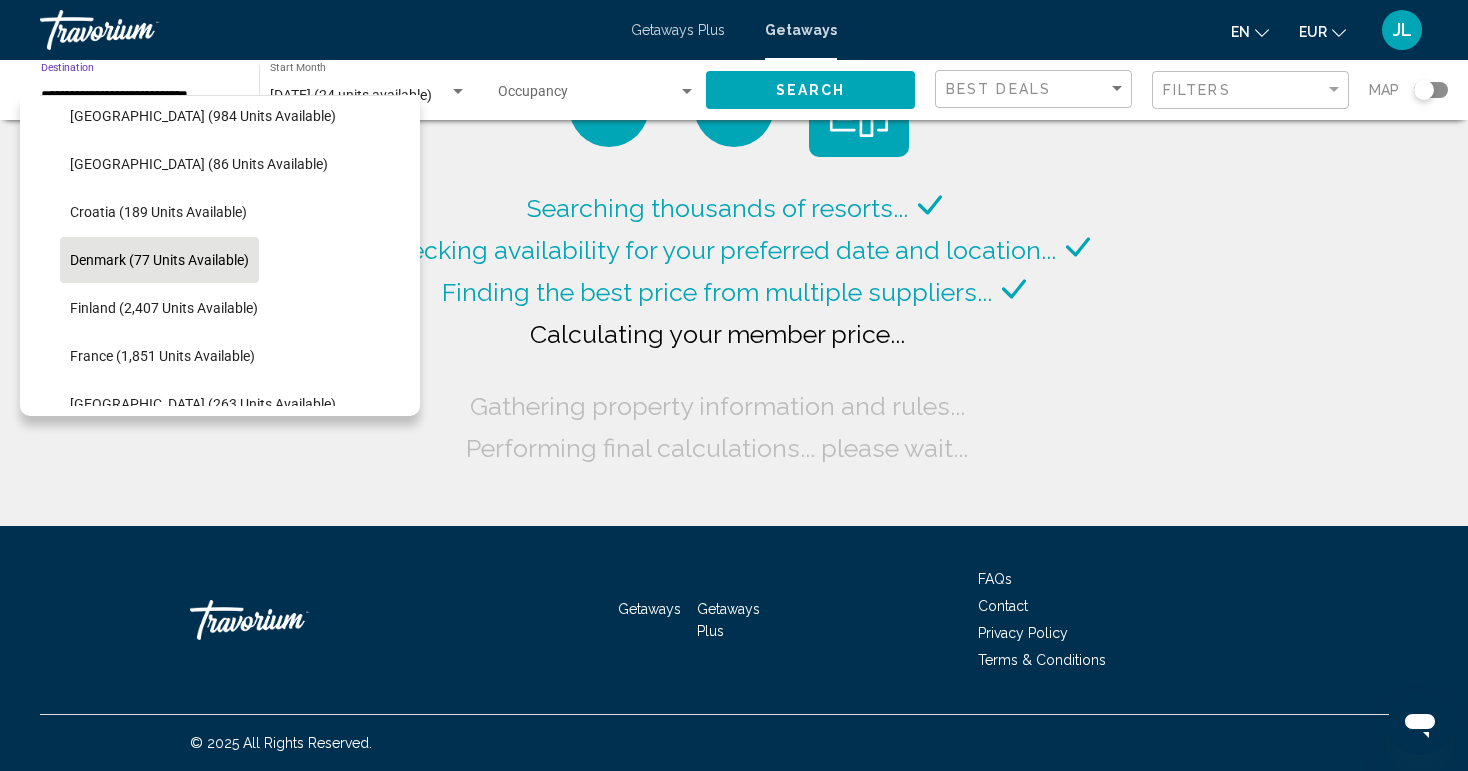 scroll, scrollTop: 374, scrollLeft: 0, axis: vertical 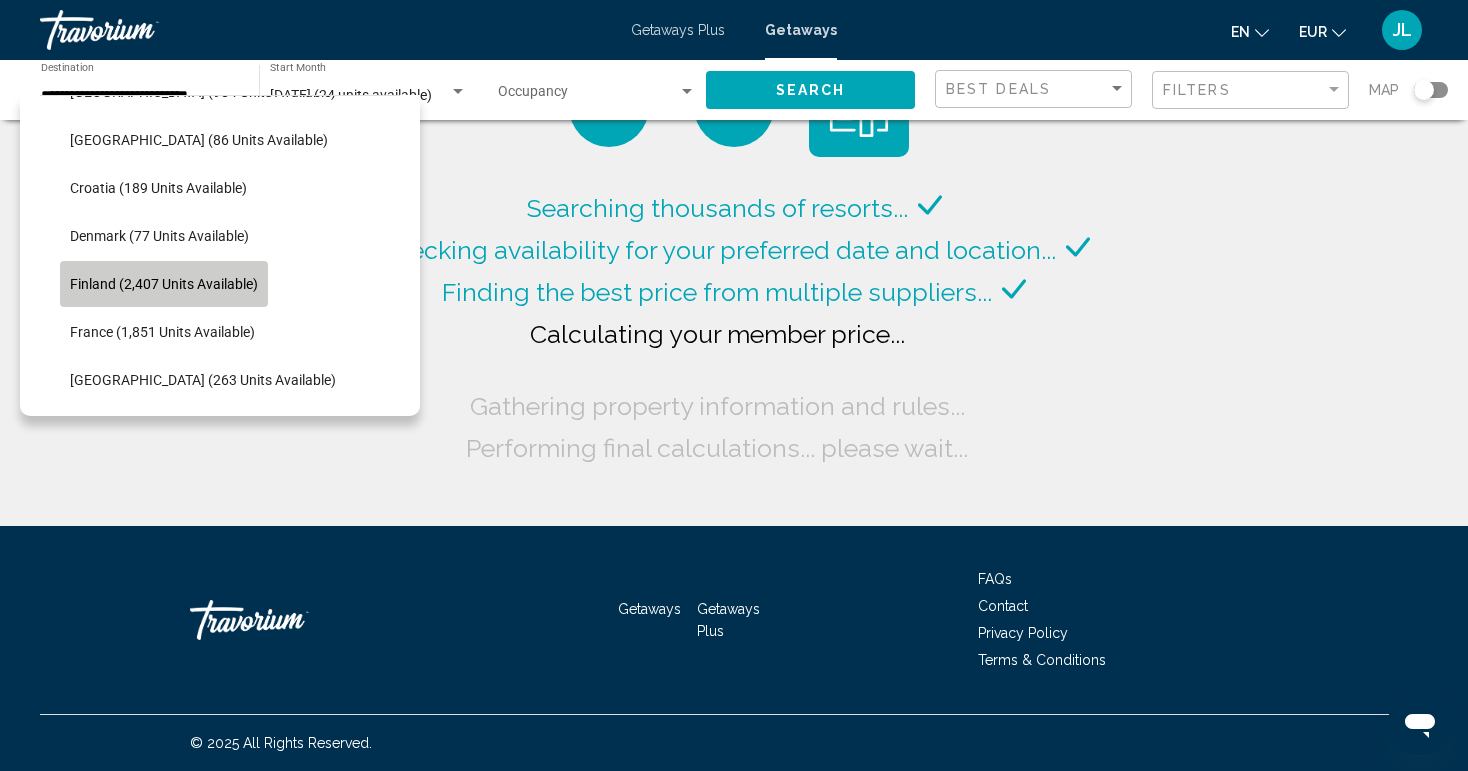 click on "Finland (2,407 units available)" 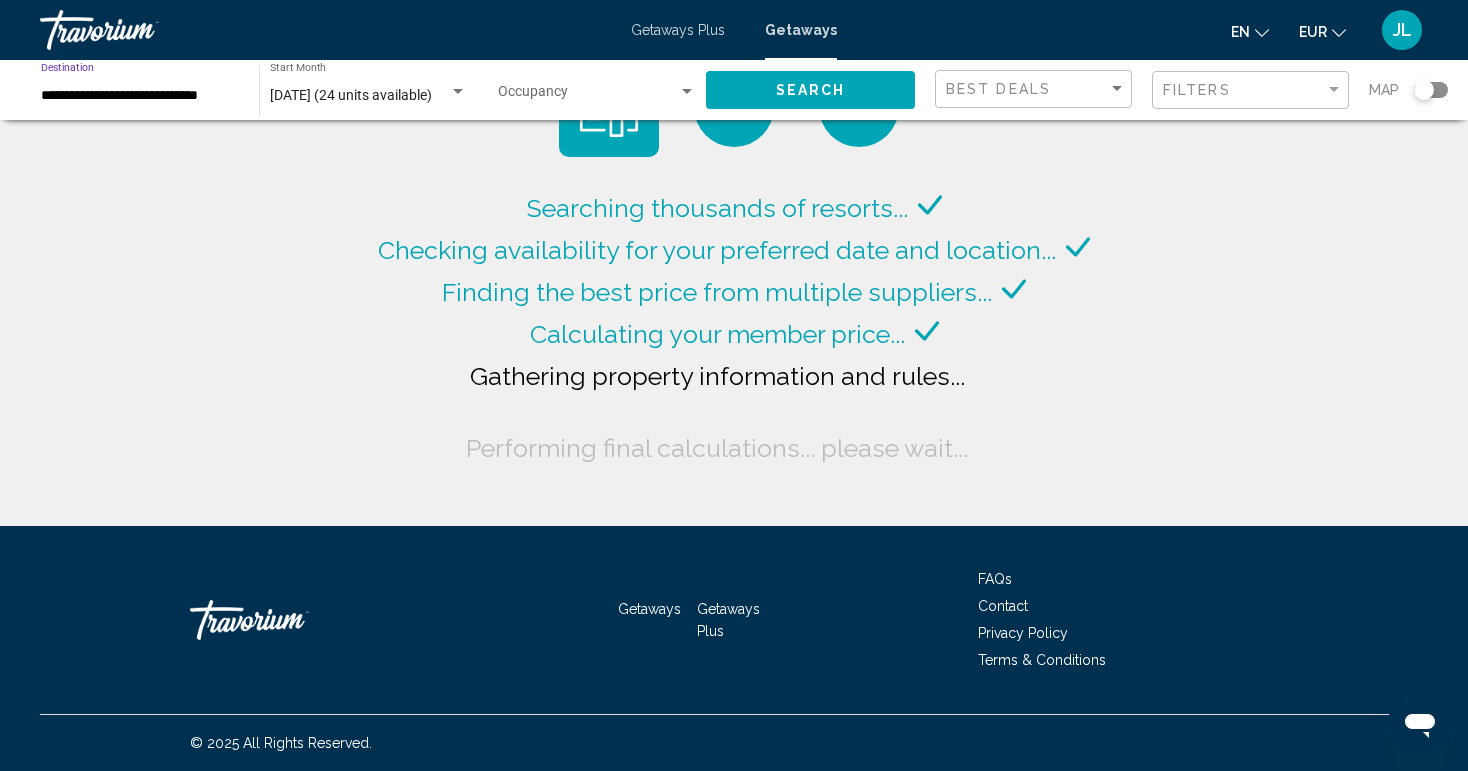 click on "**********" 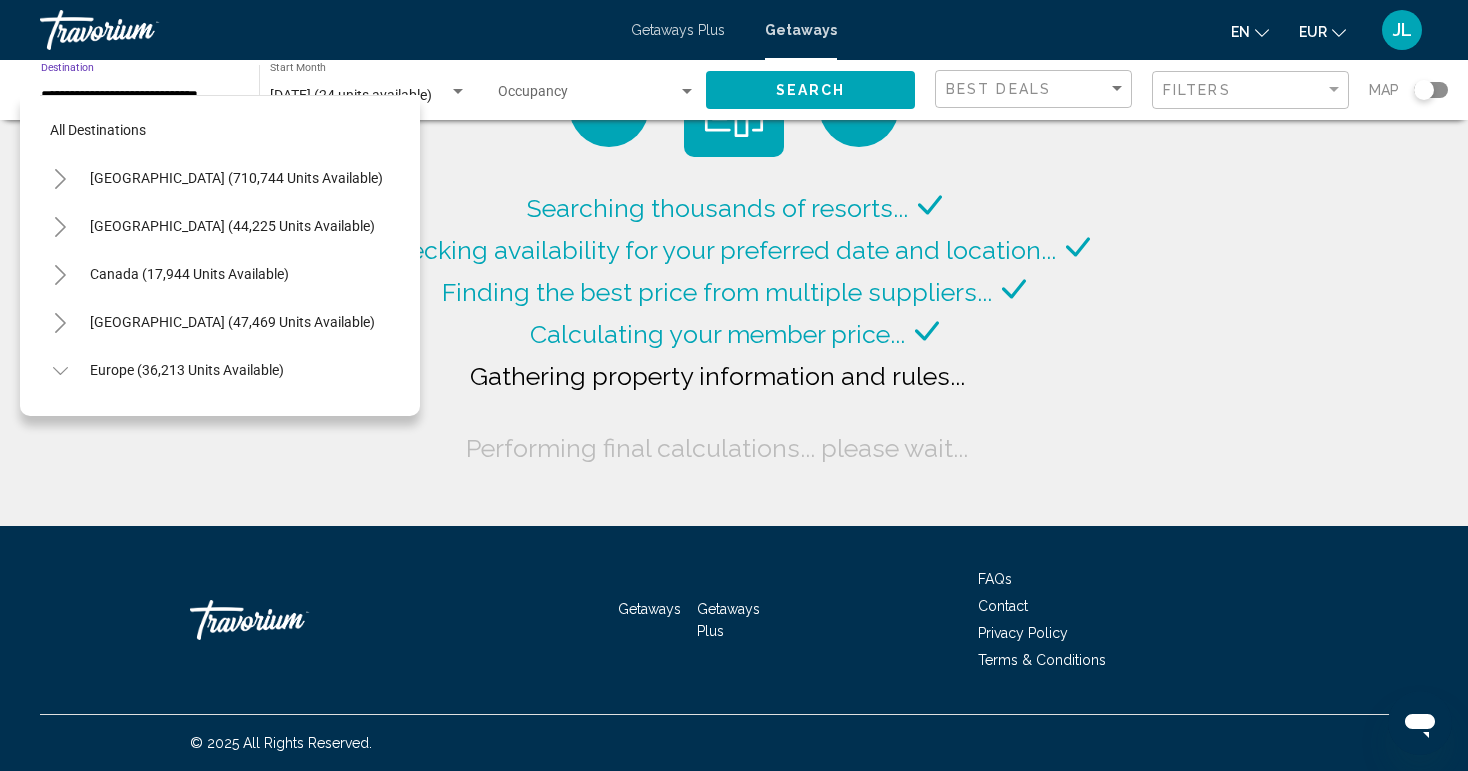 scroll, scrollTop: 407, scrollLeft: 0, axis: vertical 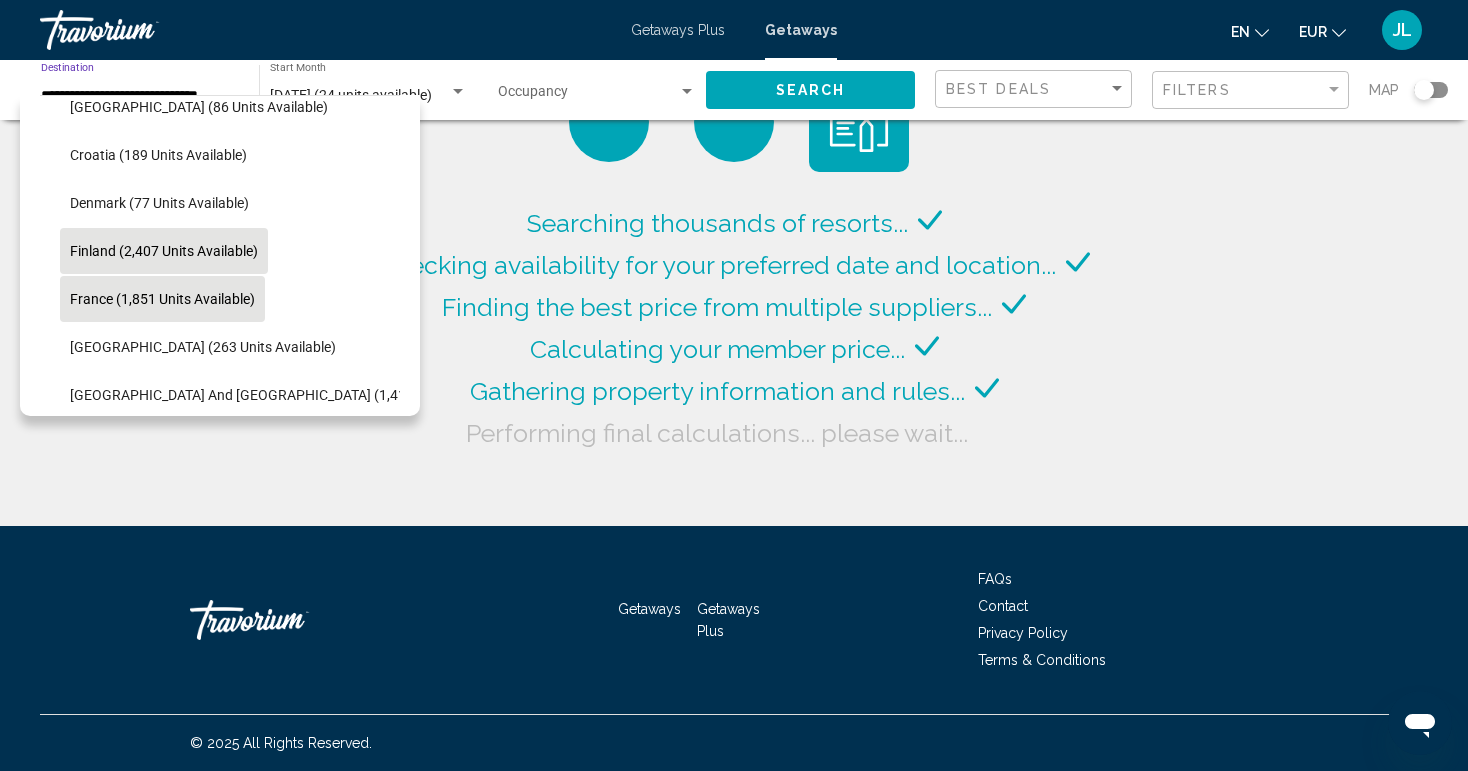 click on "France (1,851 units available)" 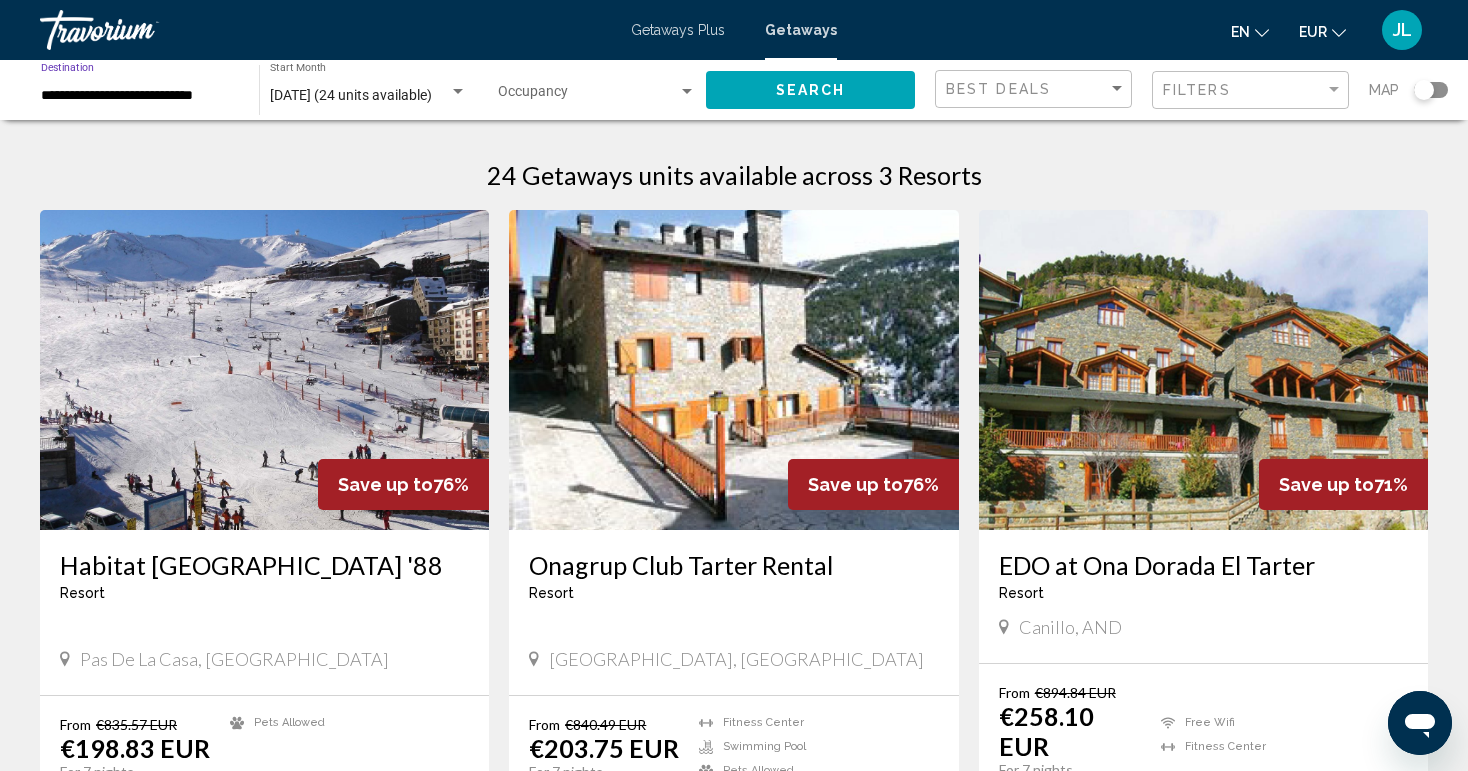 click on "Search" 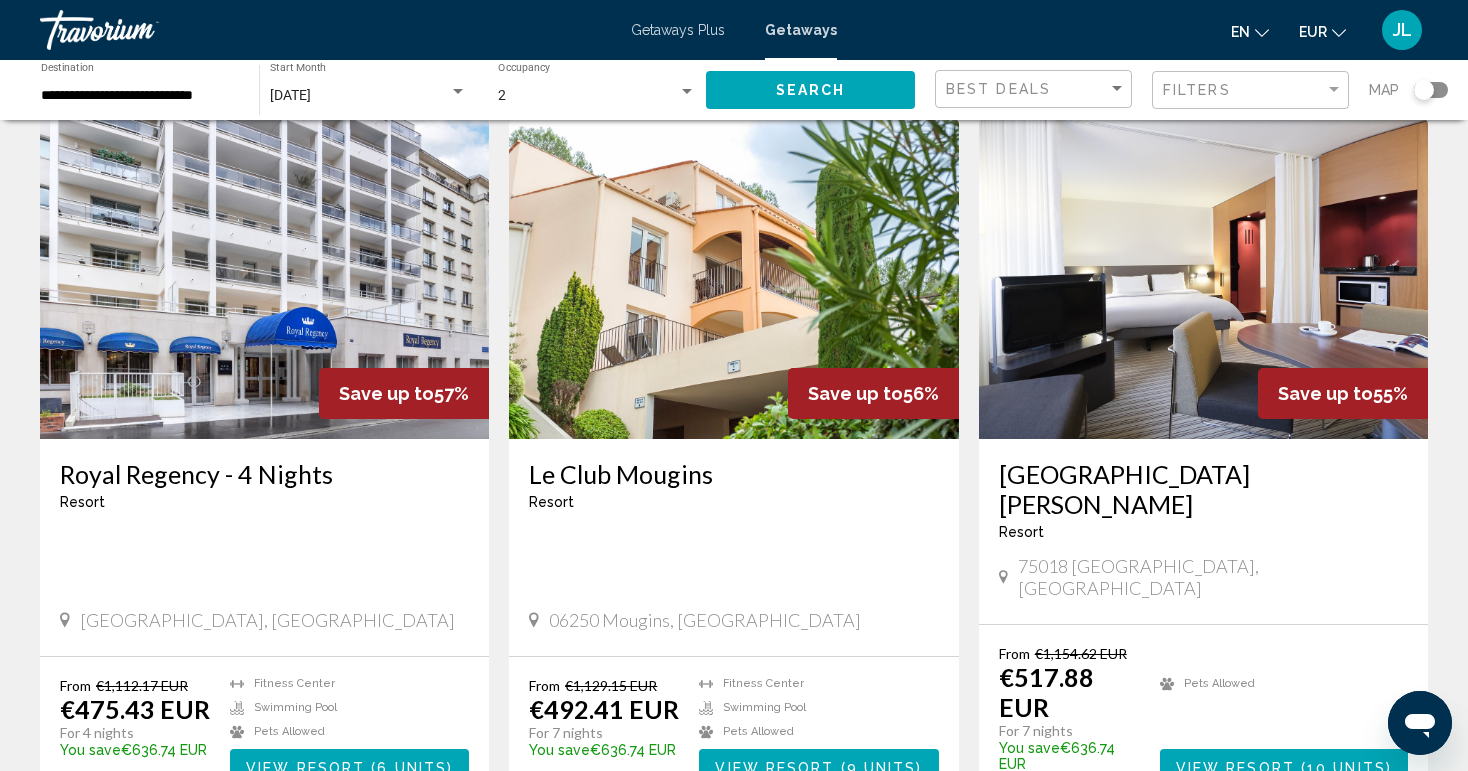 scroll, scrollTop: 2214, scrollLeft: 0, axis: vertical 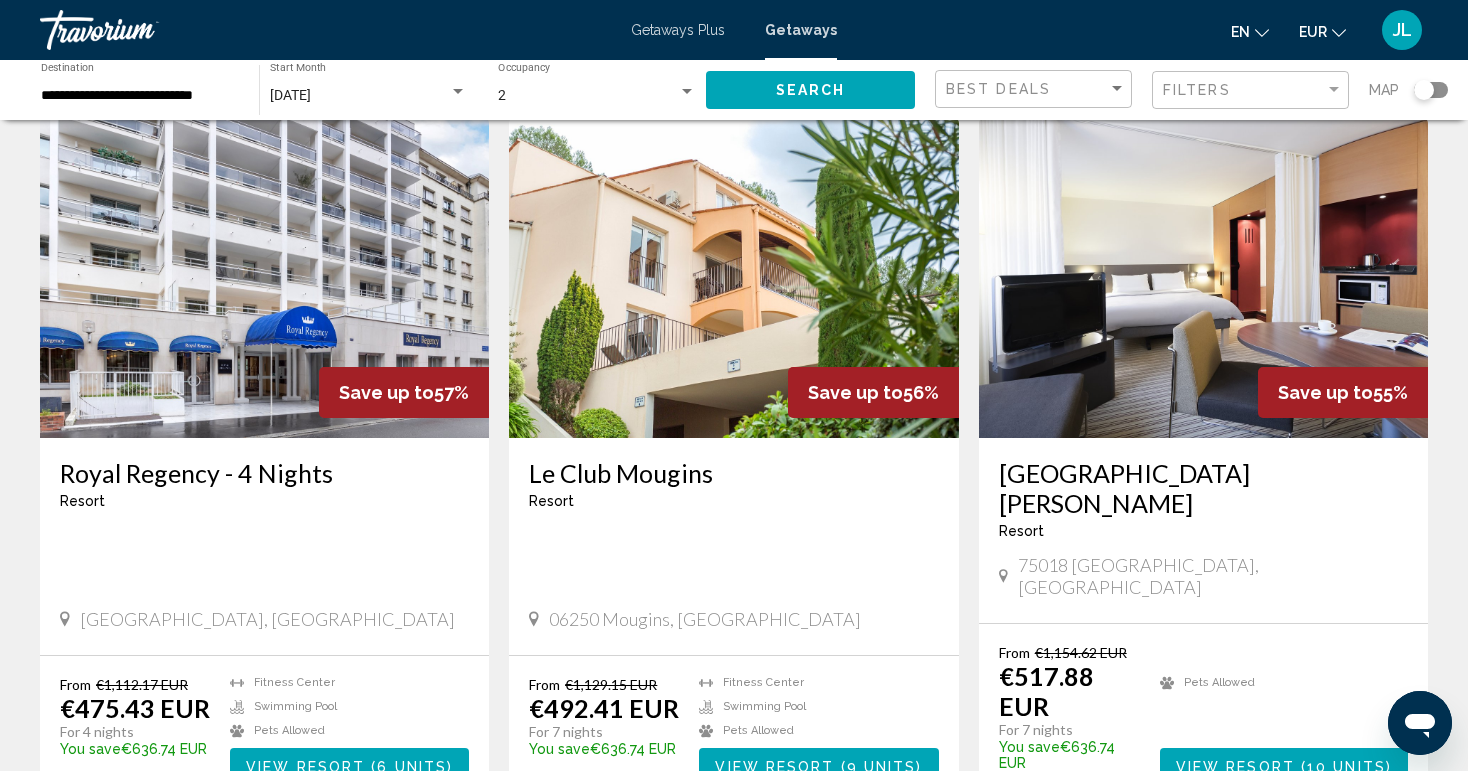 click on "page  2" at bounding box center (769, 865) 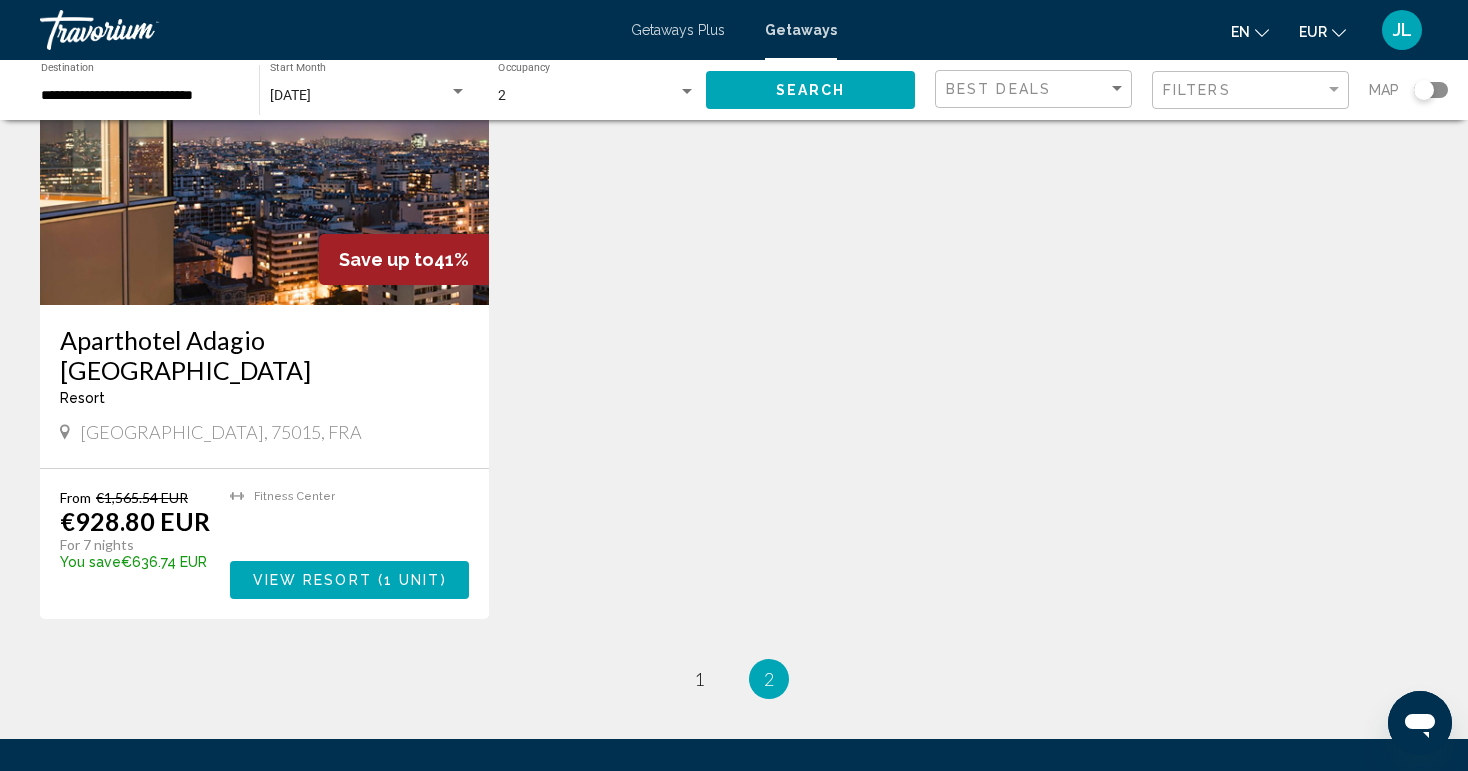 scroll, scrollTop: 1610, scrollLeft: 0, axis: vertical 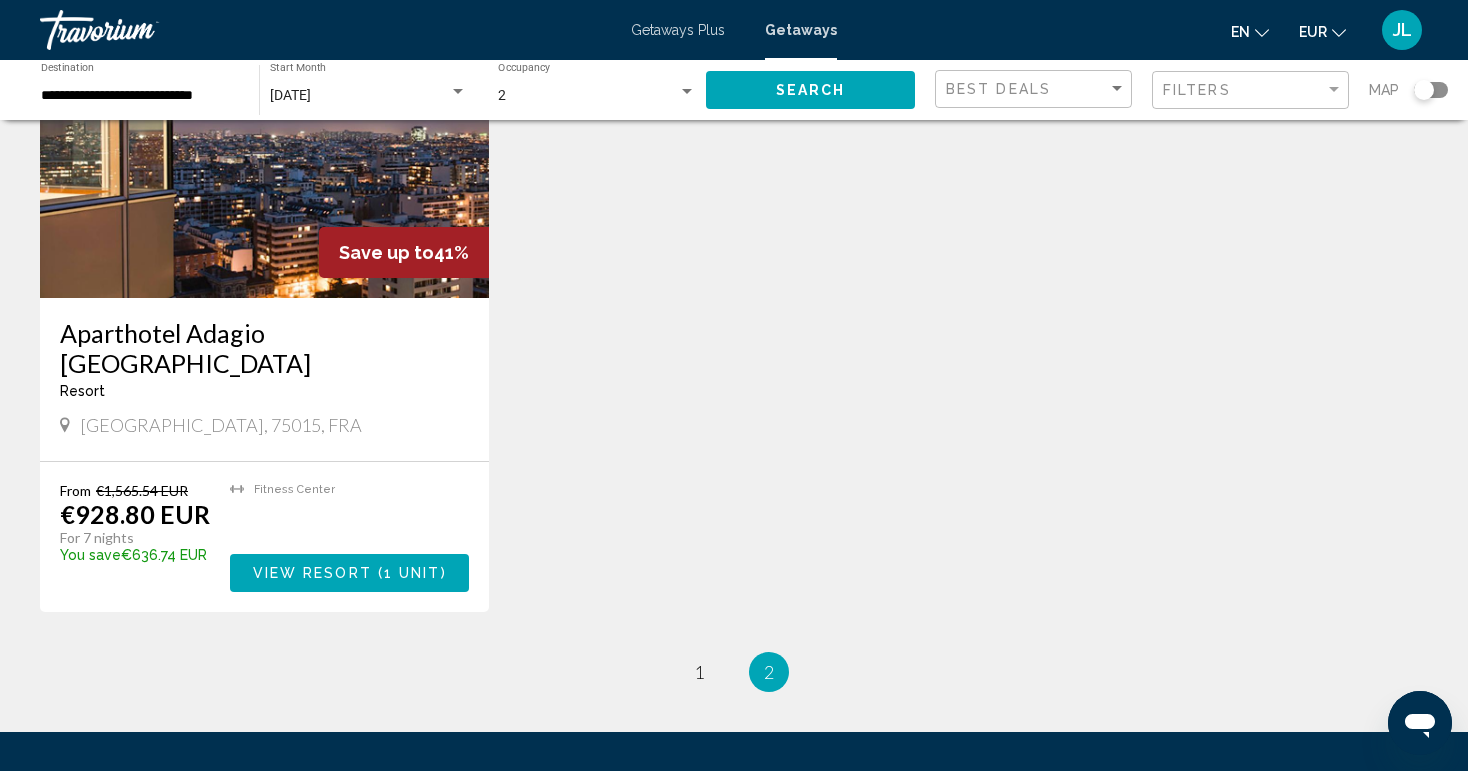 click on "page  1" at bounding box center [699, 672] 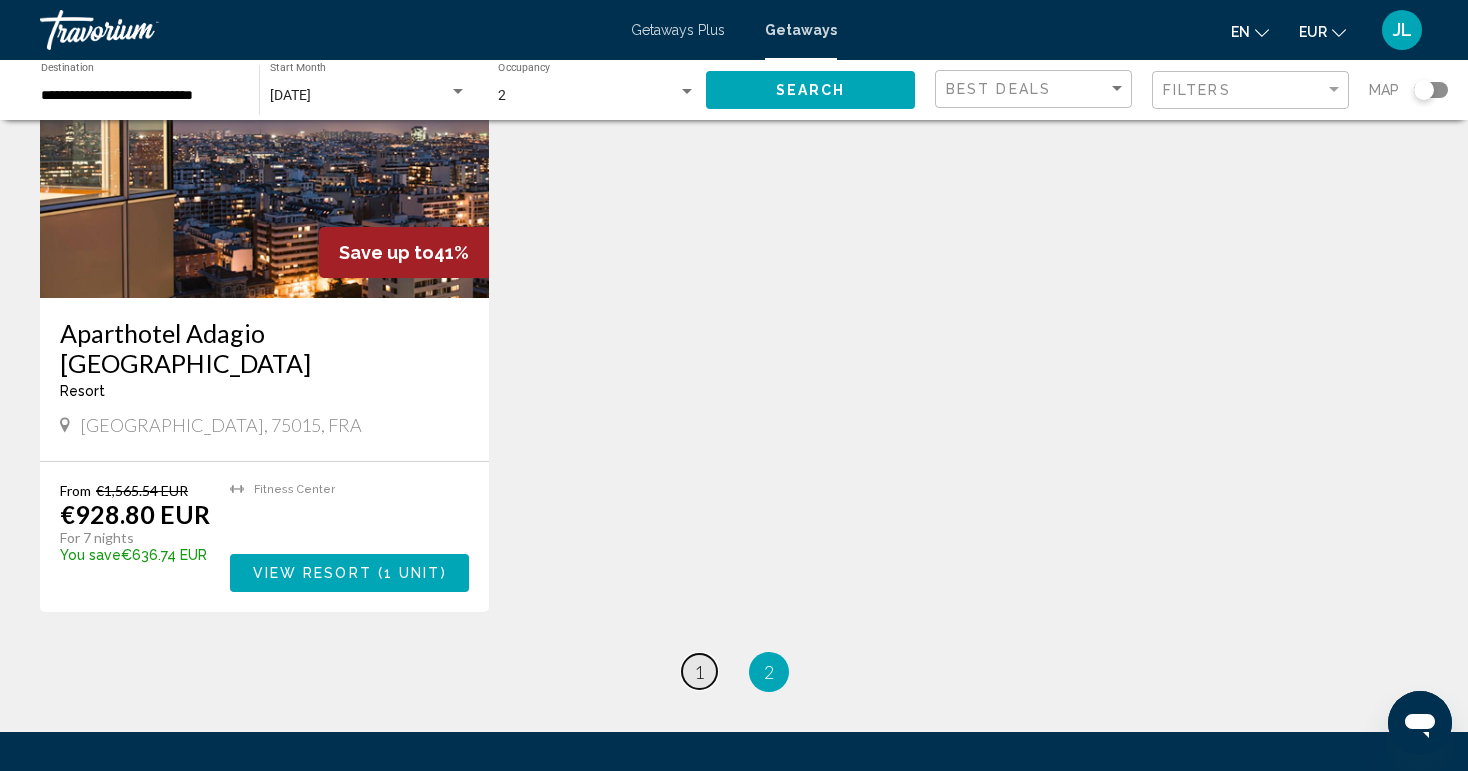 click on "1" at bounding box center (699, 672) 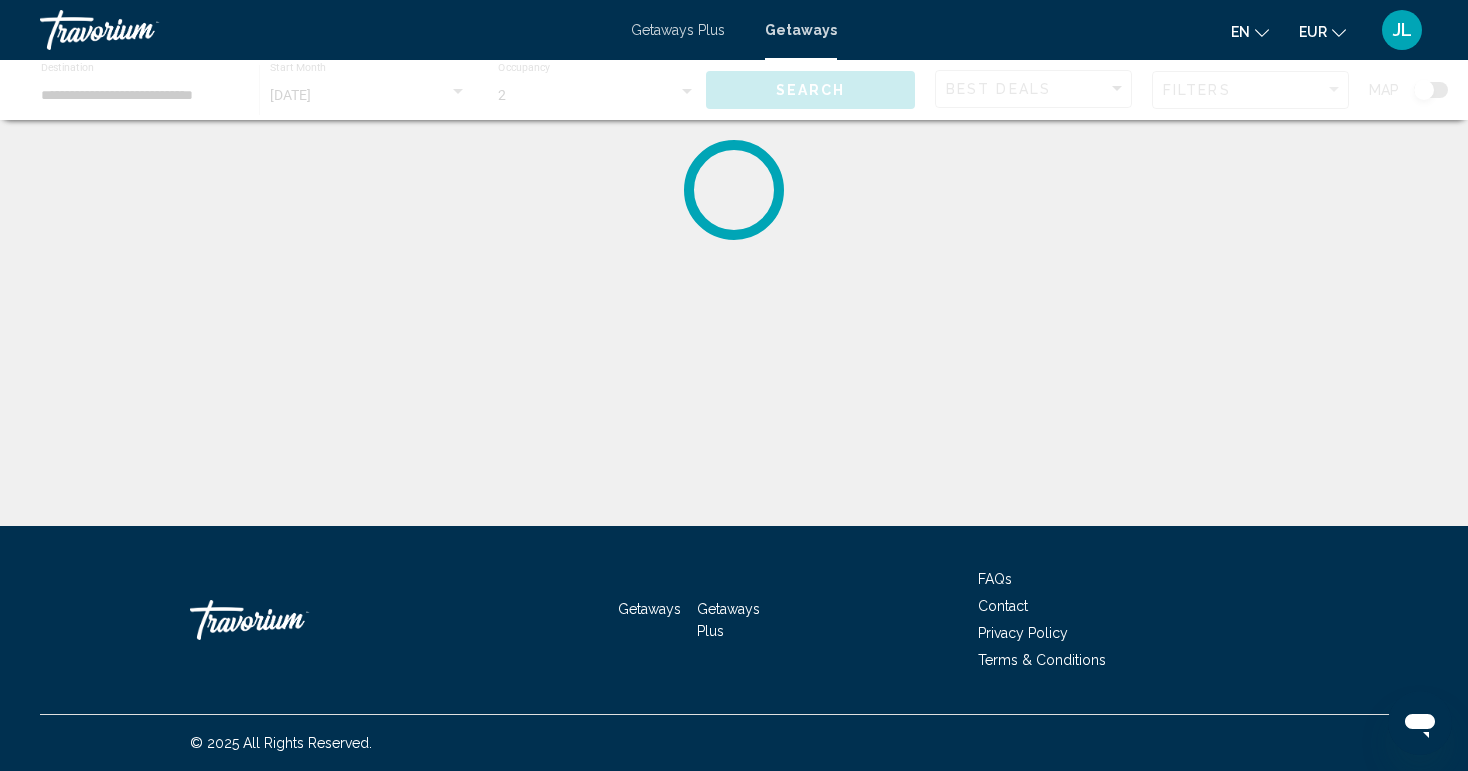 scroll, scrollTop: 0, scrollLeft: 0, axis: both 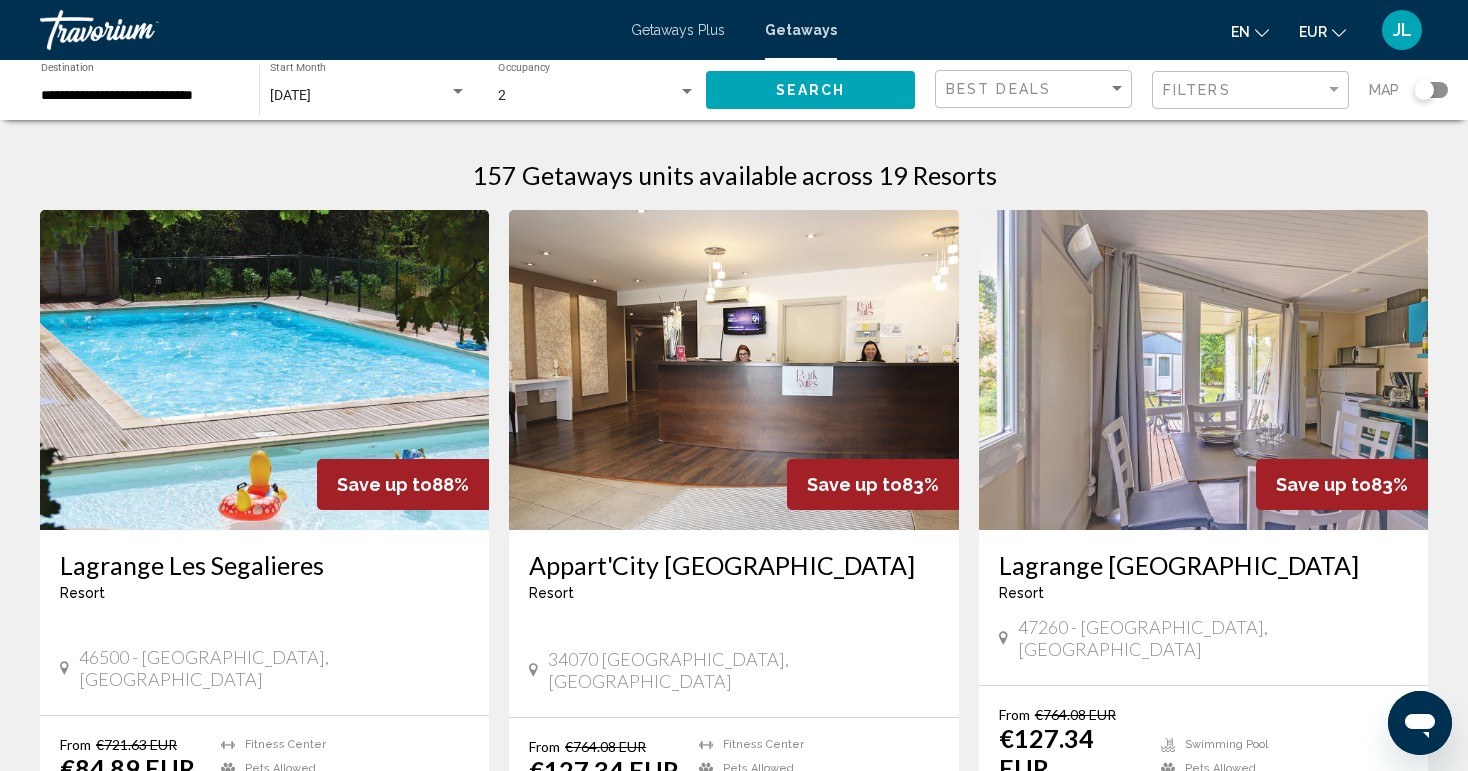 click on "Appart'City [GEOGRAPHIC_DATA]" at bounding box center [733, 565] 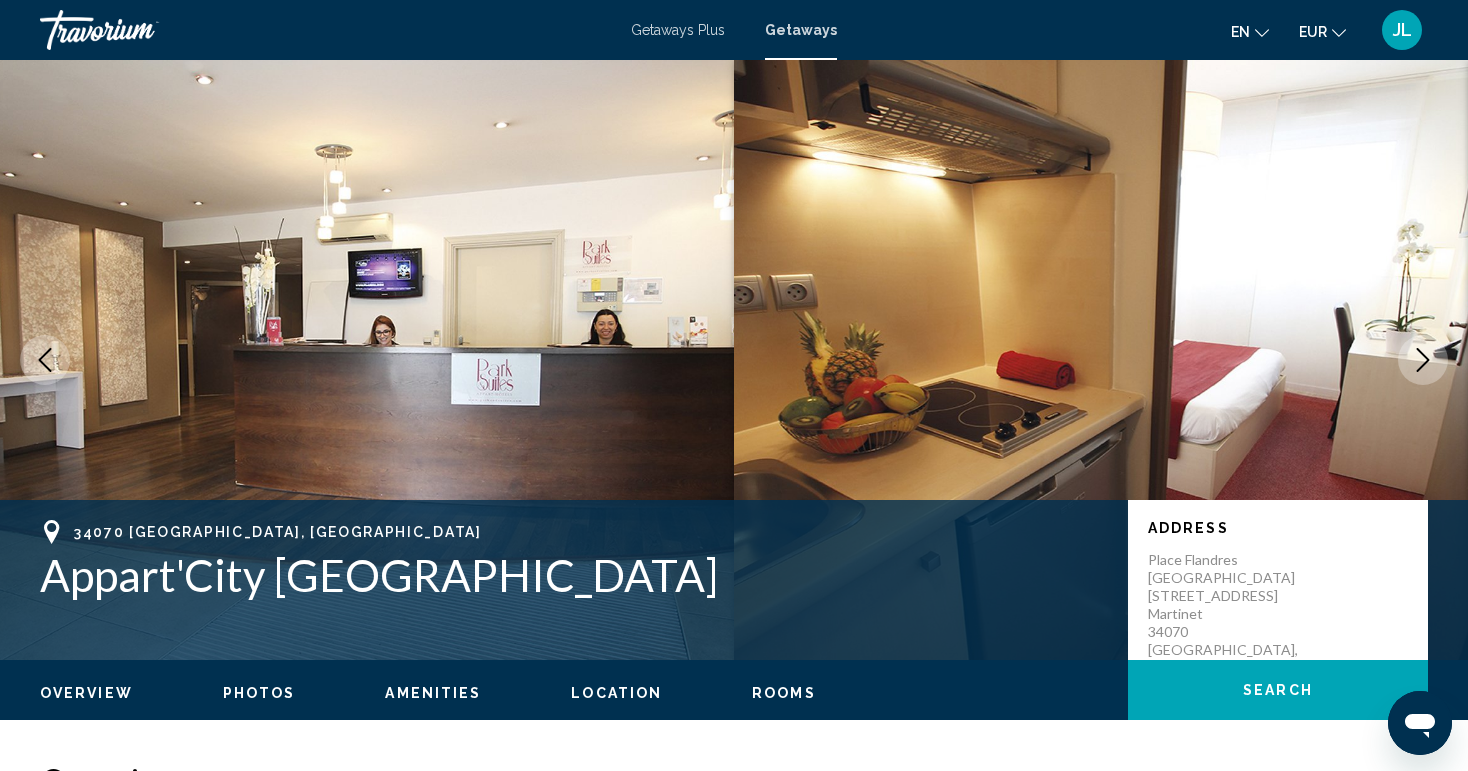 click at bounding box center [1101, 360] 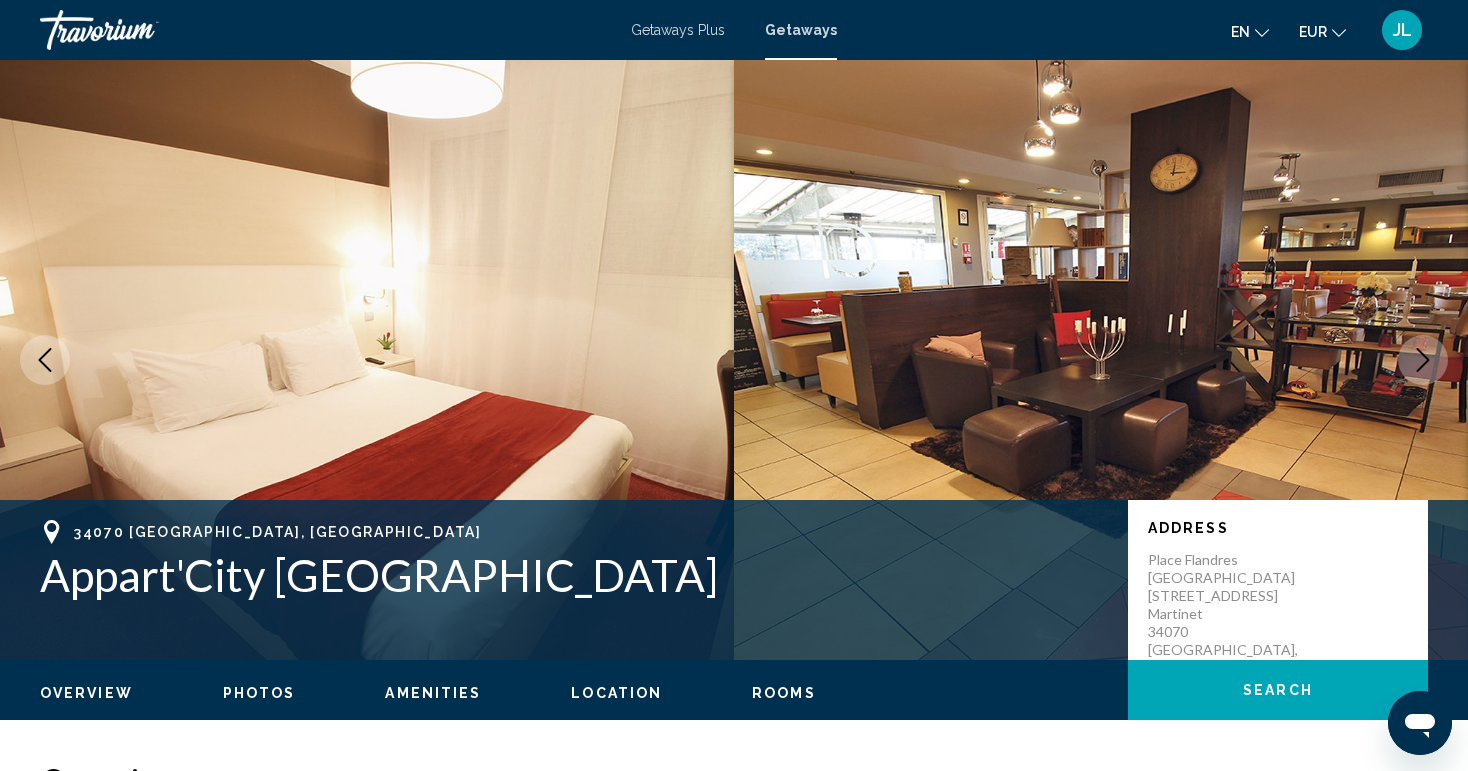 click at bounding box center (1423, 360) 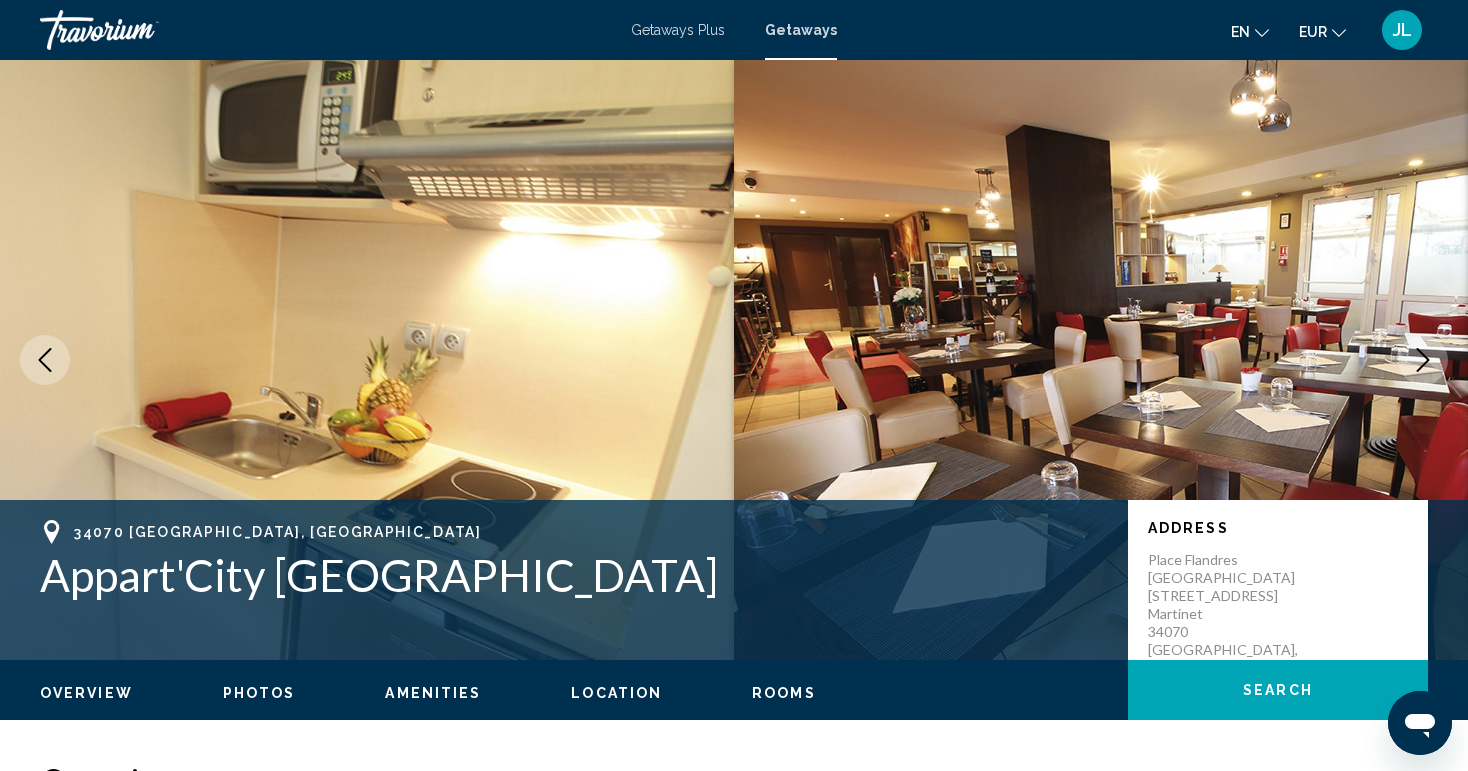 click at bounding box center [1423, 360] 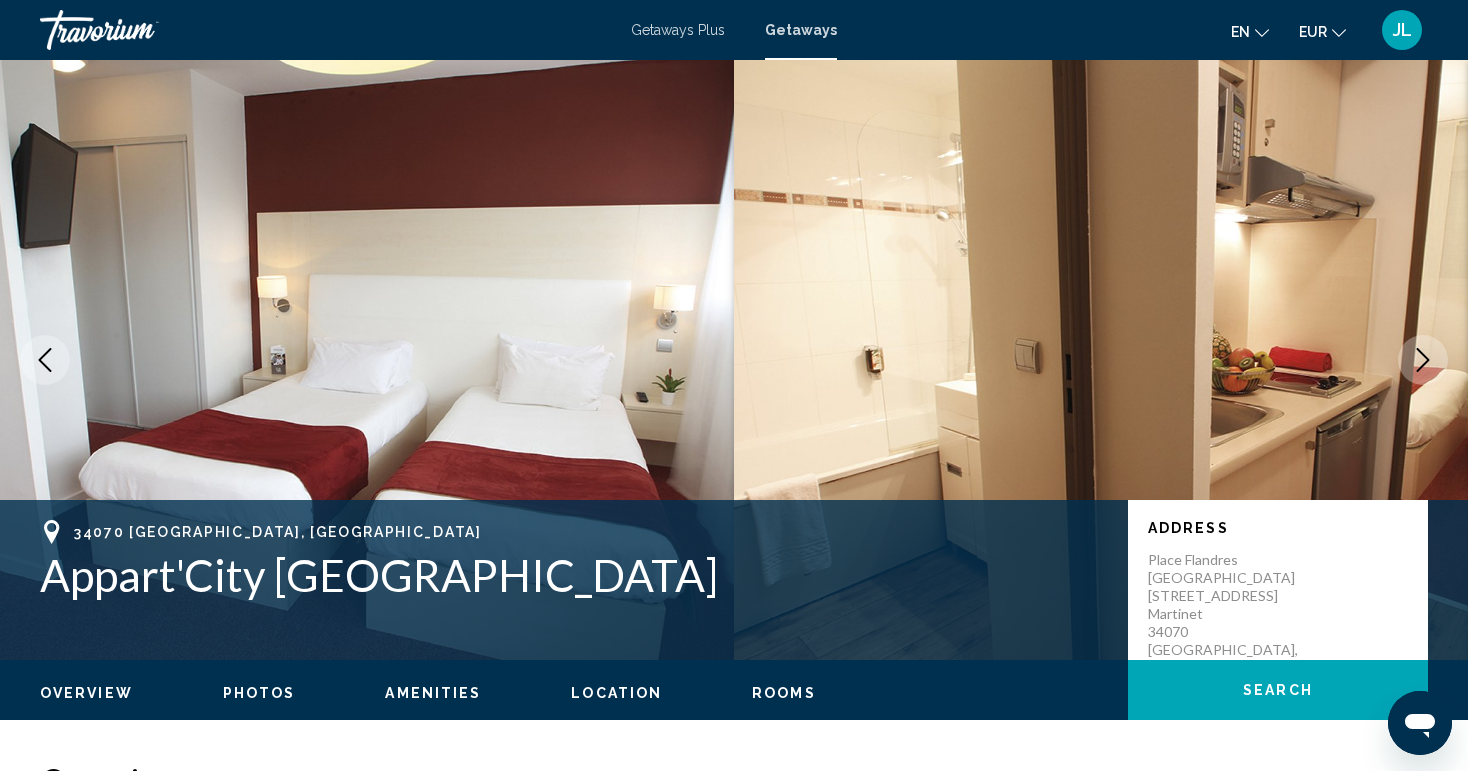 click at bounding box center (1423, 360) 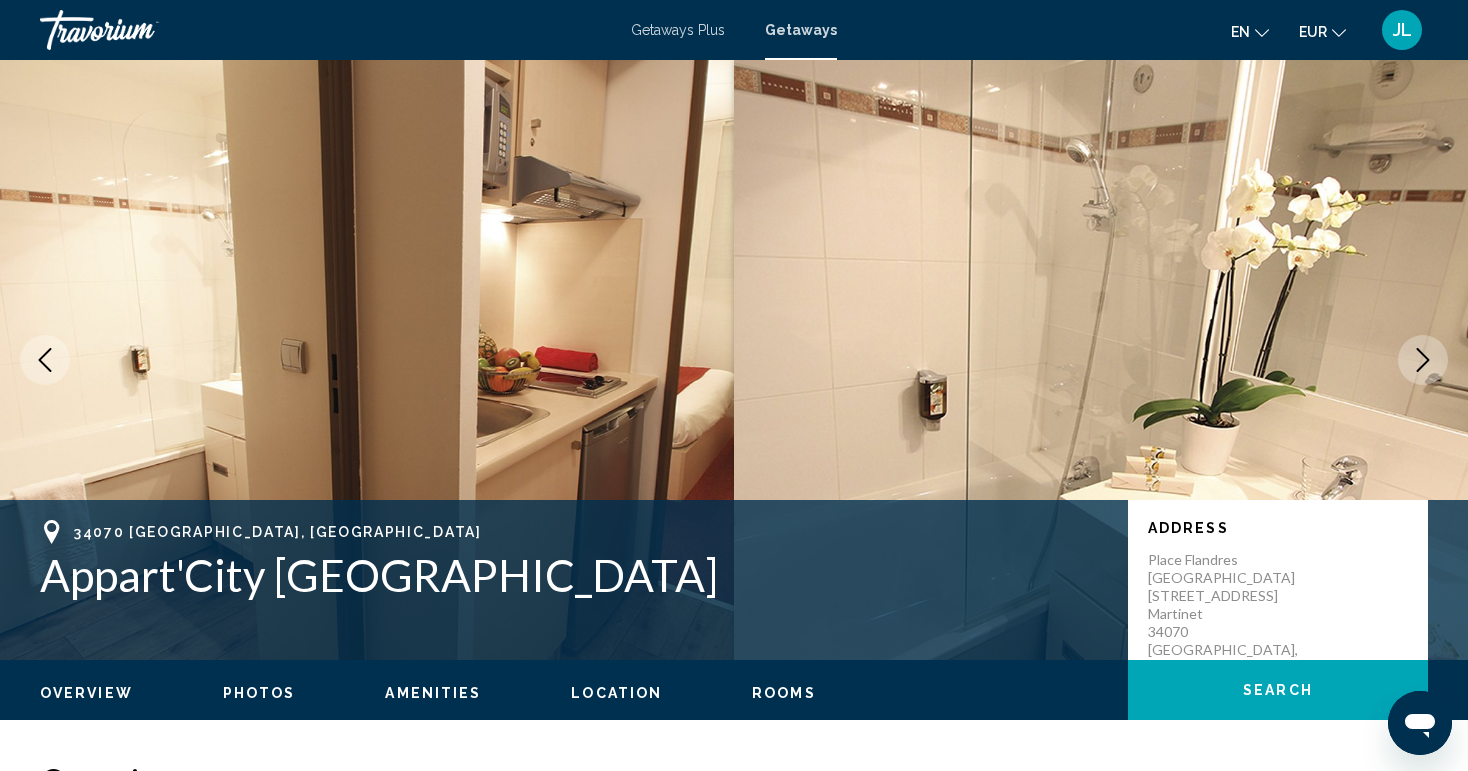click at bounding box center (1423, 360) 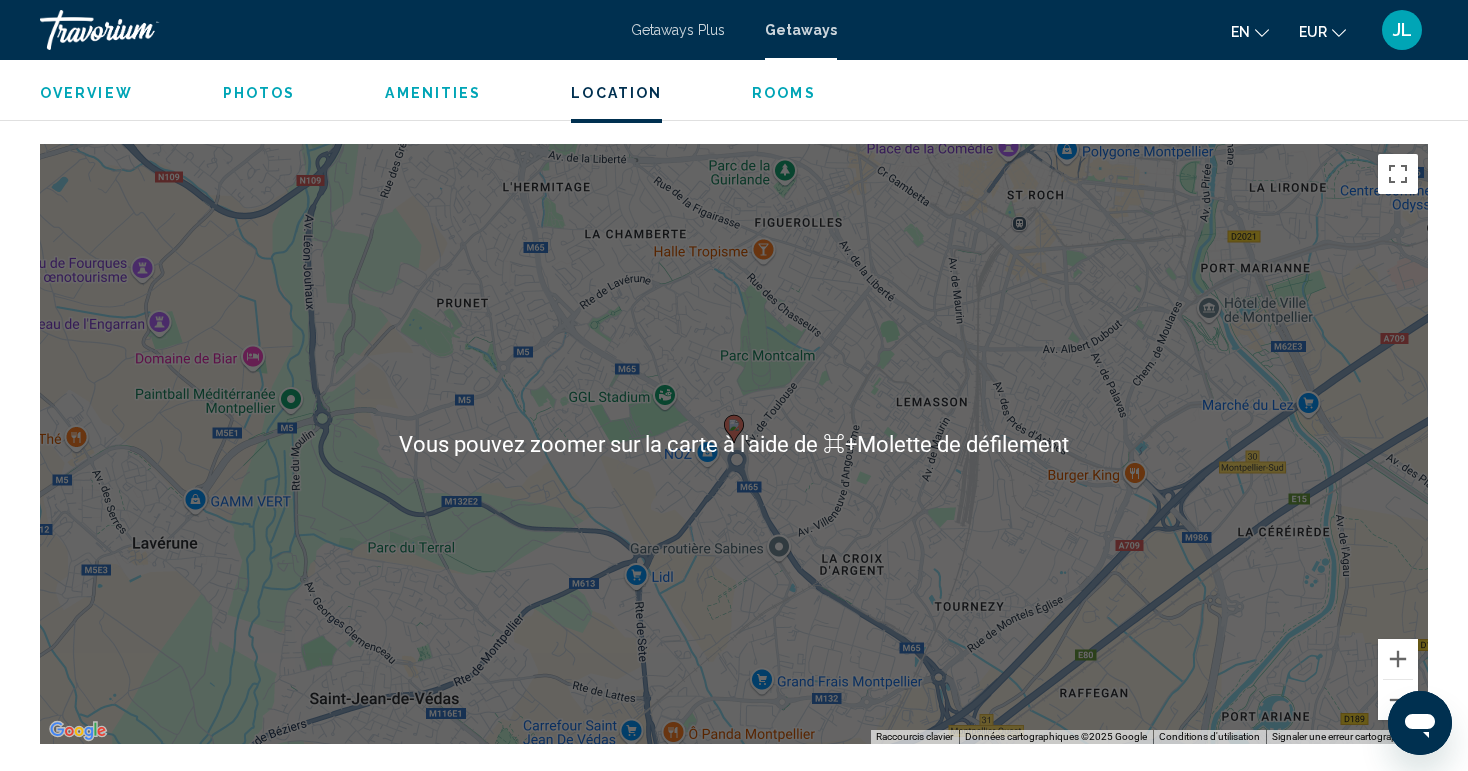 scroll, scrollTop: 2225, scrollLeft: 0, axis: vertical 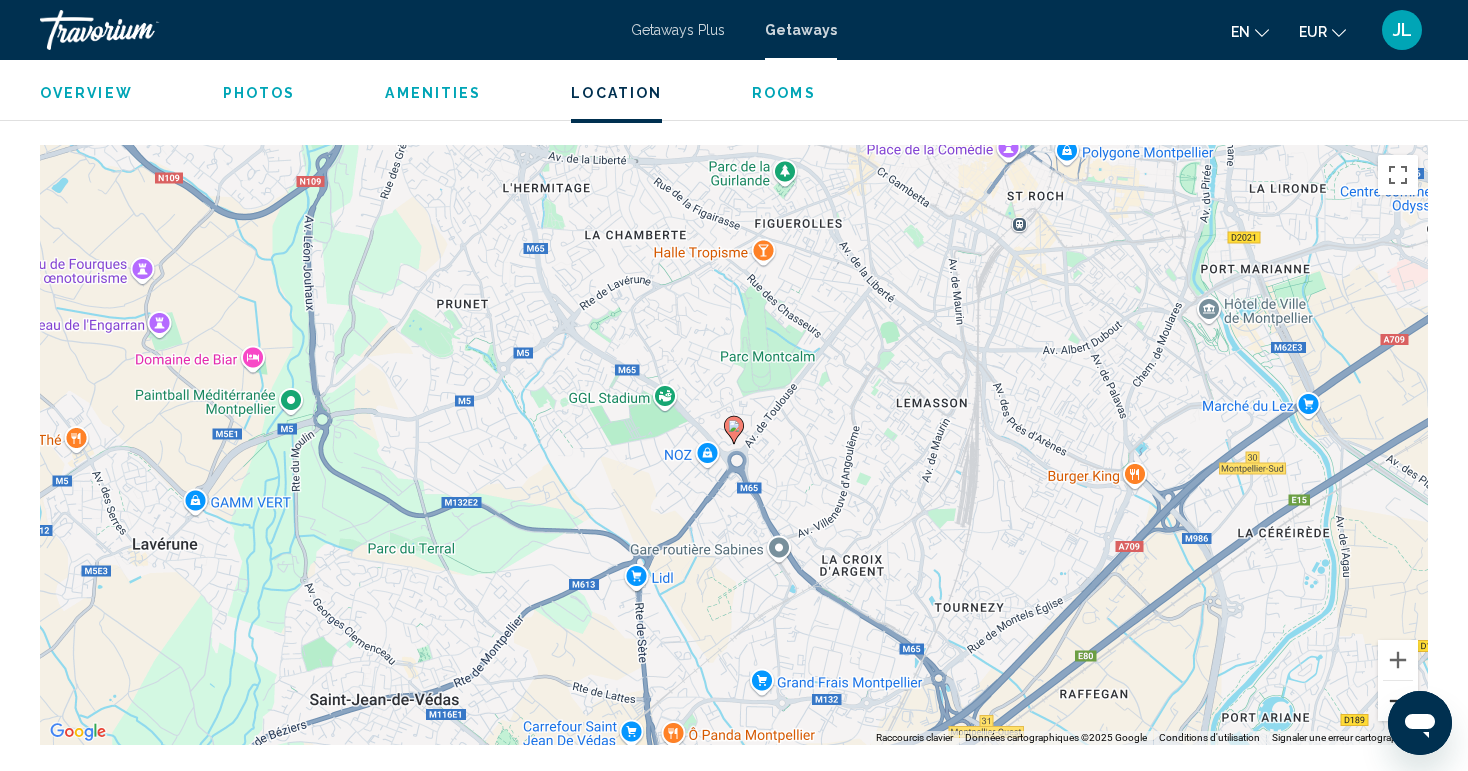 click at bounding box center (1398, 701) 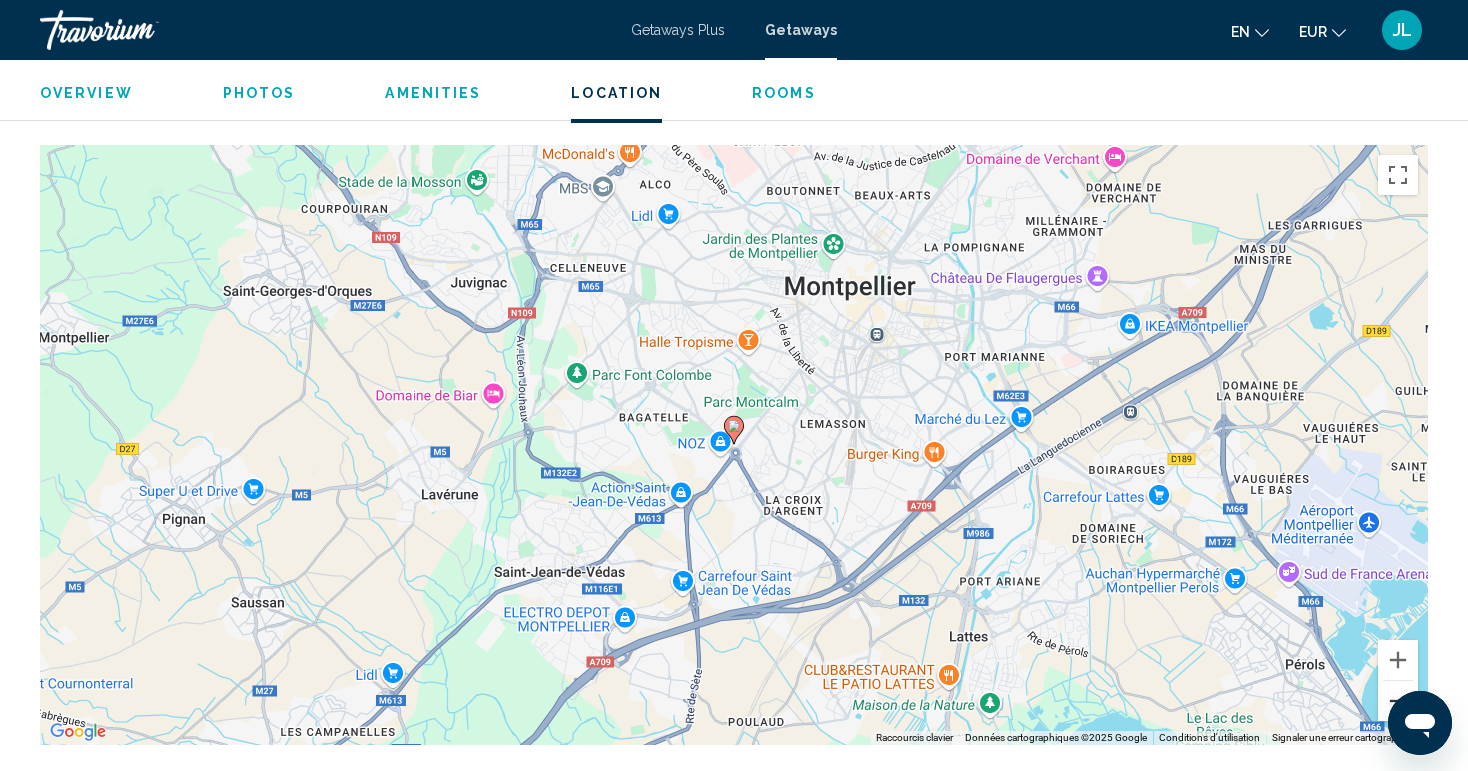 click at bounding box center [1398, 701] 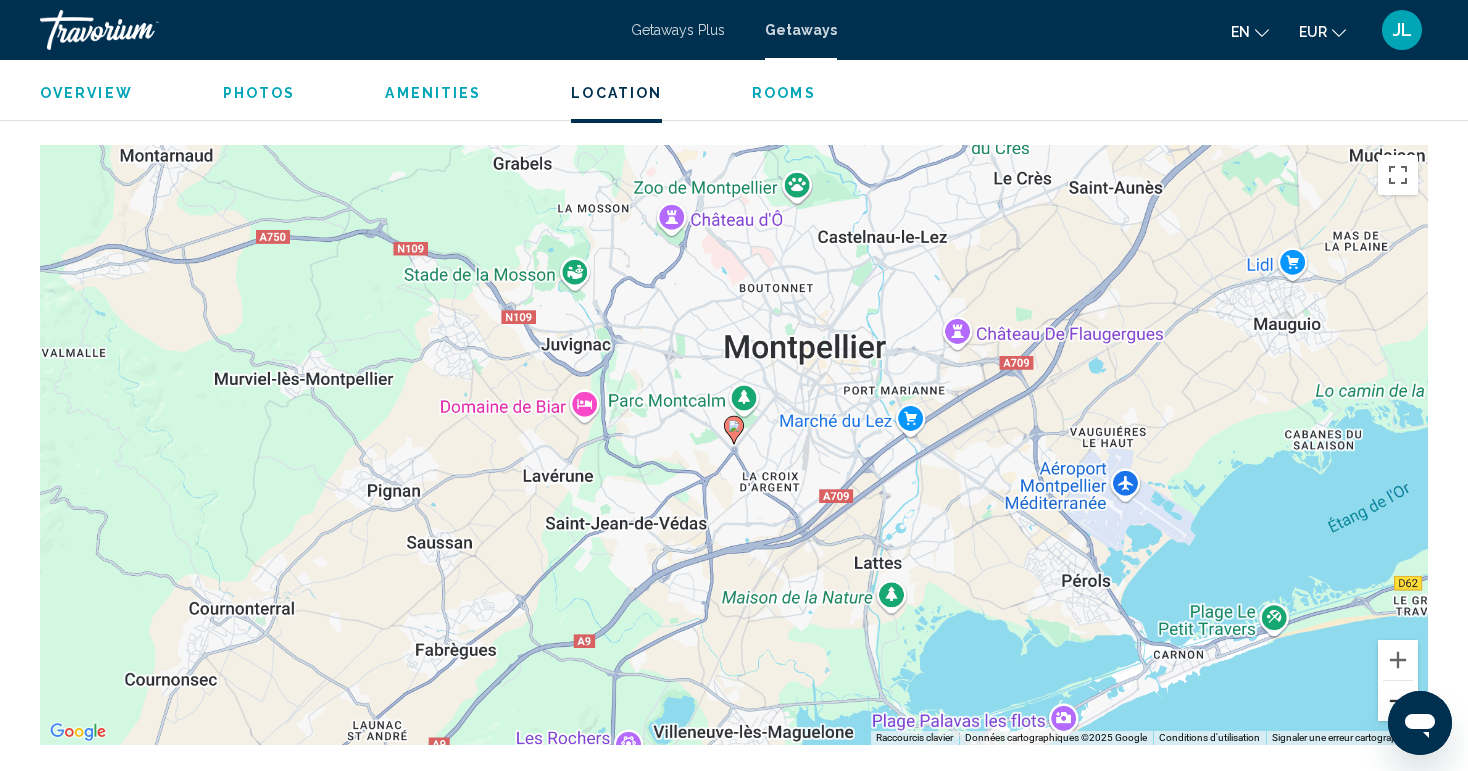 click at bounding box center (1398, 701) 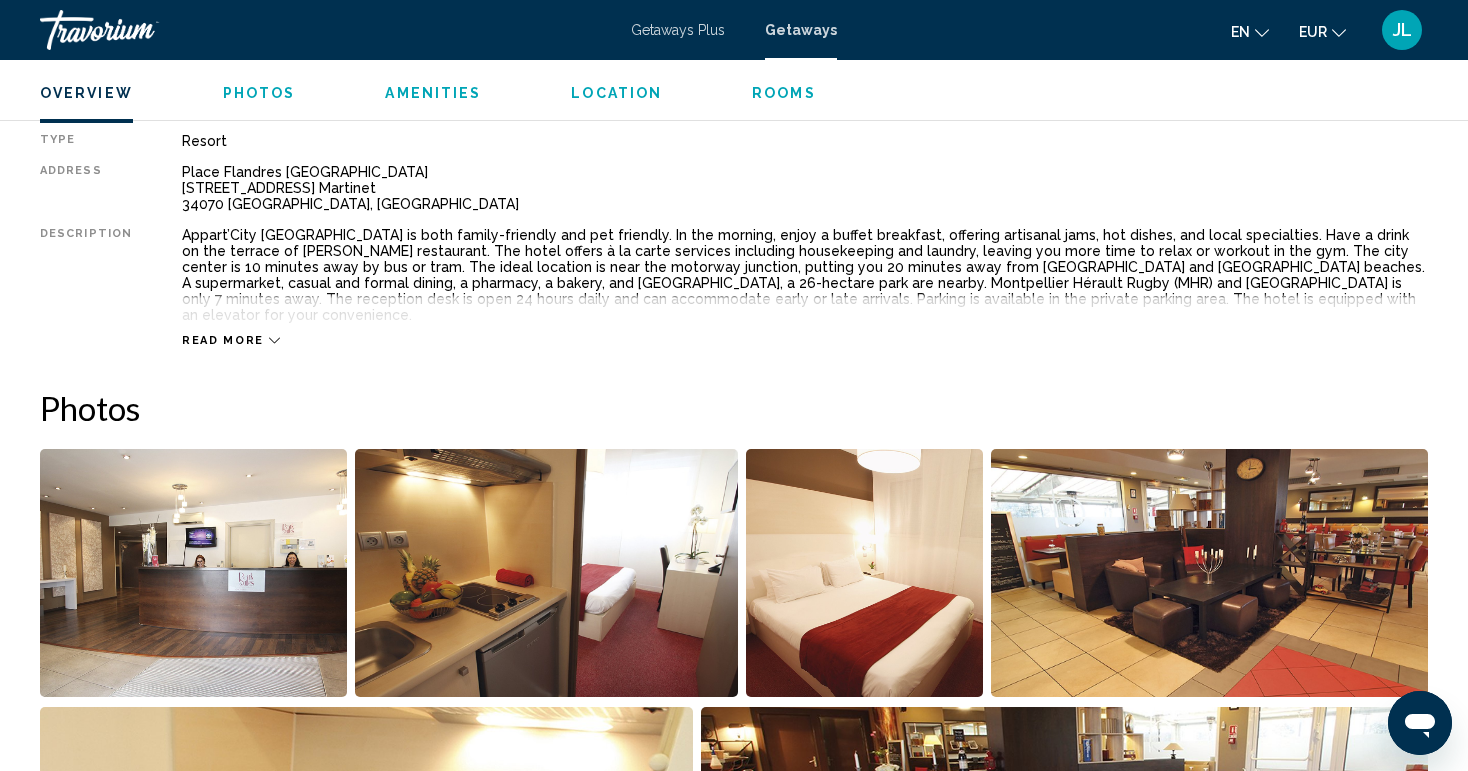 scroll, scrollTop: 681, scrollLeft: 0, axis: vertical 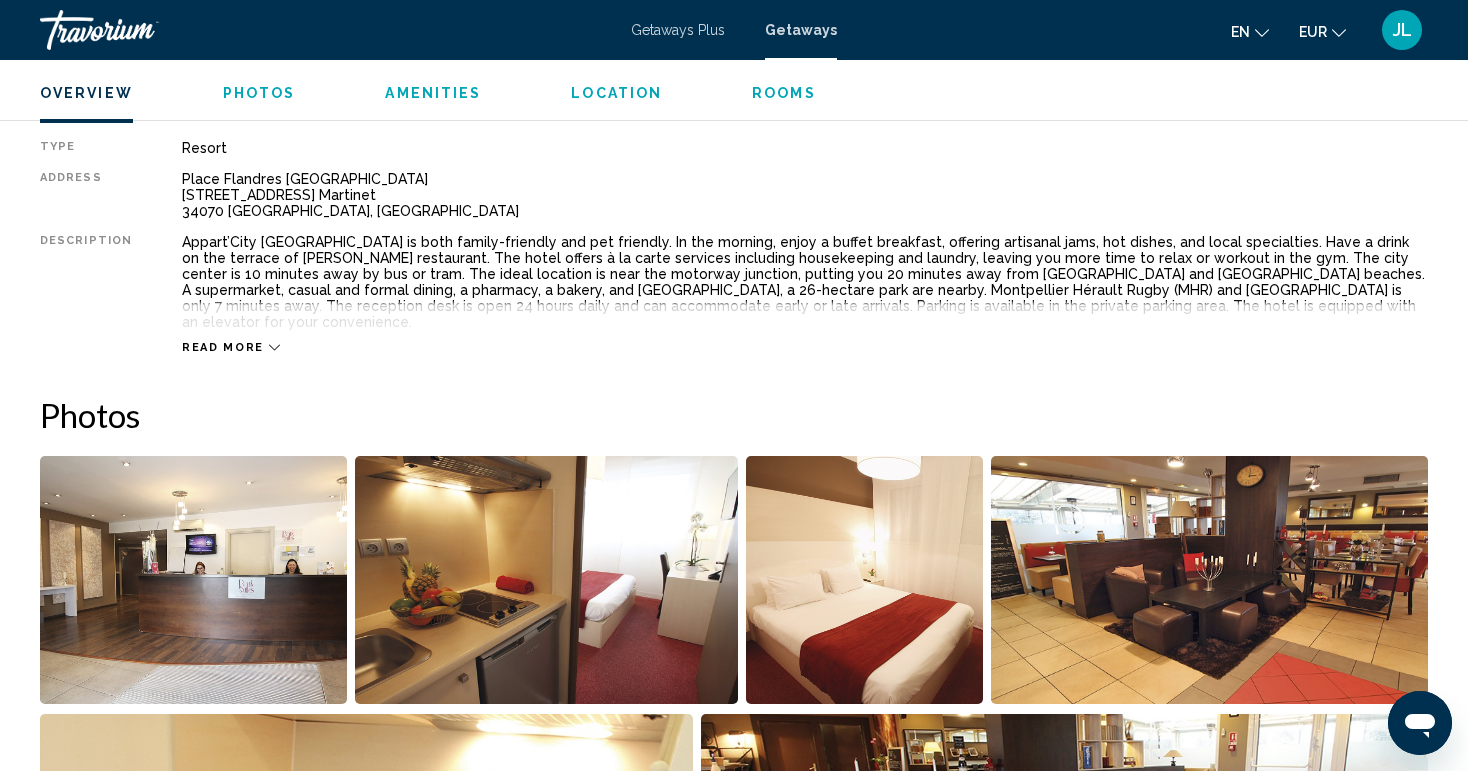 click at bounding box center (193, 580) 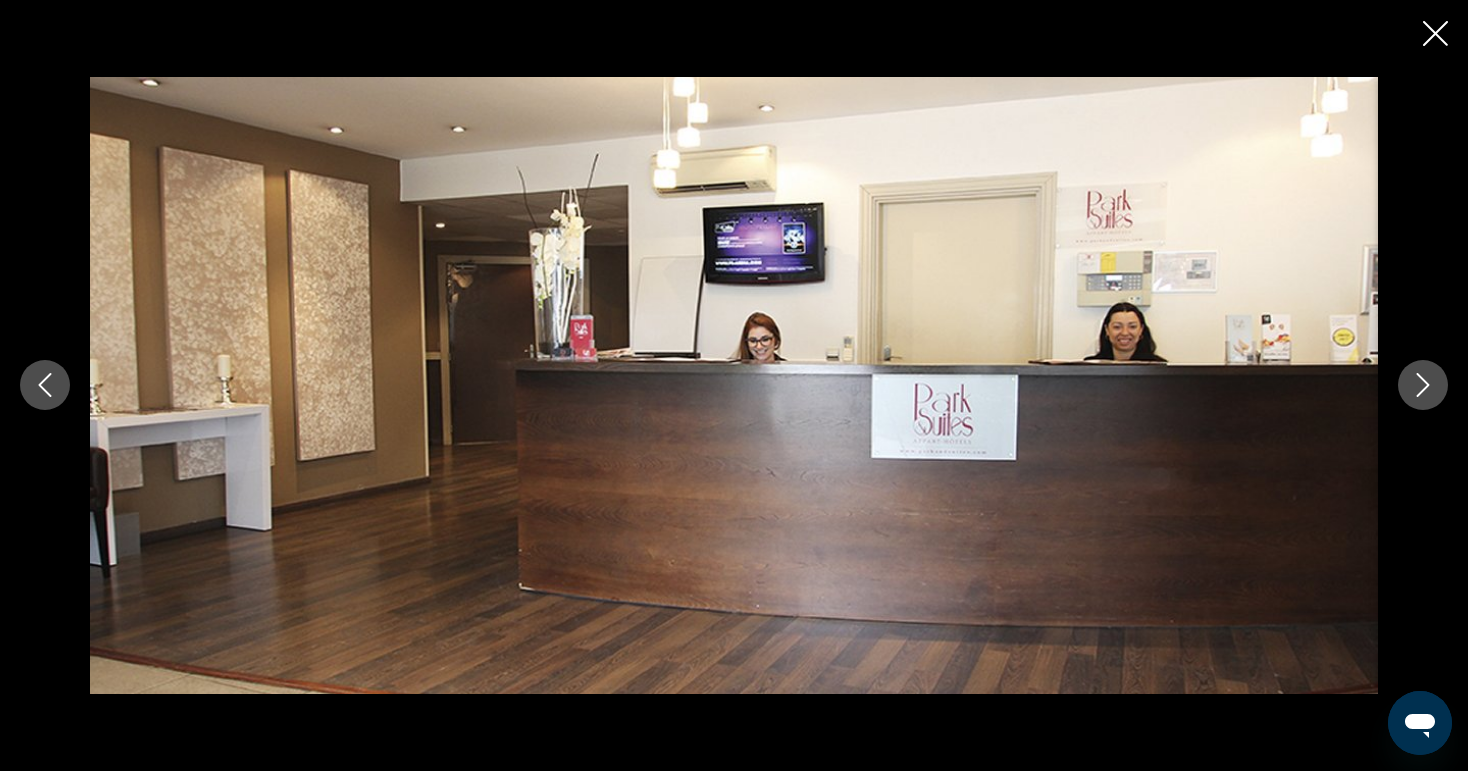 click 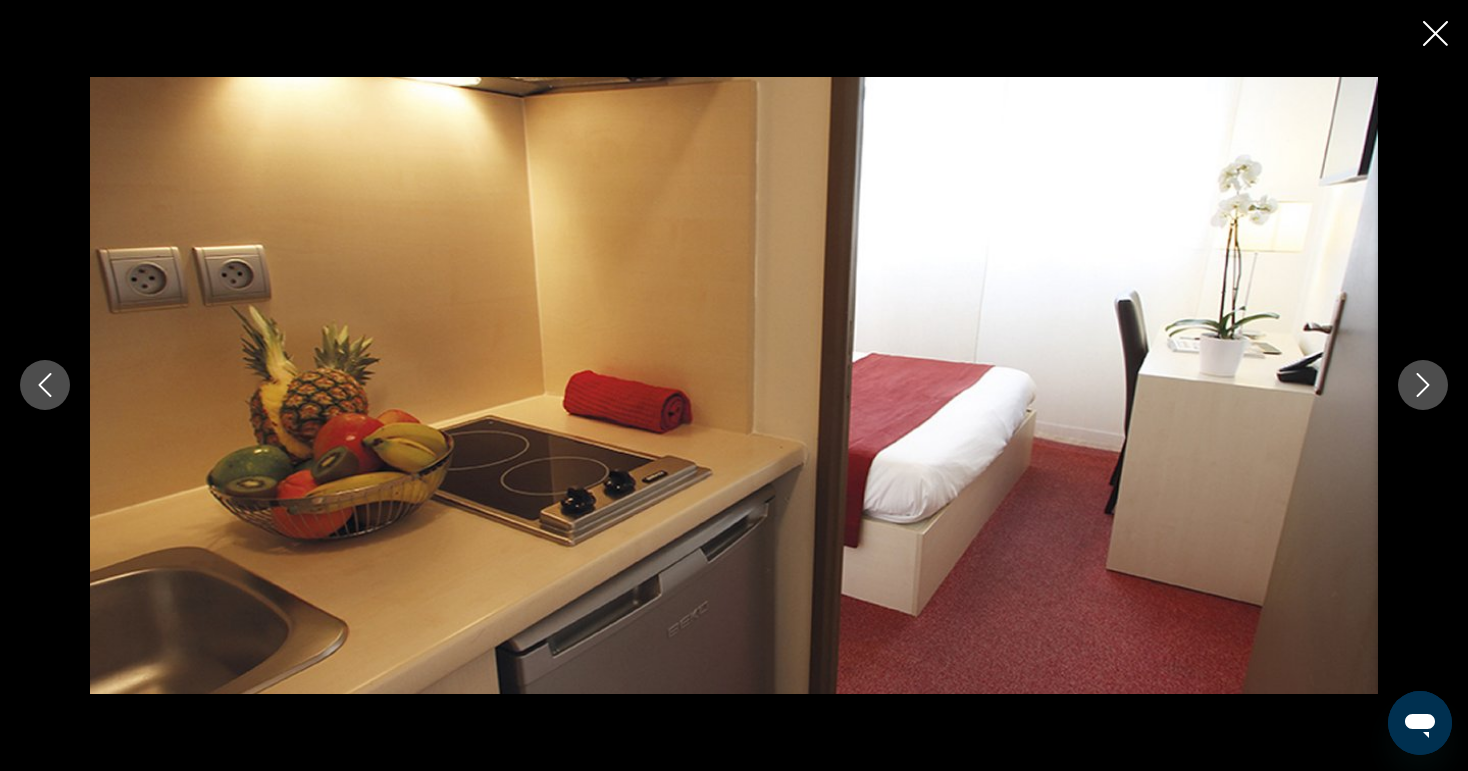 click 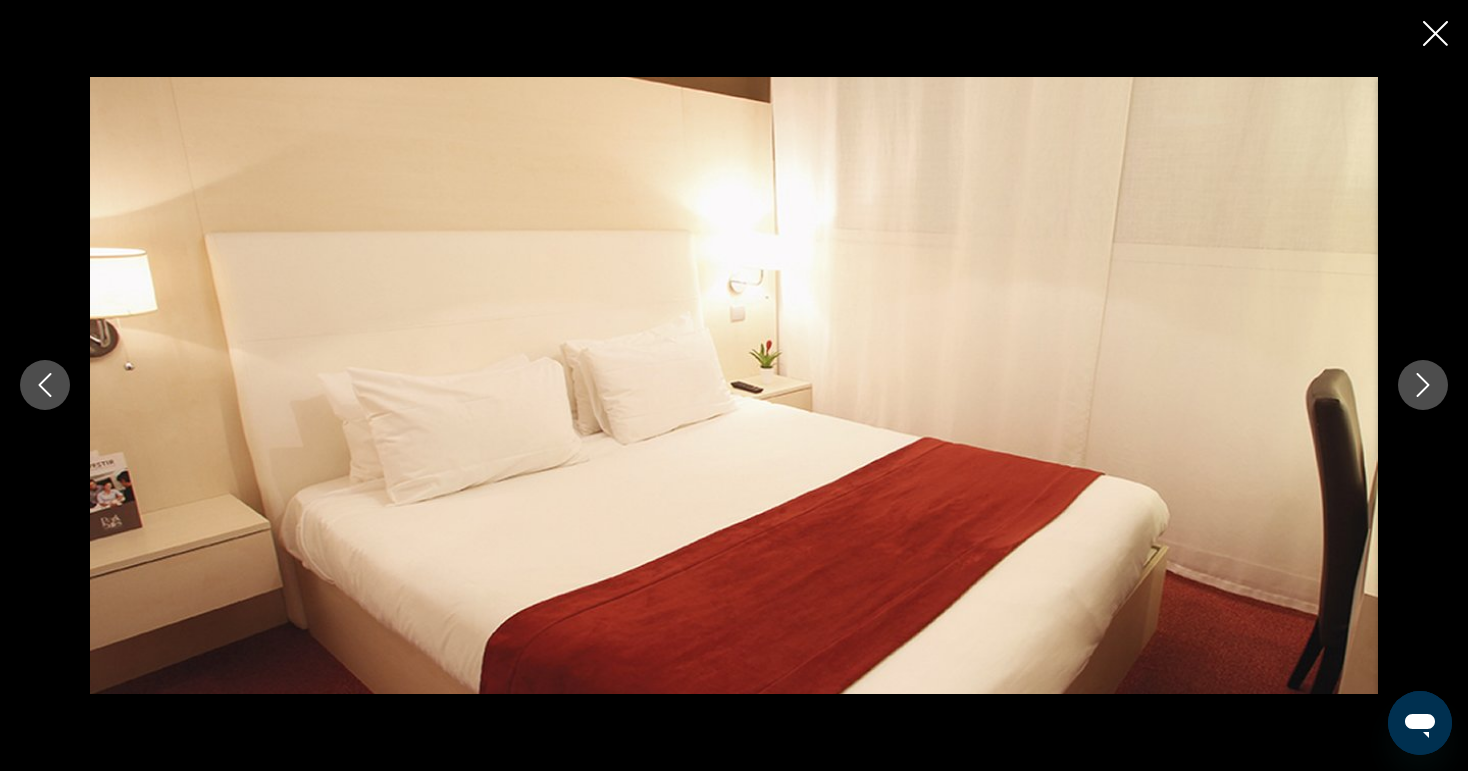 click 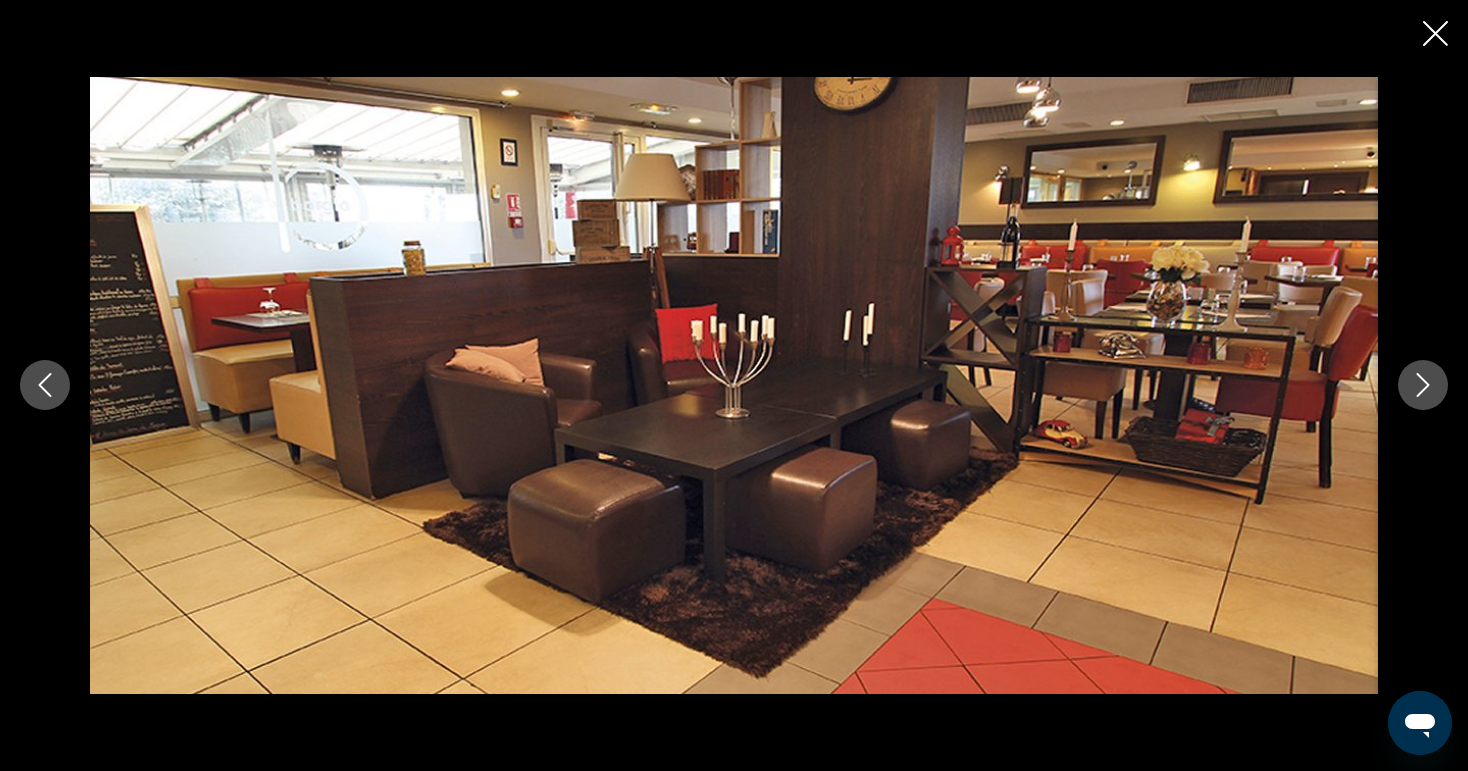 click 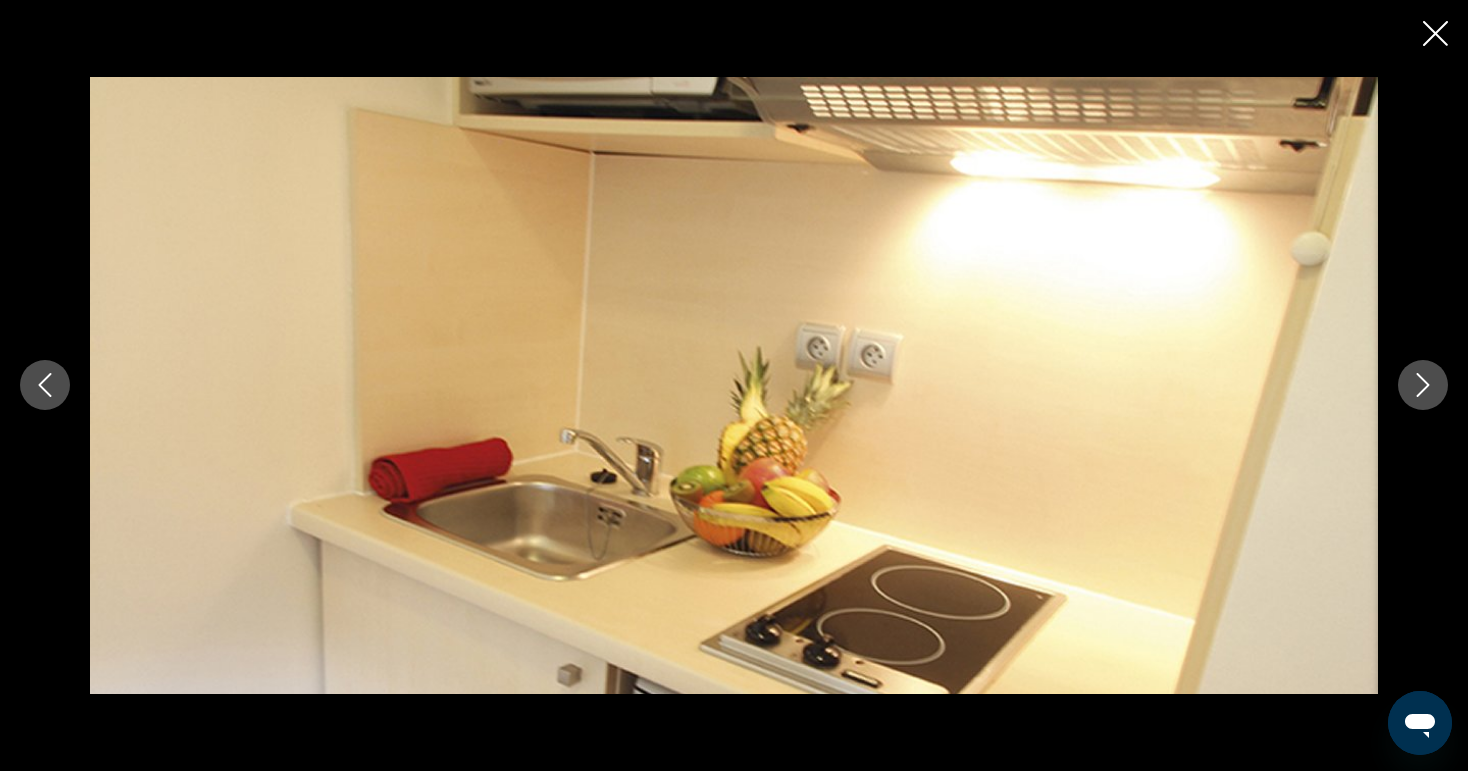 click 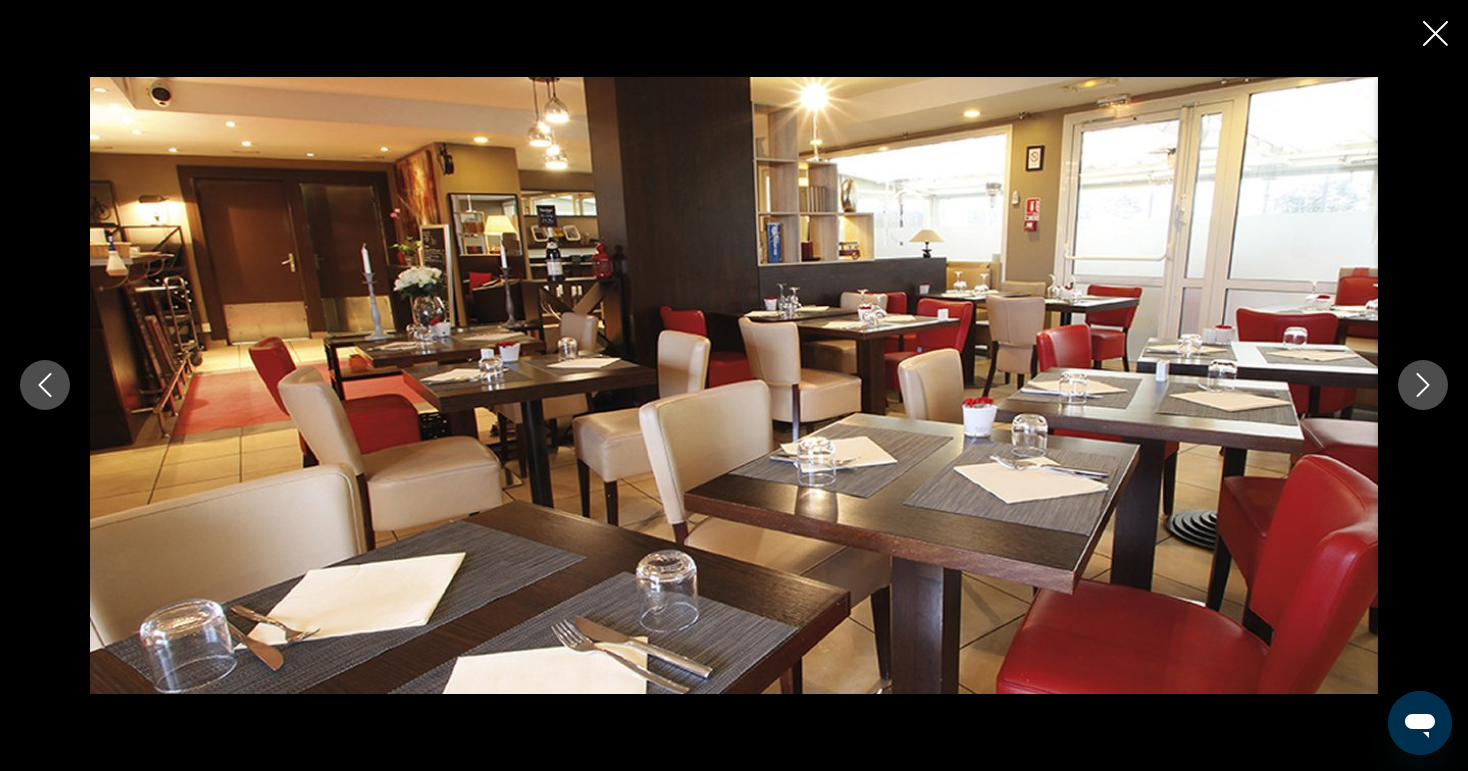 click 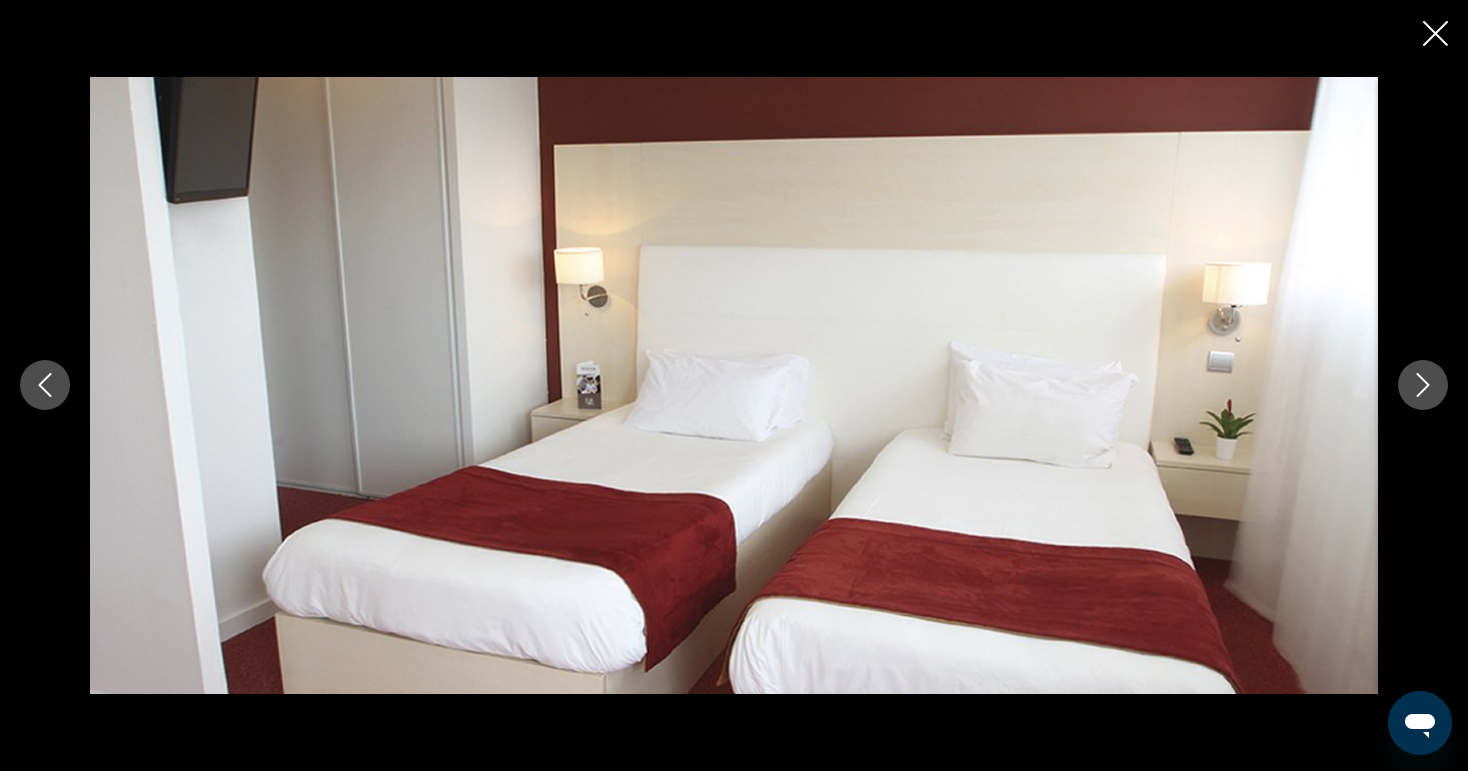click 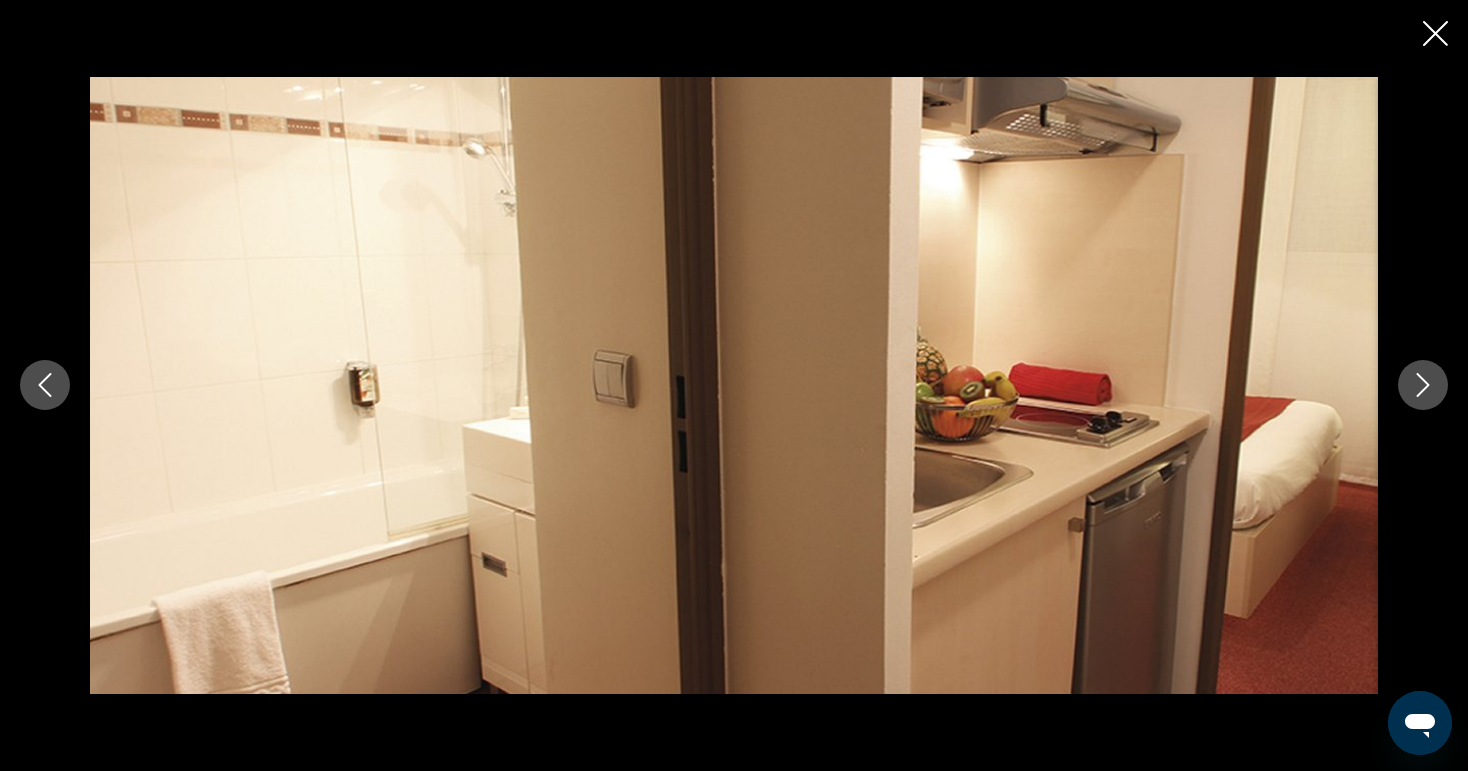 click 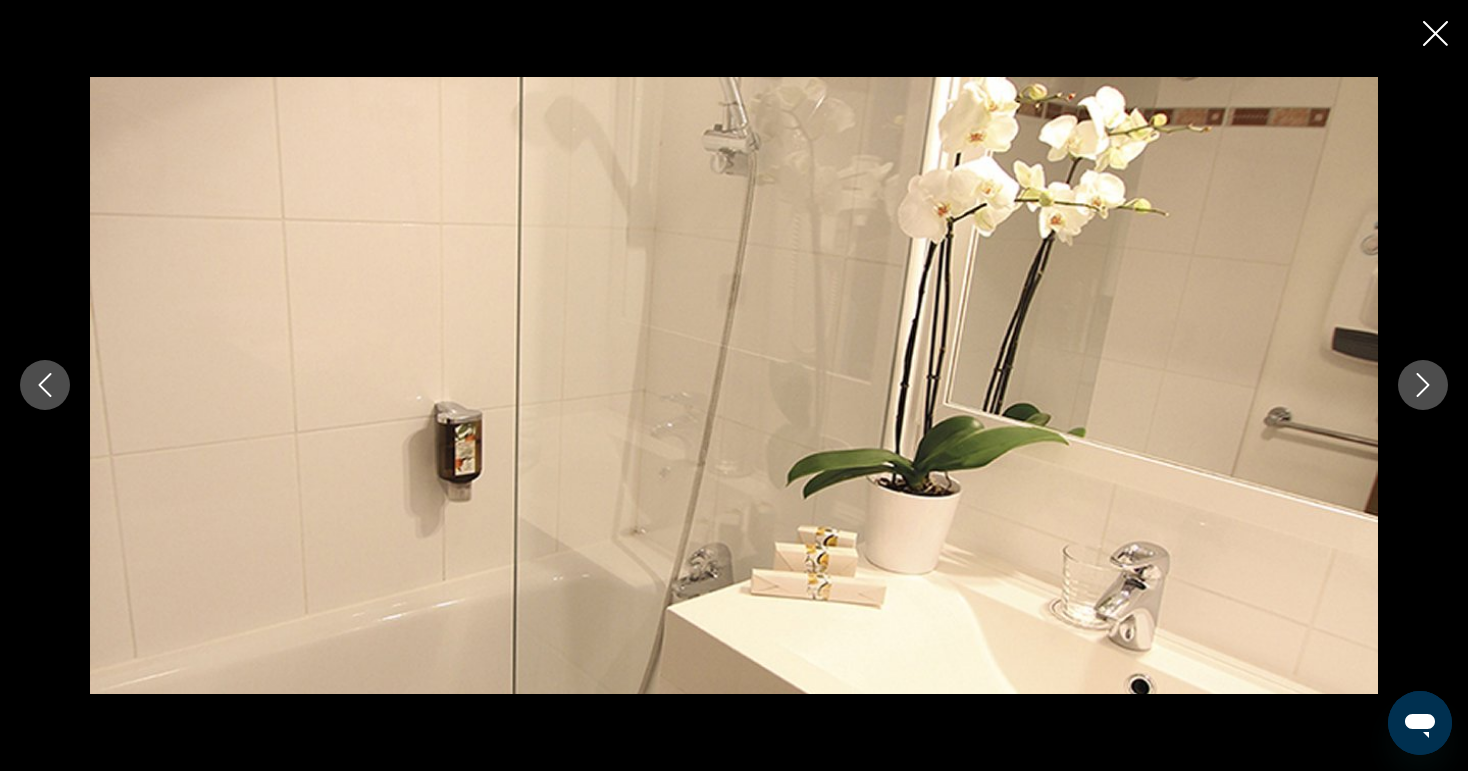 click 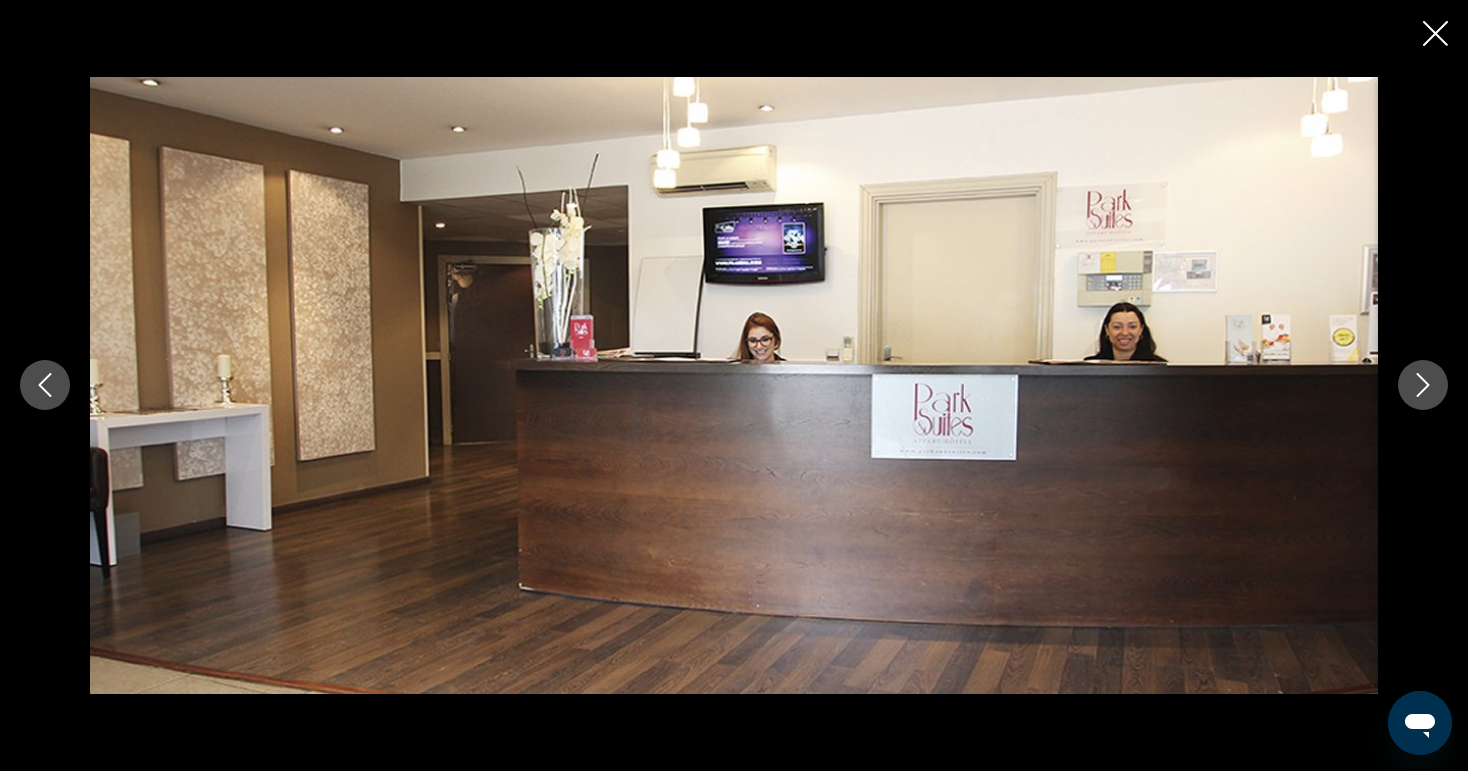 click 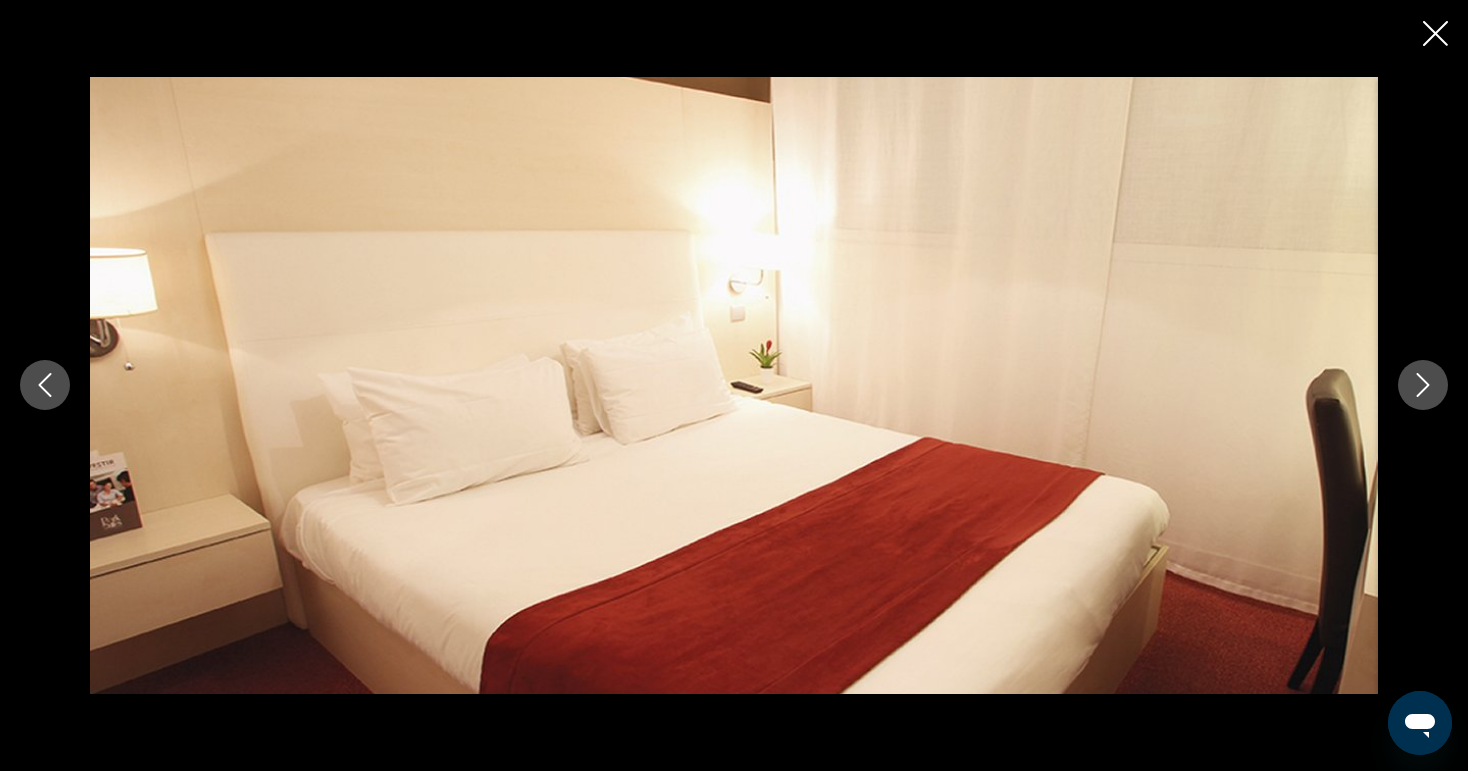 click 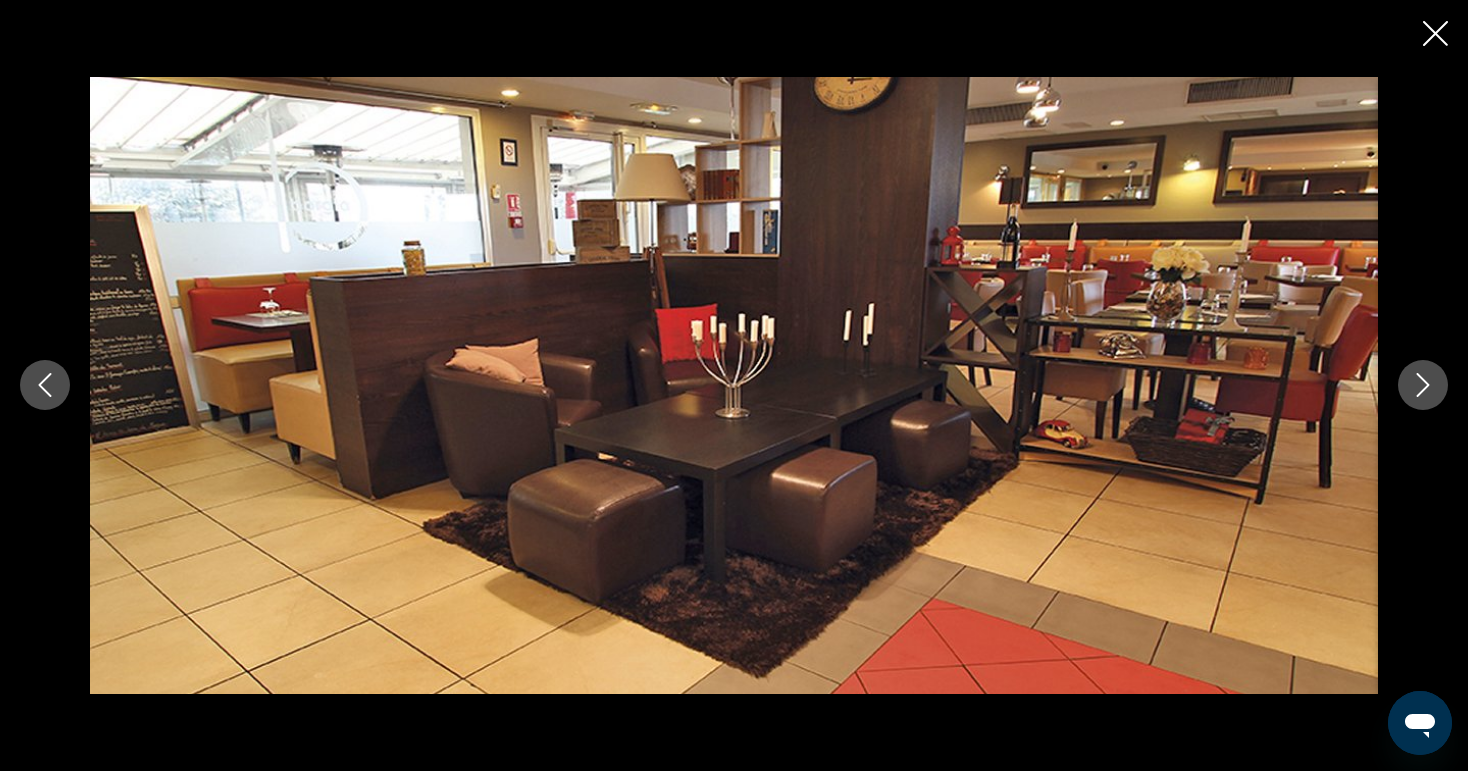 click 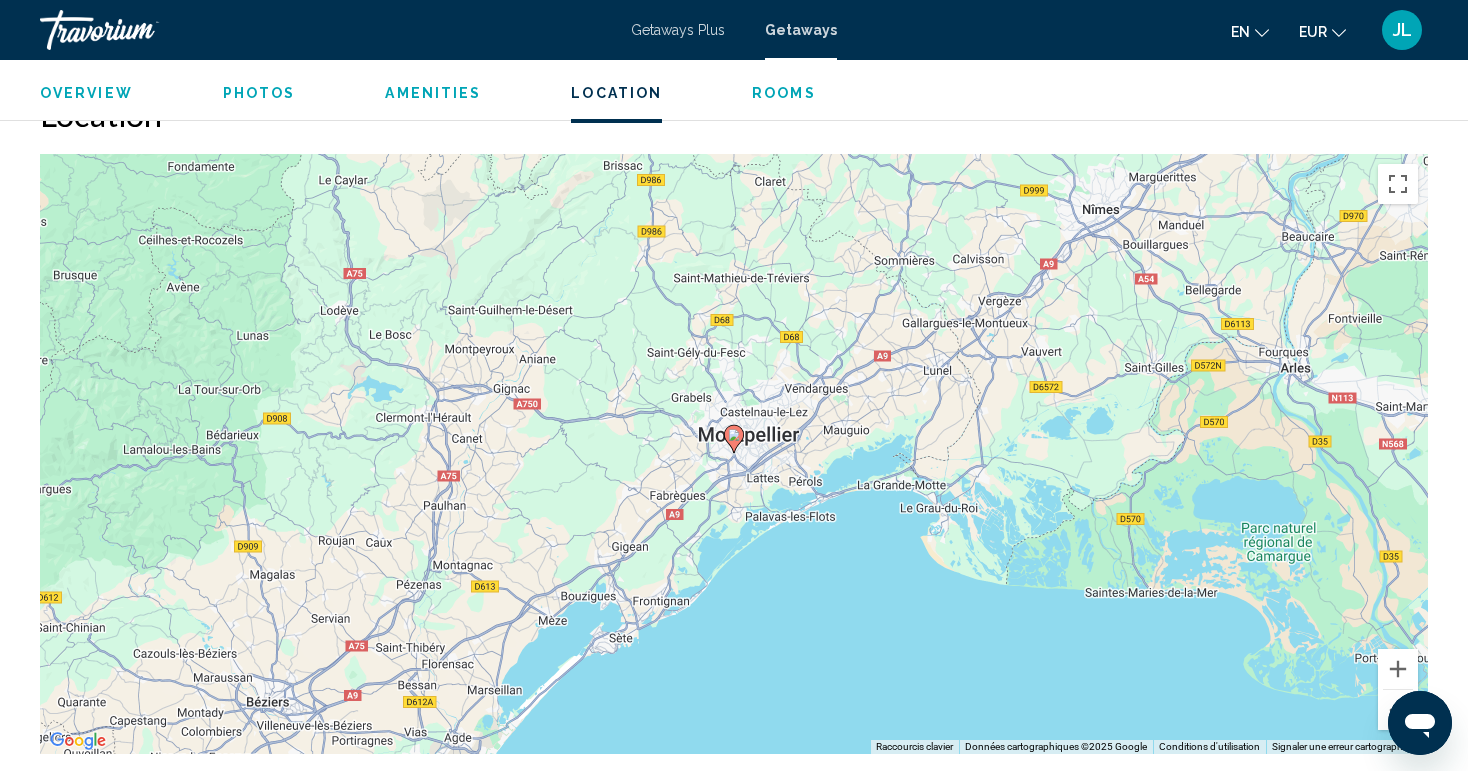 scroll, scrollTop: 2079, scrollLeft: 0, axis: vertical 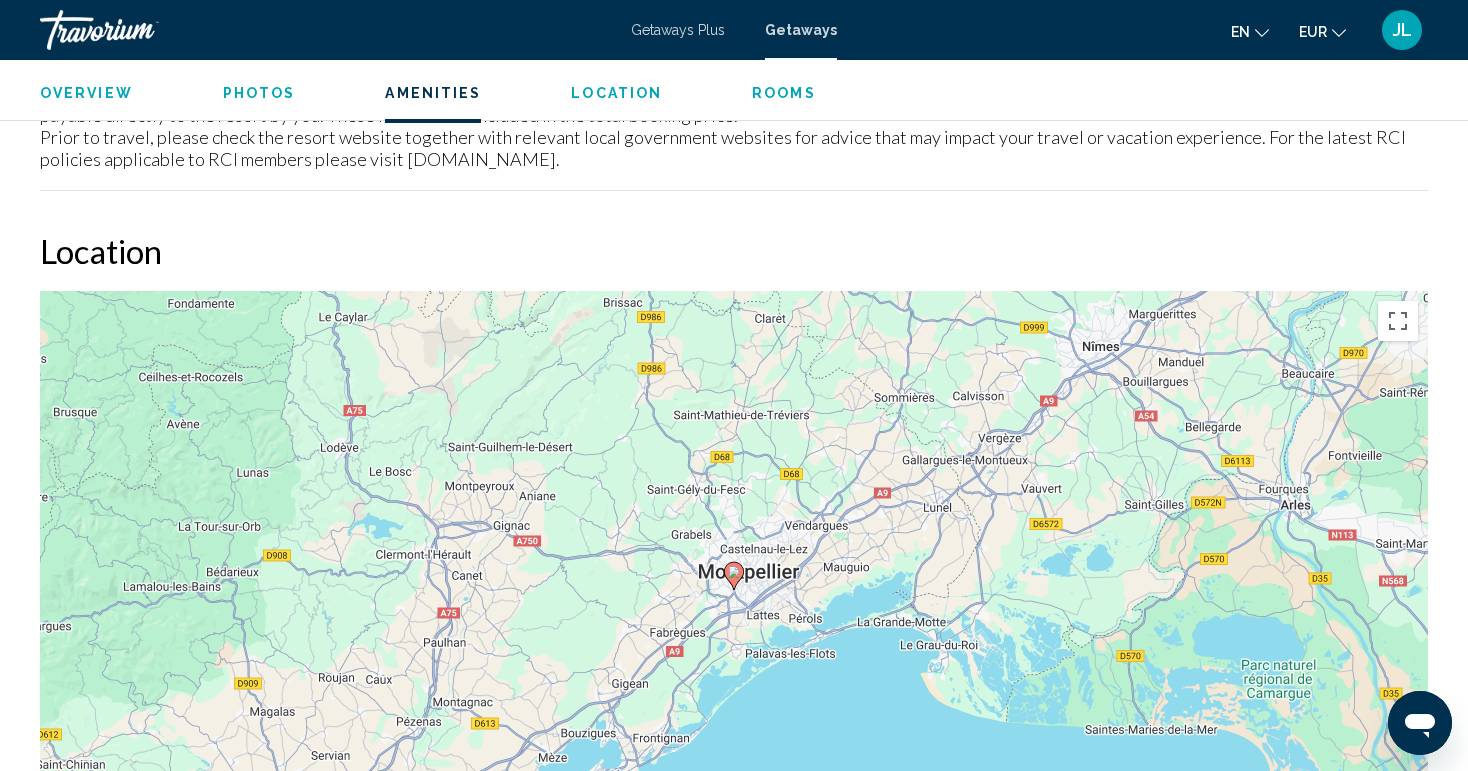 click on "Getaways Plus  Getaways en
English Español Français Italiano Português русский EUR
USD ($) MXN (Mex$) CAD (Can$) GBP (£) EUR (€) AUD (A$) NZD (NZ$) CNY (CN¥) JL Login" at bounding box center (734, 30) 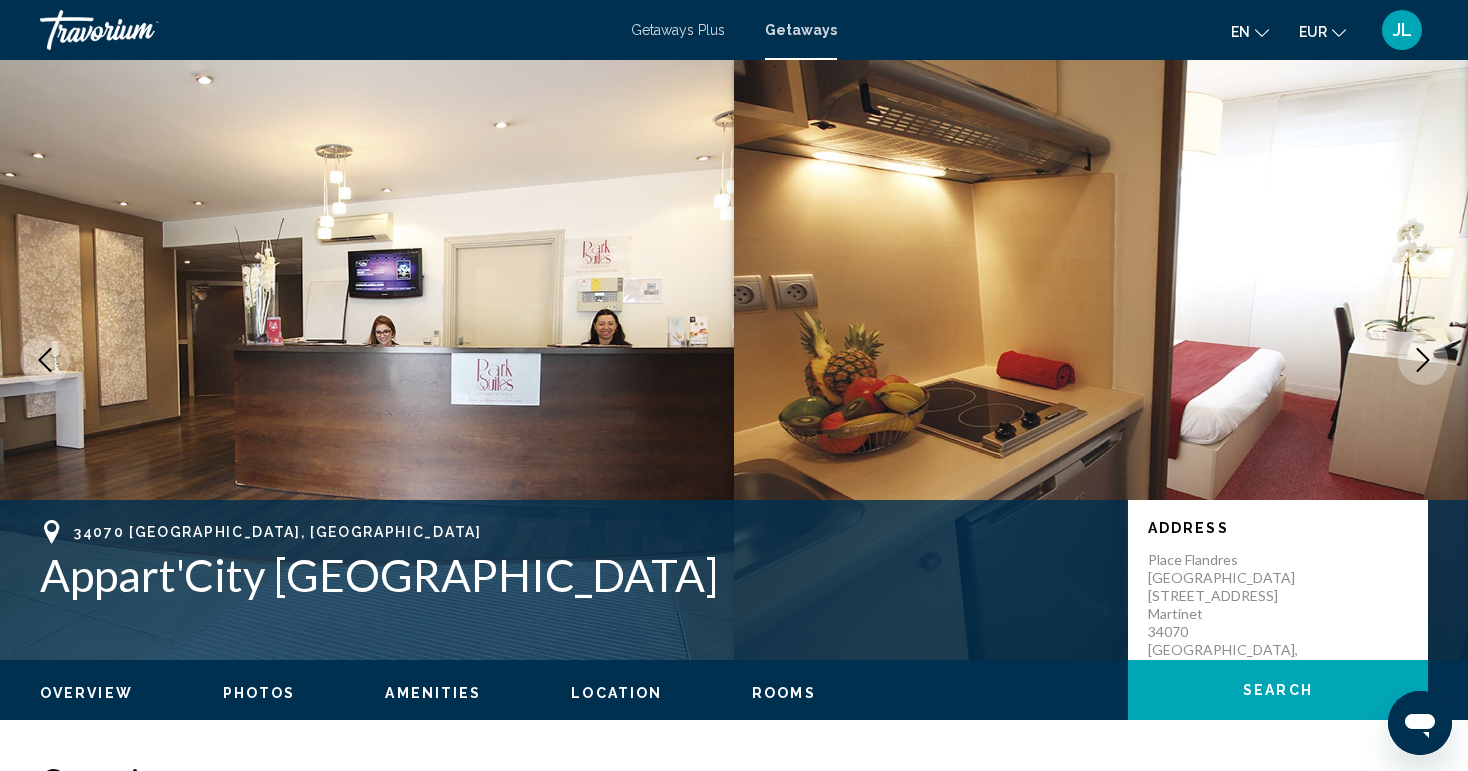 scroll, scrollTop: 0, scrollLeft: 0, axis: both 